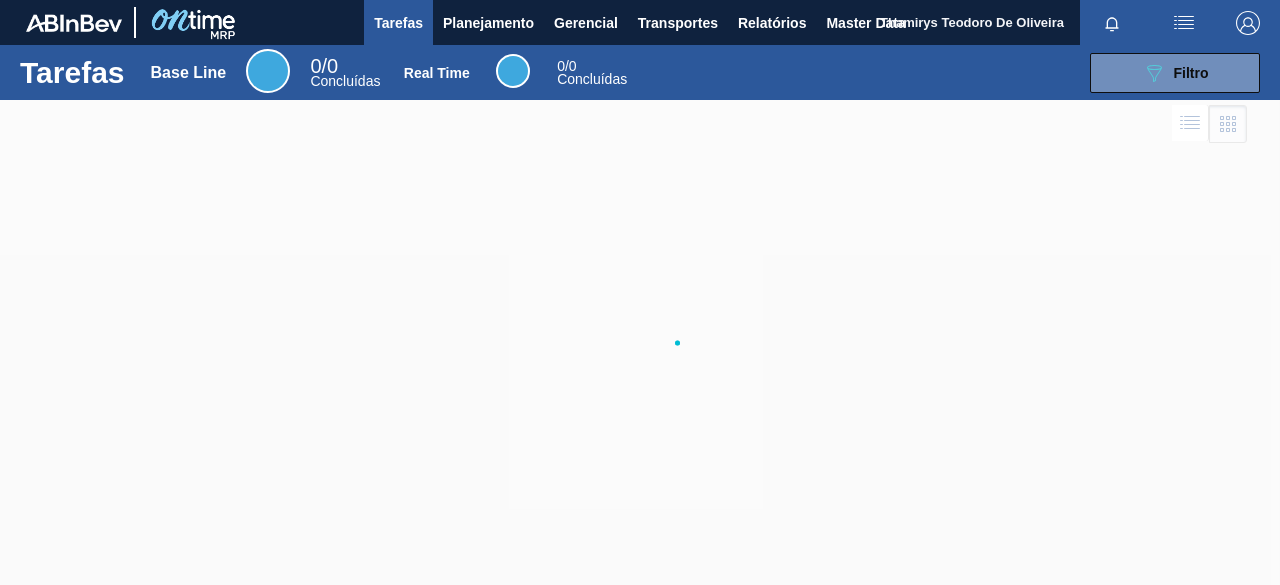 scroll, scrollTop: 0, scrollLeft: 0, axis: both 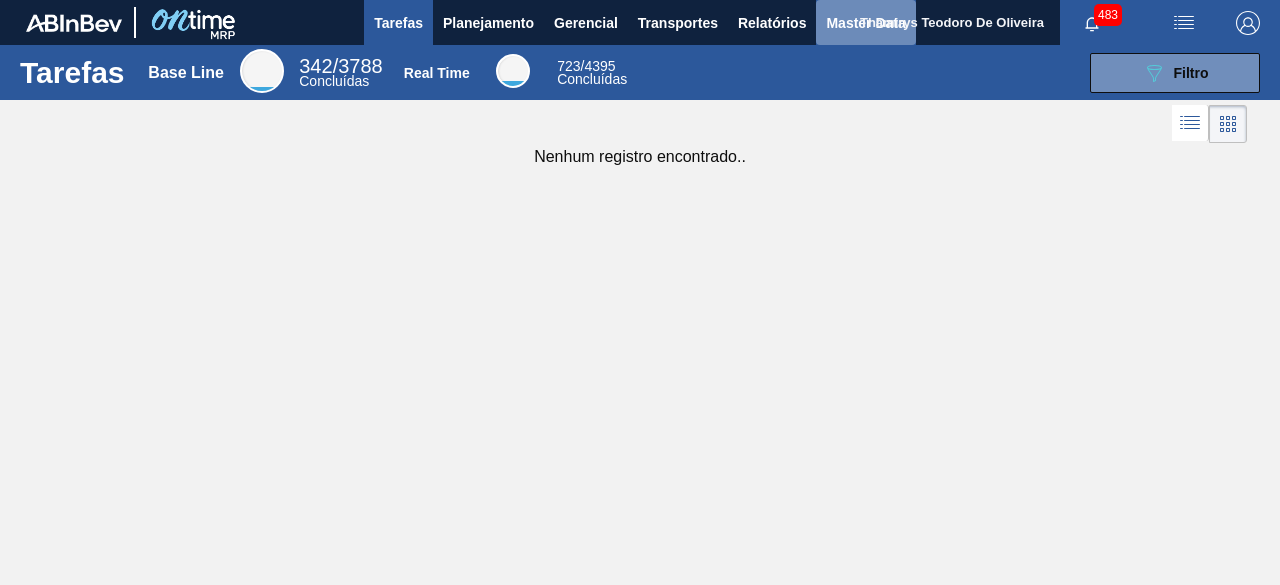 click on "Master Data" at bounding box center [865, 23] 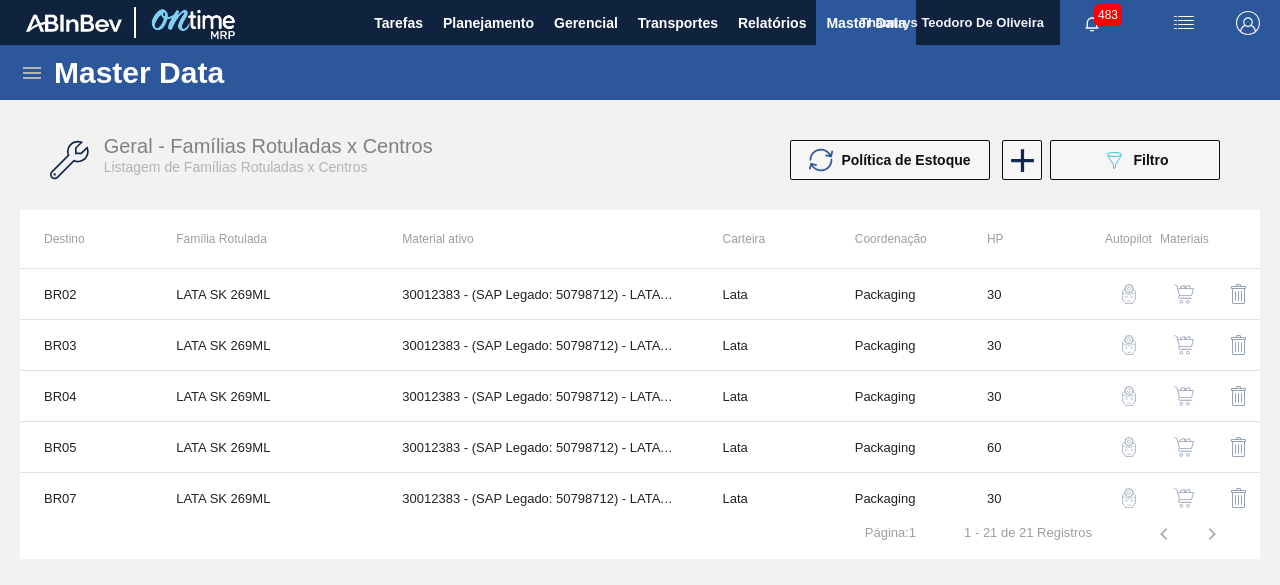 click 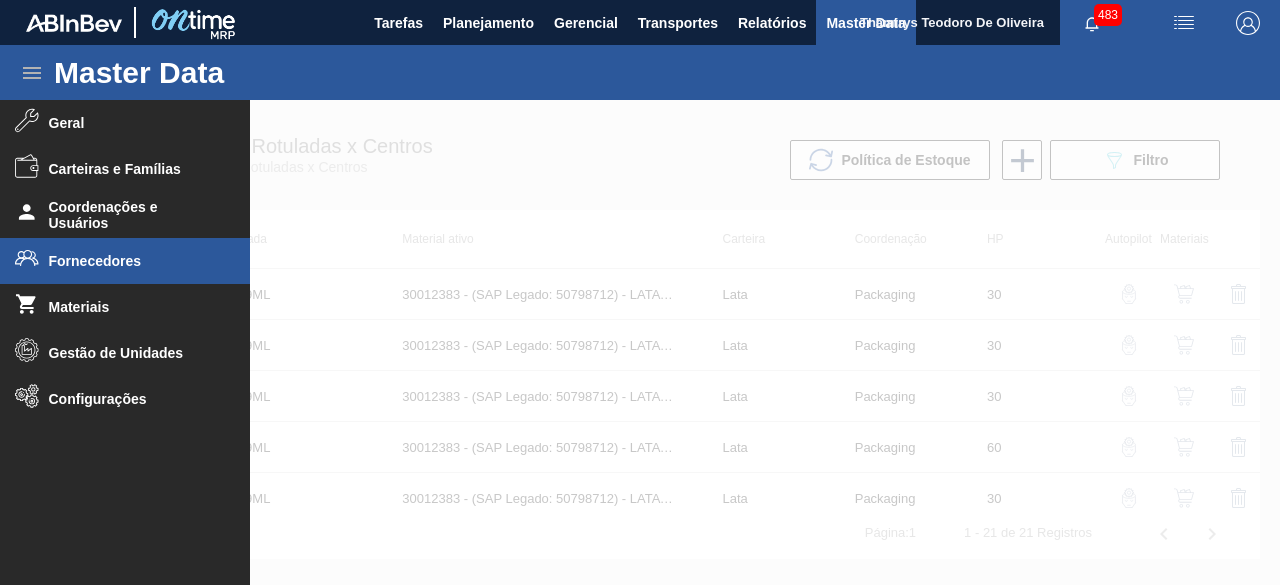 click on "Fornecedores" at bounding box center (131, 261) 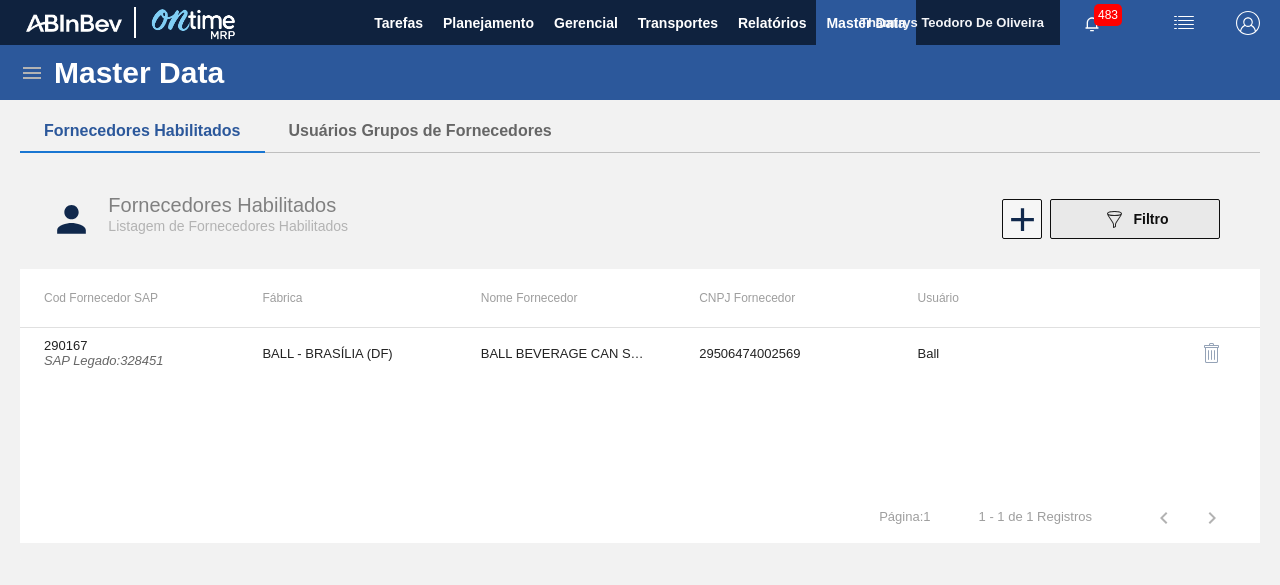 click on "Filtro" at bounding box center [1151, 219] 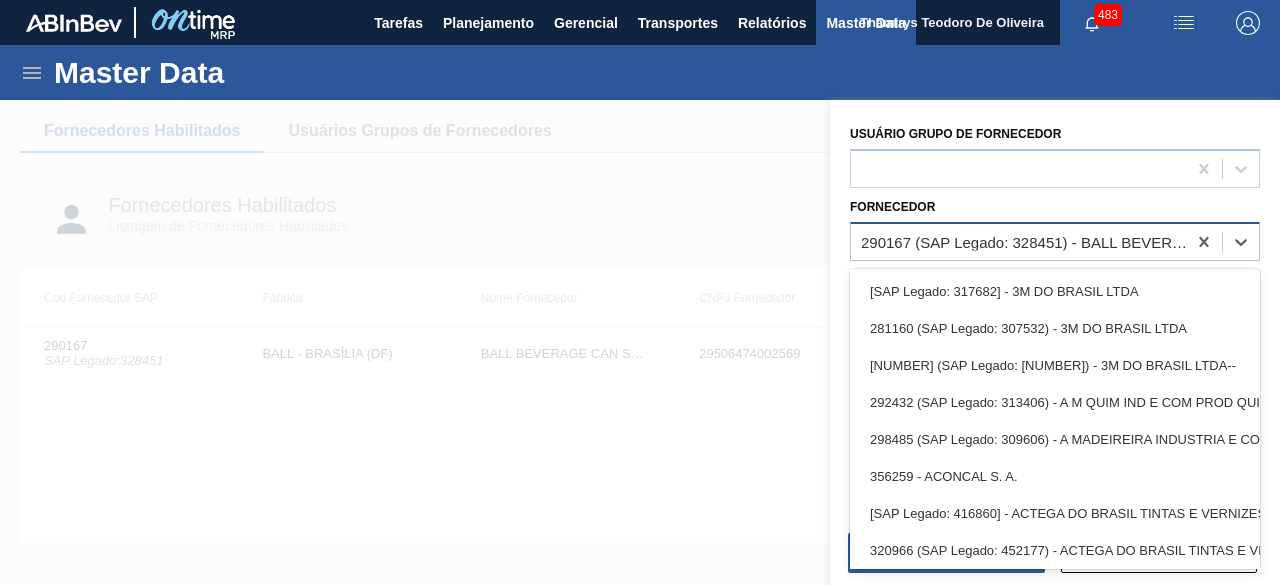 click on "290167 (SAP Legado: 328451) - BALL BEVERAGE CAN SOUTH AMERICA SA" at bounding box center (1024, 241) 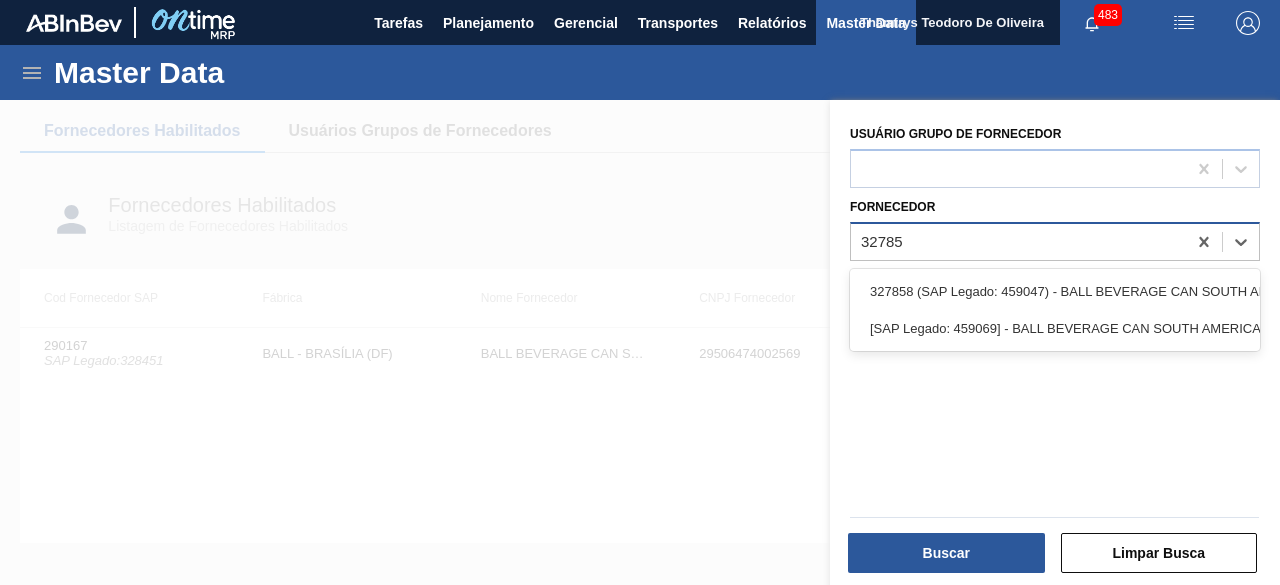 type on "[NUMBER]" 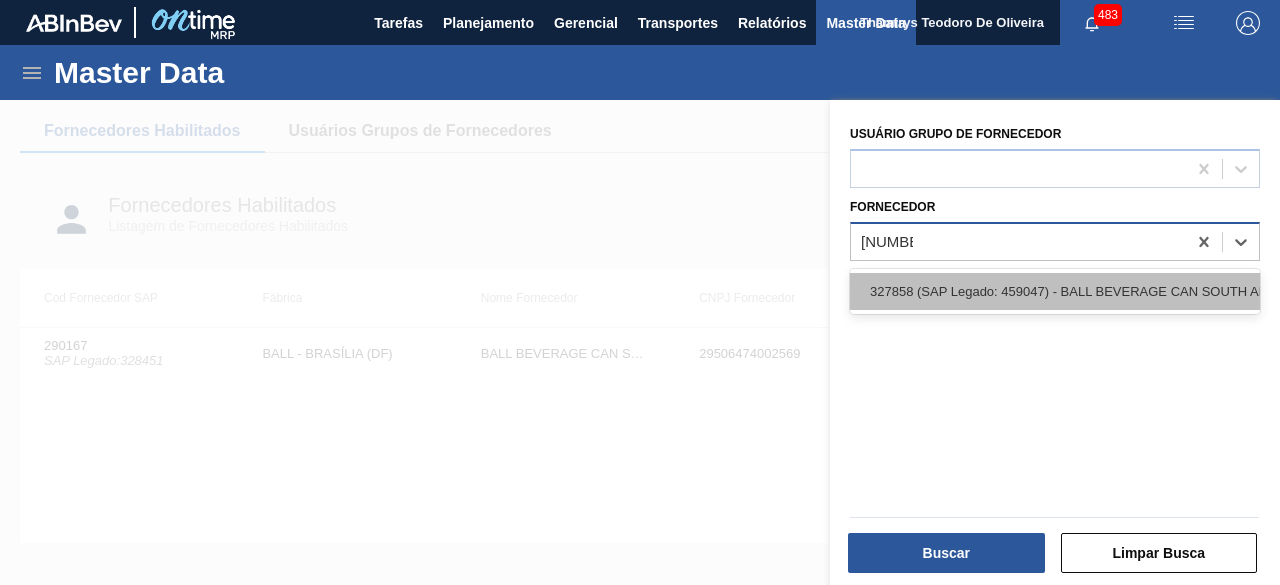 click on "327858 (SAP Legado: 459047) - BALL BEVERAGE CAN SOUTH AMERICA" at bounding box center (1055, 291) 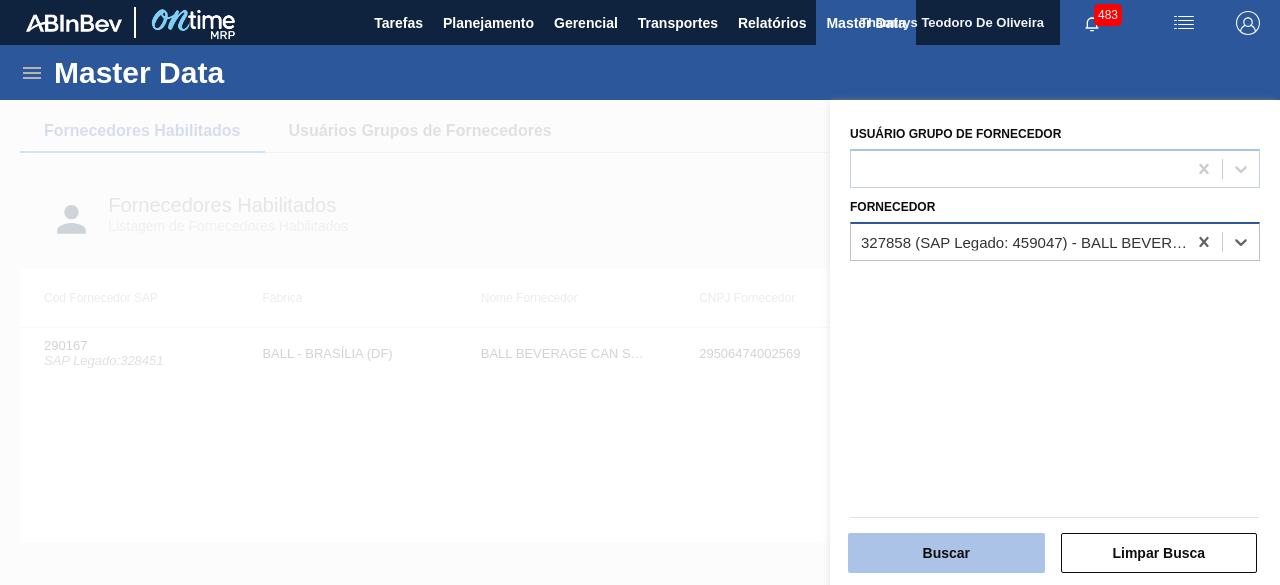 click on "Buscar" at bounding box center (946, 553) 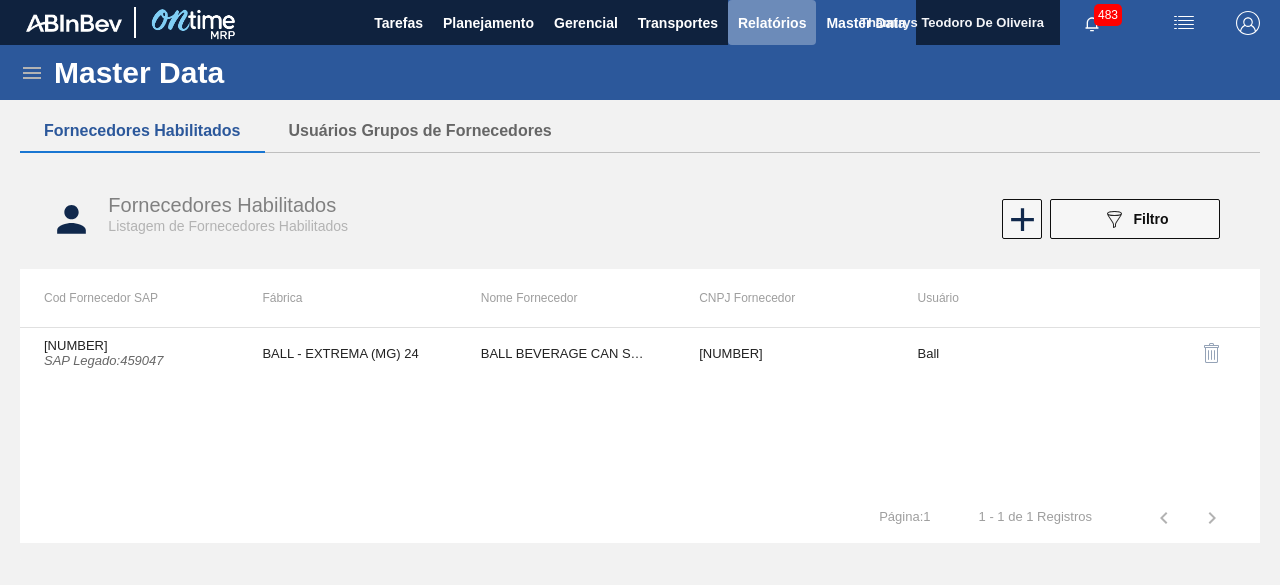 click on "Relatórios" at bounding box center [772, 23] 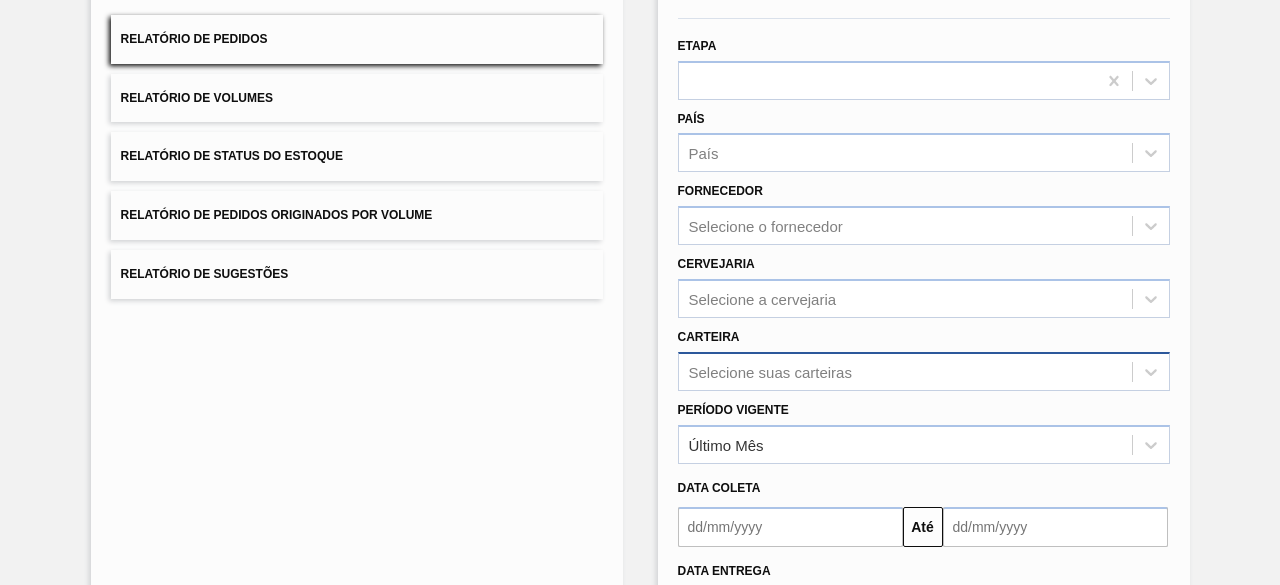 scroll, scrollTop: 294, scrollLeft: 0, axis: vertical 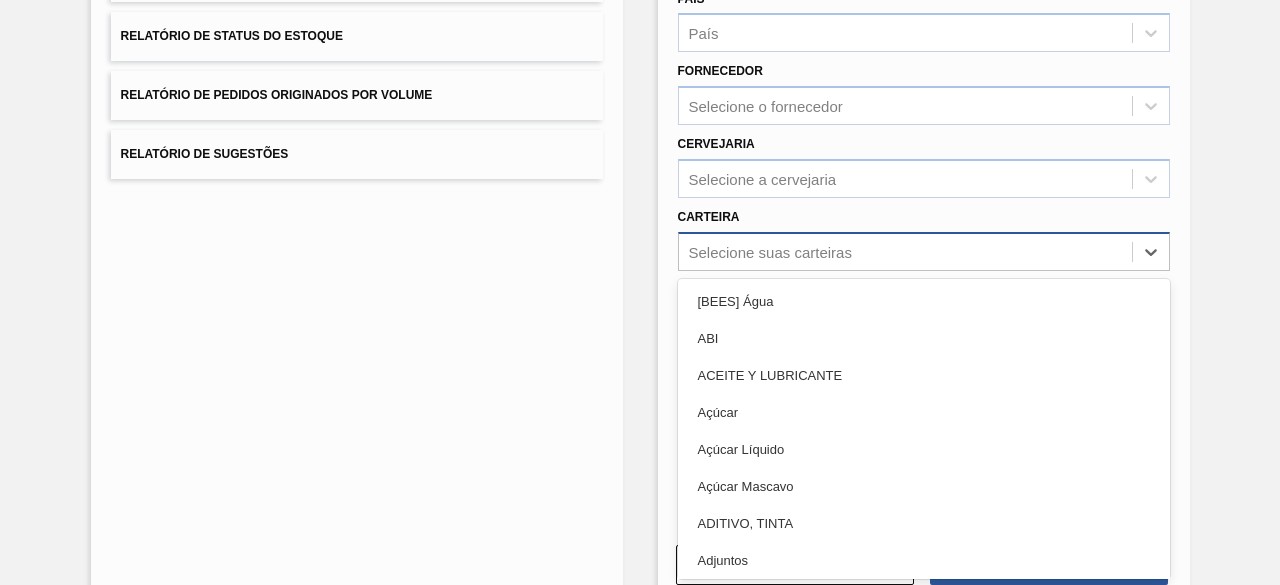 click on "option ACEITE Y LUBRICANTE focused, 3 of 101. 101 results available. Use Up and Down to choose options, press Enter to select the currently focused option, press Escape to exit the menu, press Tab to select the option and exit the menu. Selecione suas carteiras [BEES] Água ABI ACEITE Y LUBRICANTE Açúcar Açúcar Líquido Açúcar Mascavo ADITIVO, TINTA Adjuntos AGENTES DE FILTRACION Air Bag Alça Alcool Etil Antioxidante Areia Aroma Aromas Aveia Azúcar Azúcar BO AZUCAR PY Bag in Box Bananada BARNIZ Barril Base Base Alcoólica Blister Bobina Bobina Alumínio Bobina Papel BOTELLAS NO RETORNABLES Cachaça BEES Café Caixa Cartão Caixa Papelão CAJA DE CARTÓN CORRUGADO Cal Cantoneira Cantoneira Papelão Canudo CARAMELO & COLORANTE Cartonado CARTUCHOS Carvão Mineral Casca de Laranja Chapa Coating coco Coentro Cola Colageno COLORANTE Composto Vedante Concentrado Concentrado alcoólico CONCENTRADOS Container IBC Corante Corda CORRUGADOS CUERPO DE LATA Encarte Enzima ENZIMAS Etiqueta Etiqueta Autoadesiva Film" at bounding box center [924, 251] 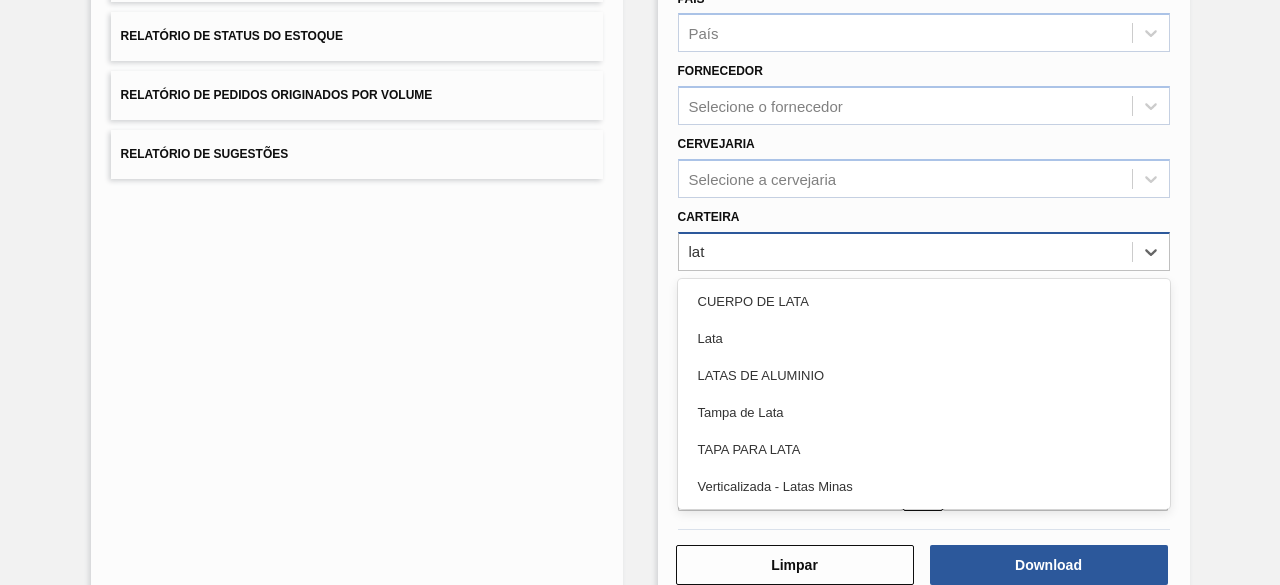 type on "lata" 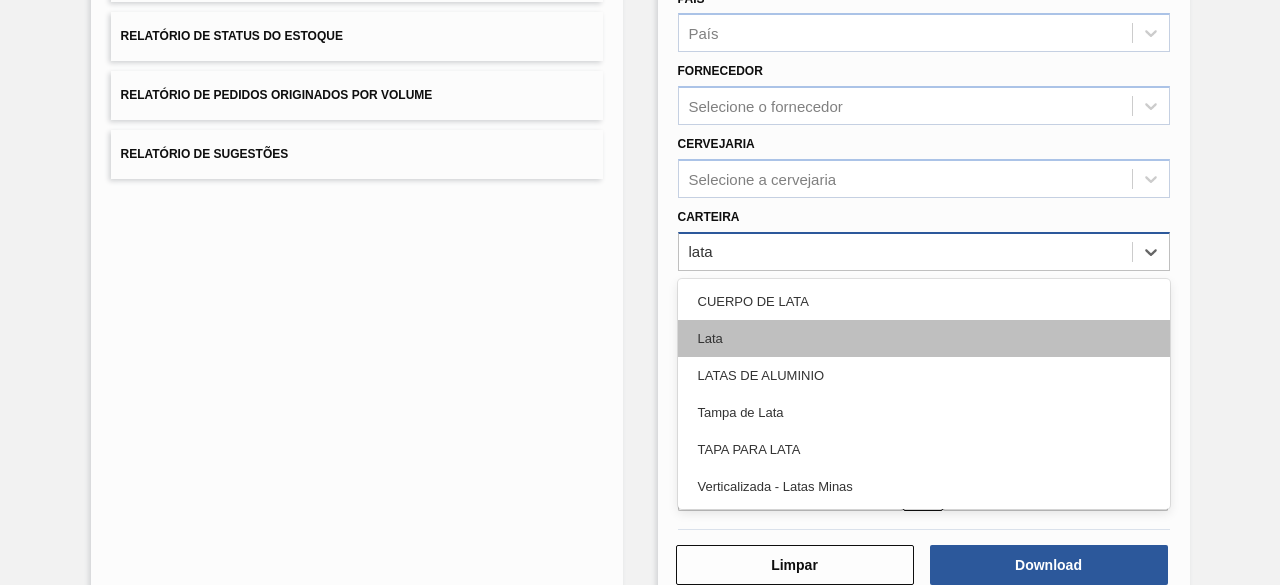 click on "Lata" at bounding box center [924, 338] 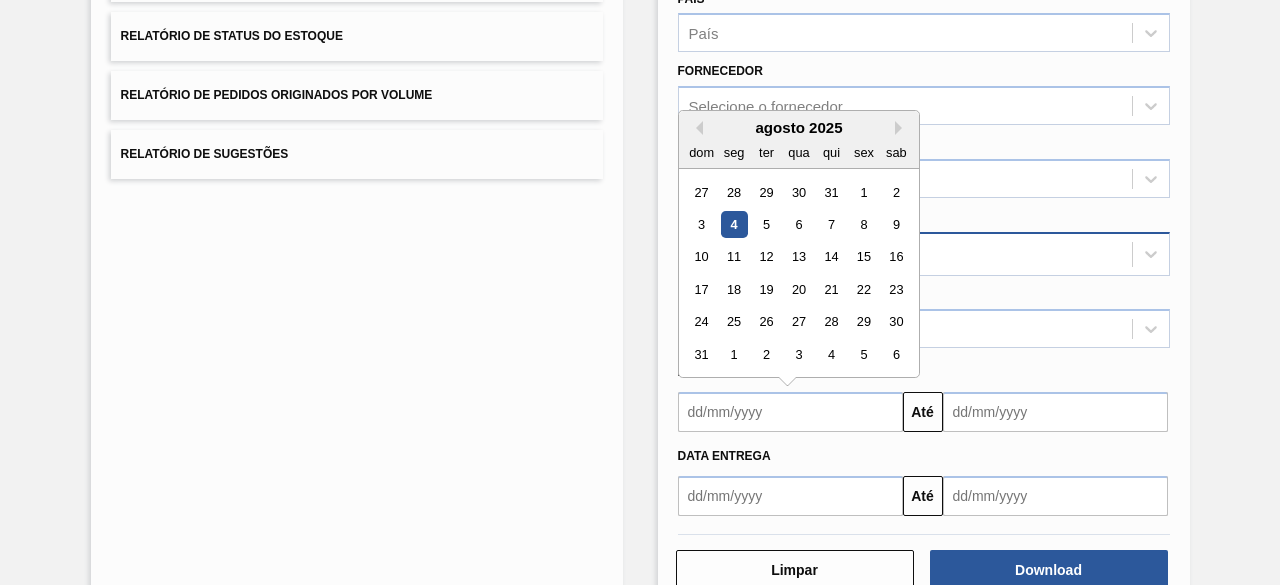 click at bounding box center (790, 412) 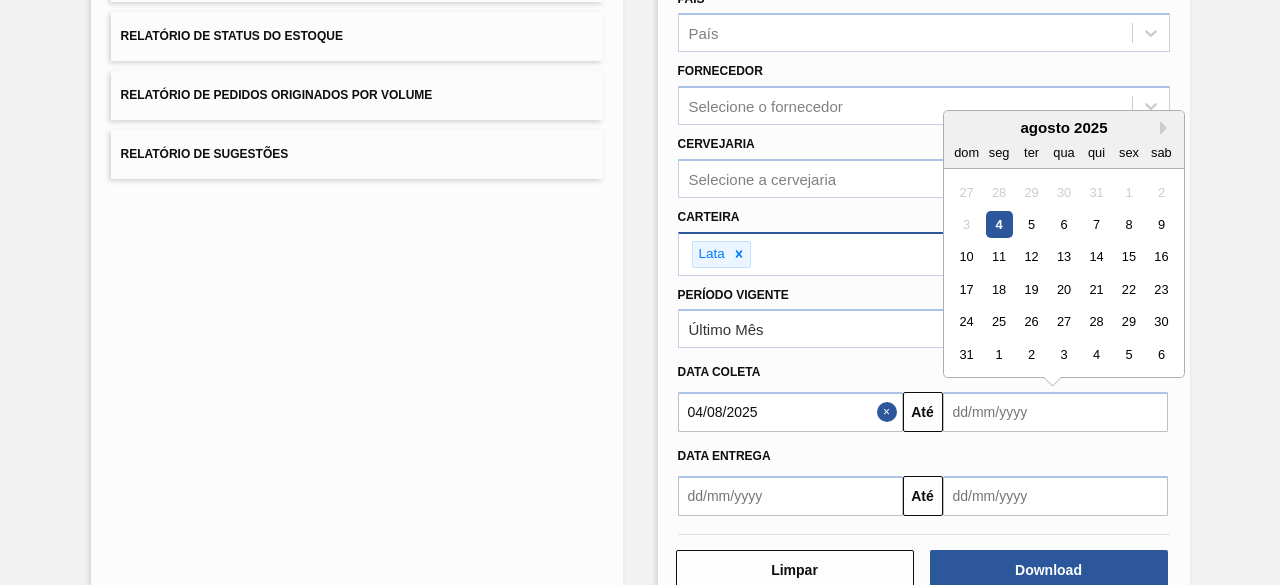 click at bounding box center [1055, 412] 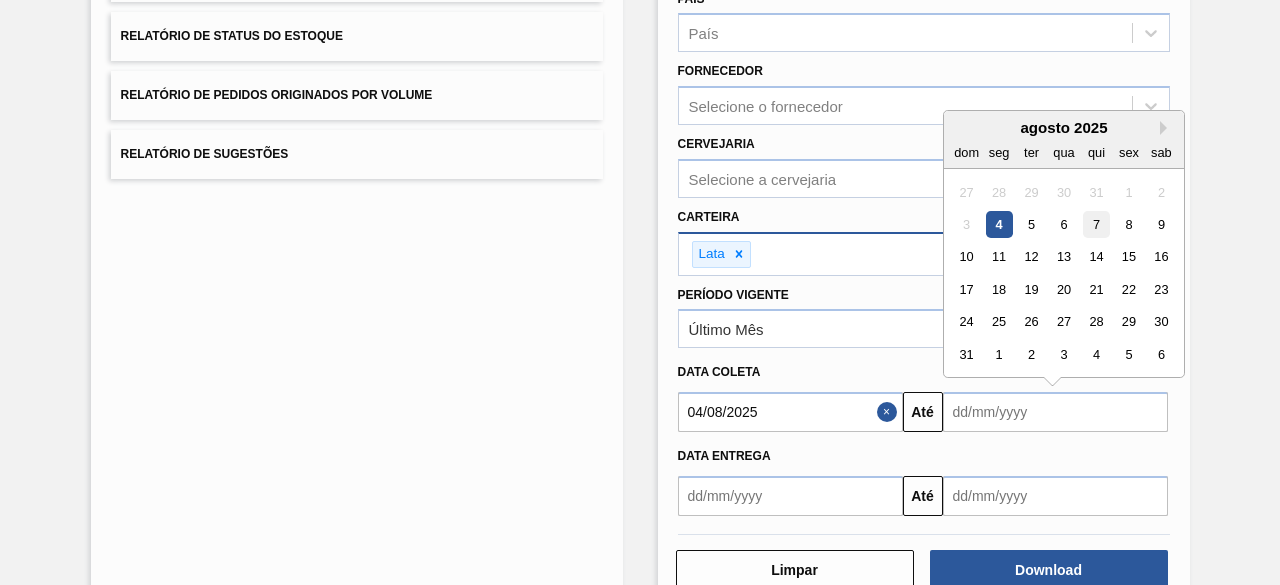 click on "7" at bounding box center (1095, 224) 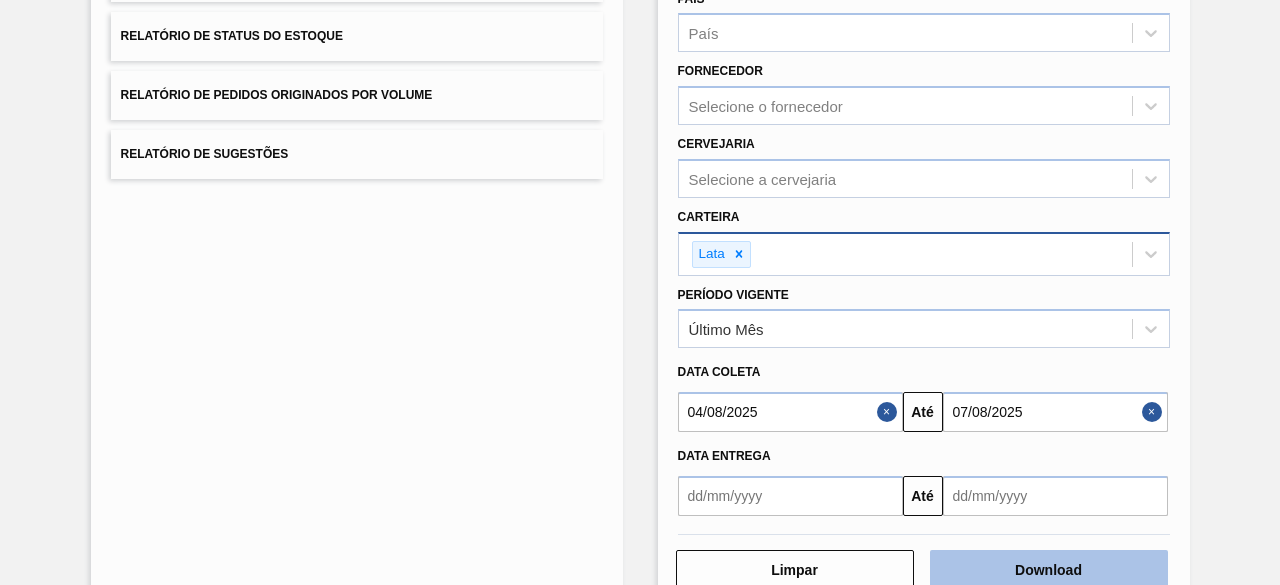 click on "Download" at bounding box center (1049, 570) 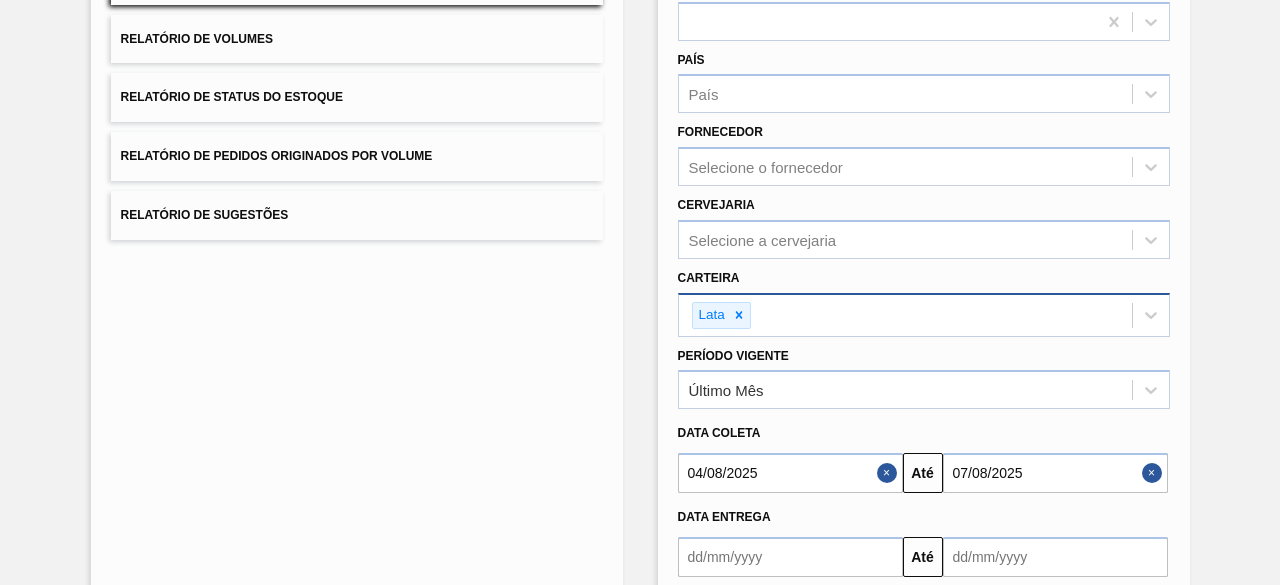 scroll, scrollTop: 343, scrollLeft: 0, axis: vertical 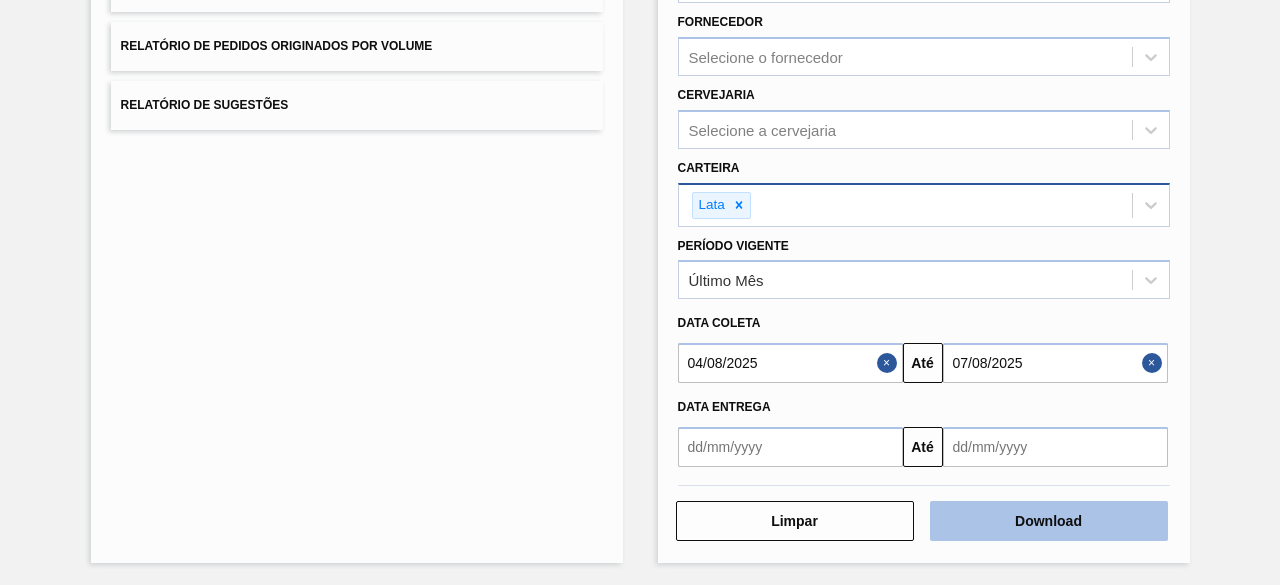 click on "Download" at bounding box center [1049, 521] 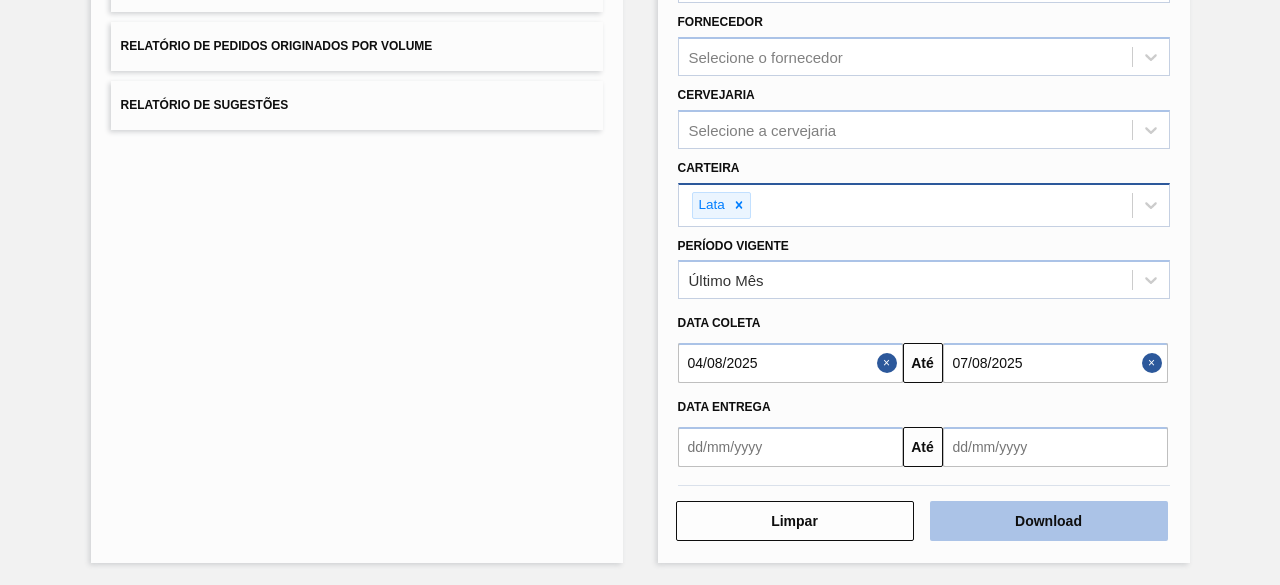 click on "Download" at bounding box center (1049, 521) 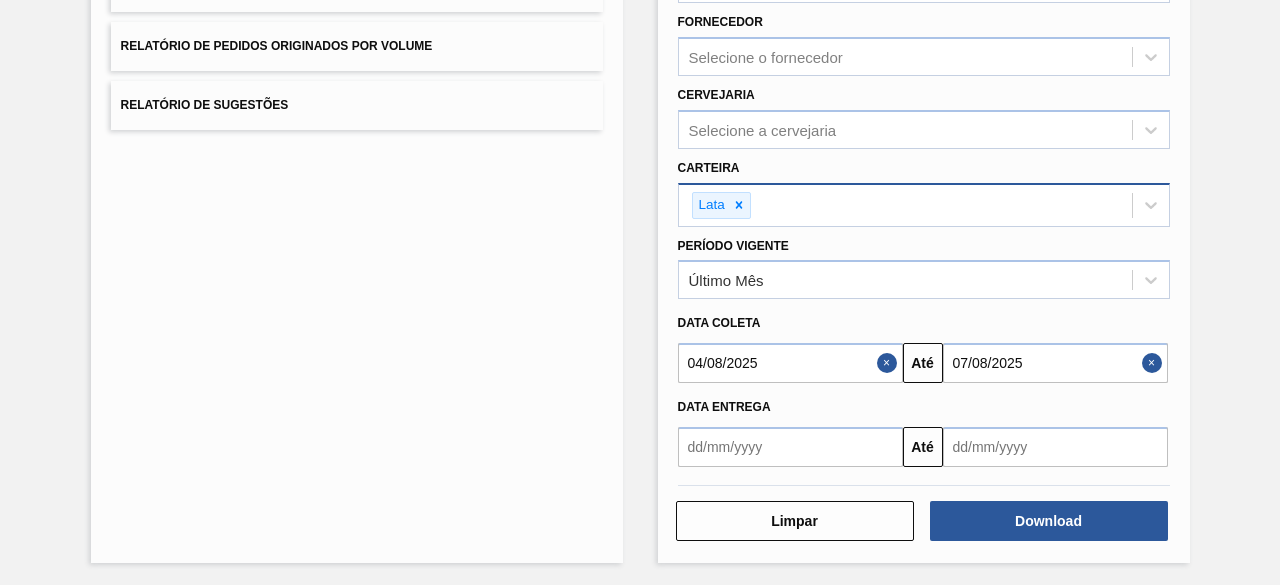 scroll, scrollTop: 0, scrollLeft: 0, axis: both 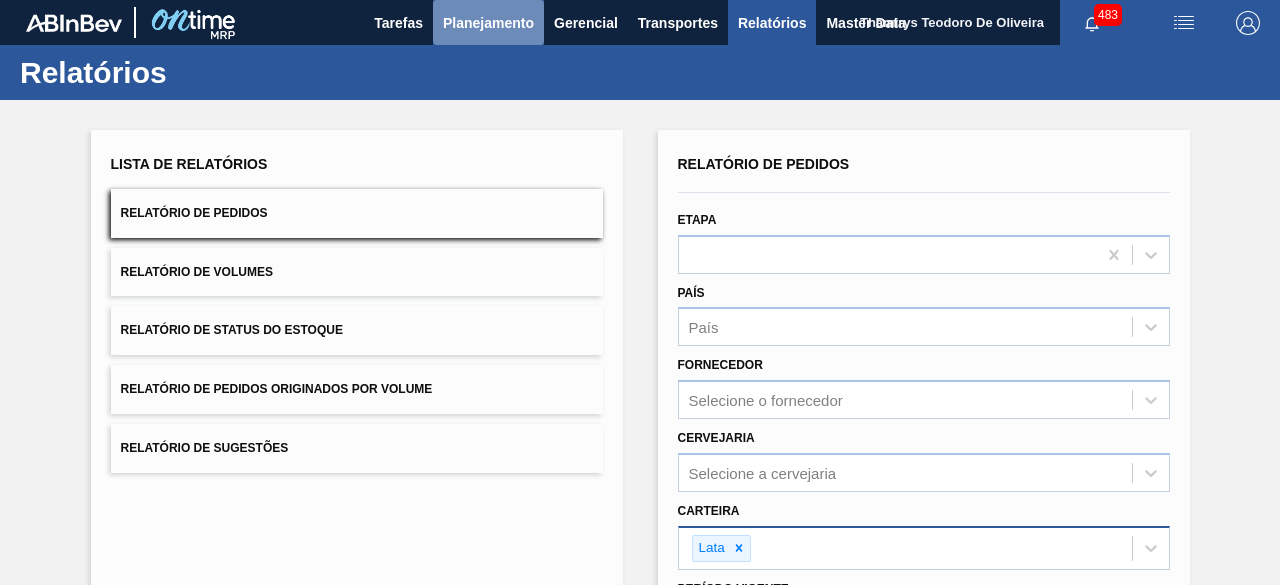 click on "Planejamento" at bounding box center [488, 22] 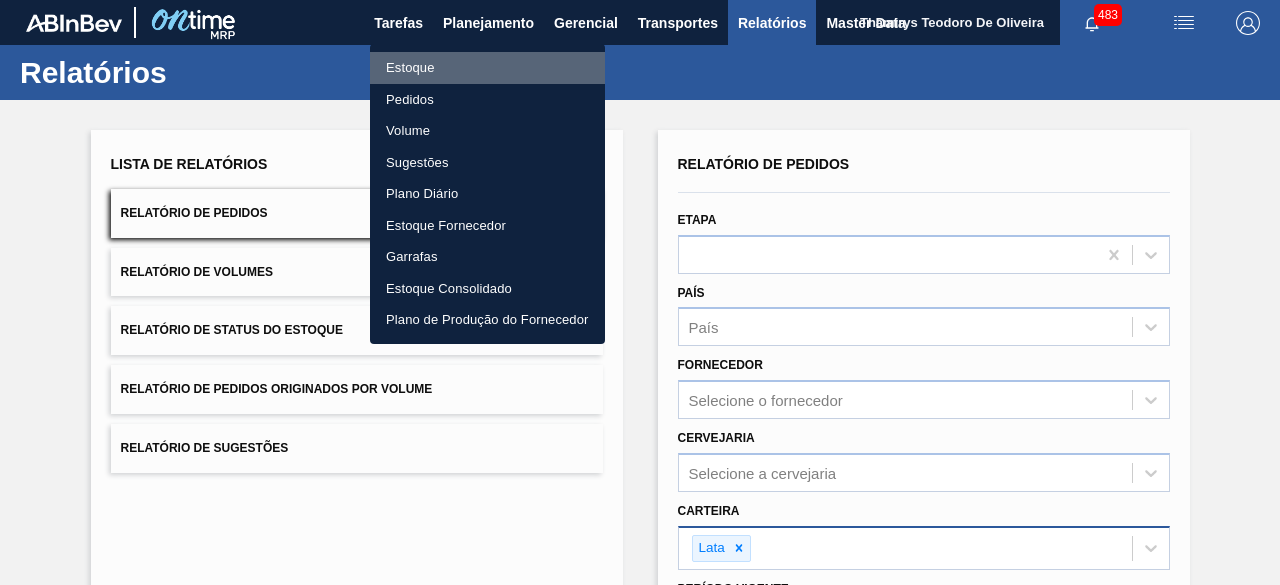click on "Estoque" at bounding box center [487, 68] 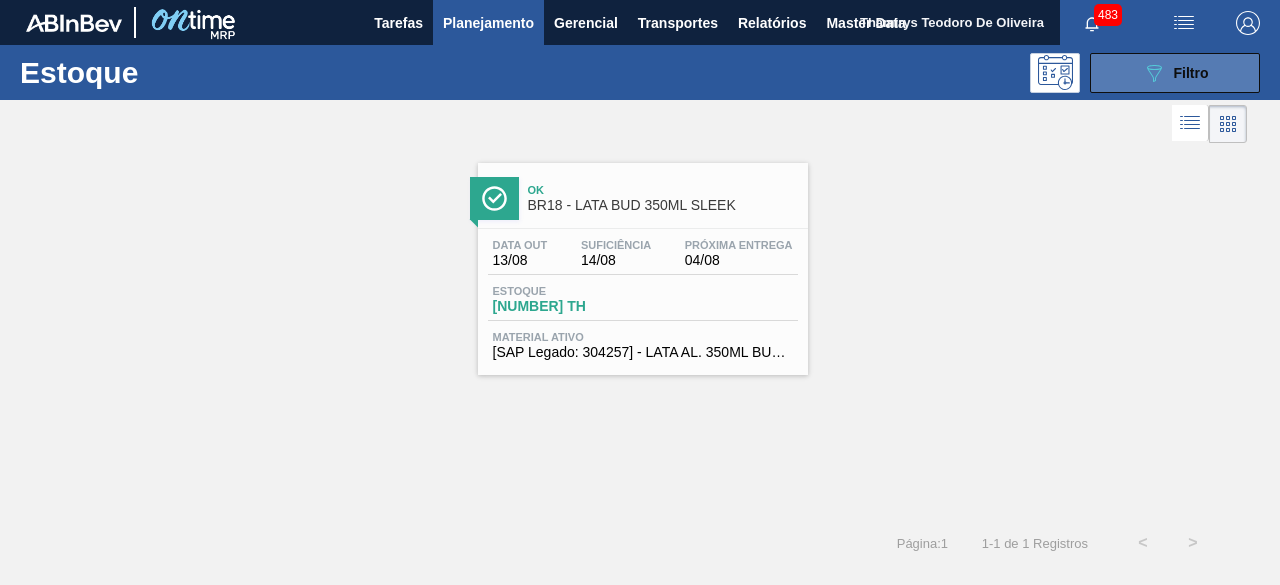 click on "089F7B8B-B2A5-4AFE-B5C0-19BA573D28AC Filtro" at bounding box center [1175, 73] 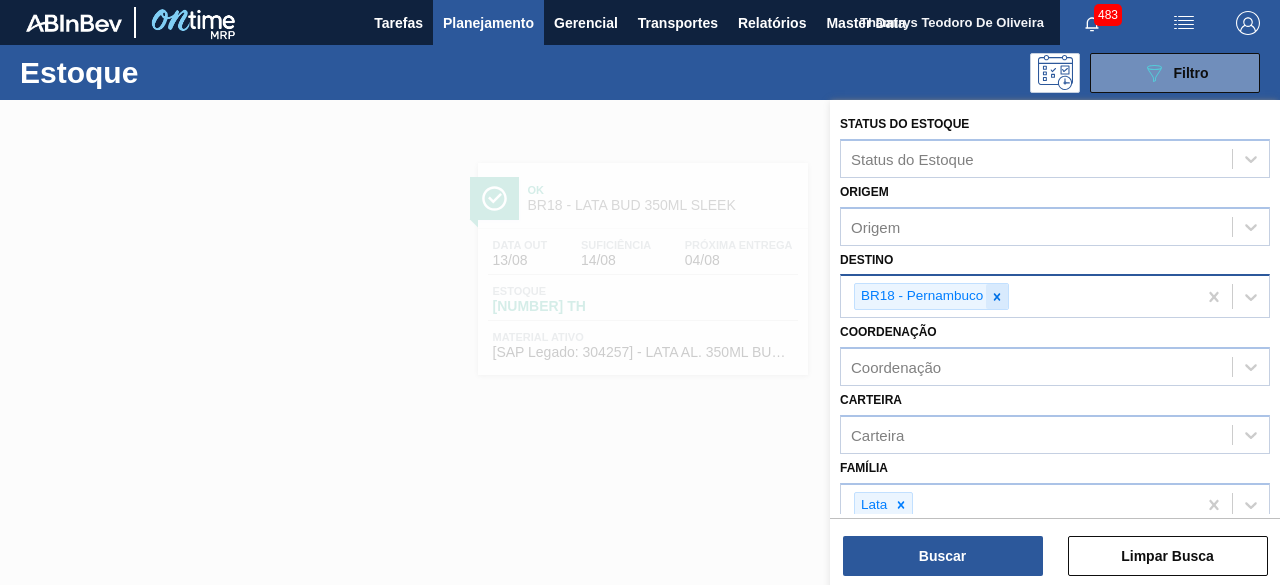 click 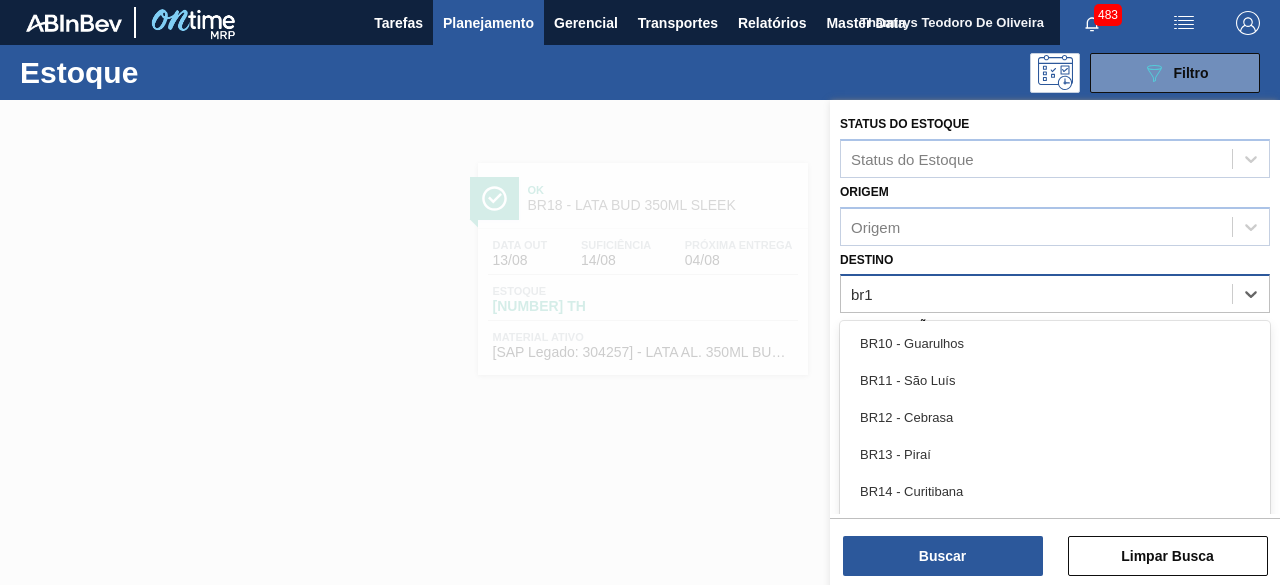 type on "br19" 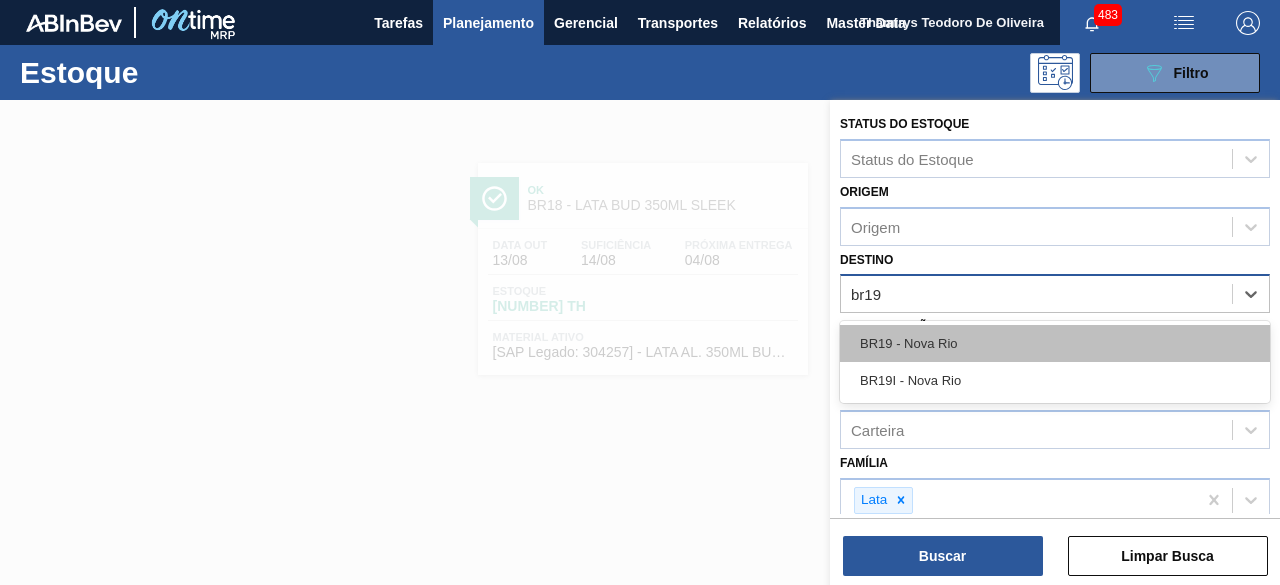 click on "BR19 - Nova Rio" at bounding box center (1055, 343) 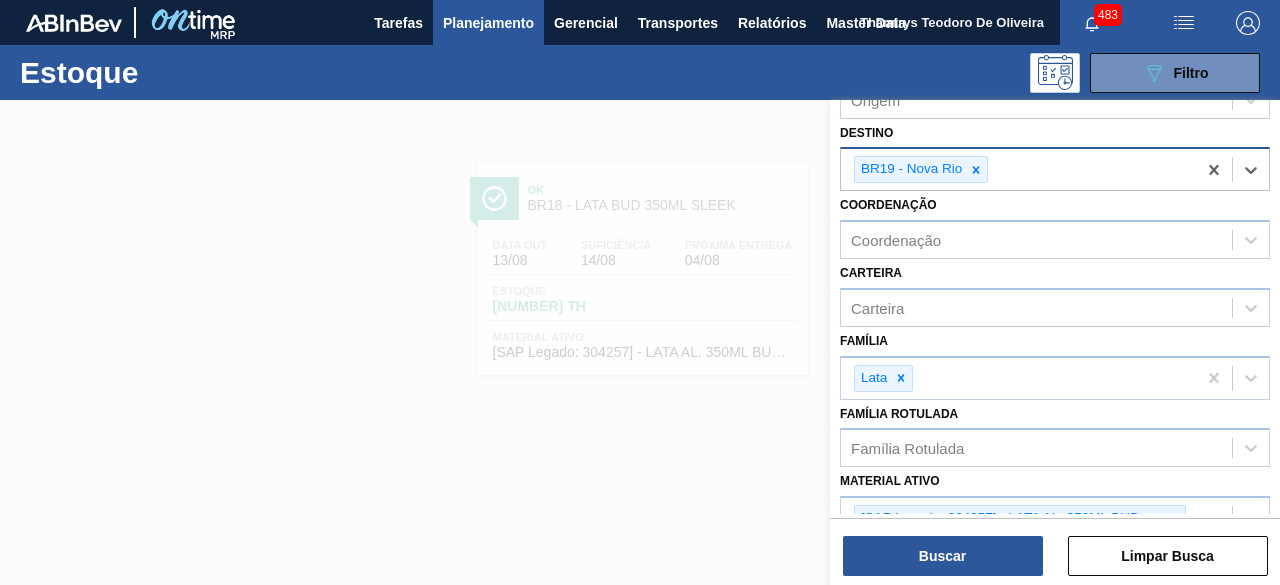 scroll, scrollTop: 189, scrollLeft: 0, axis: vertical 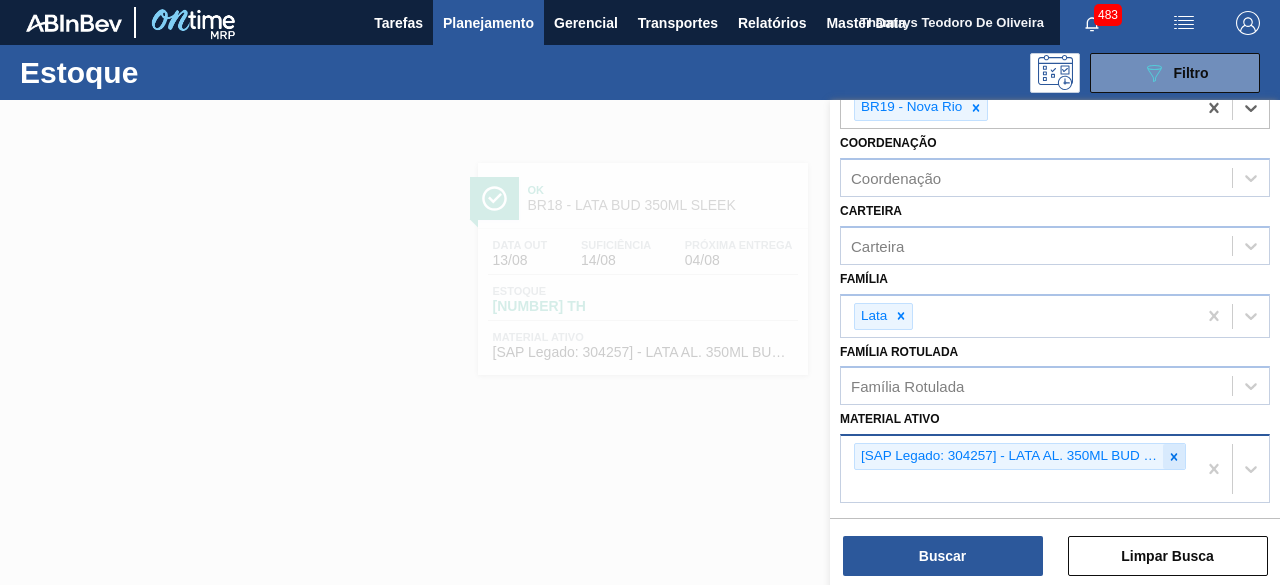 click 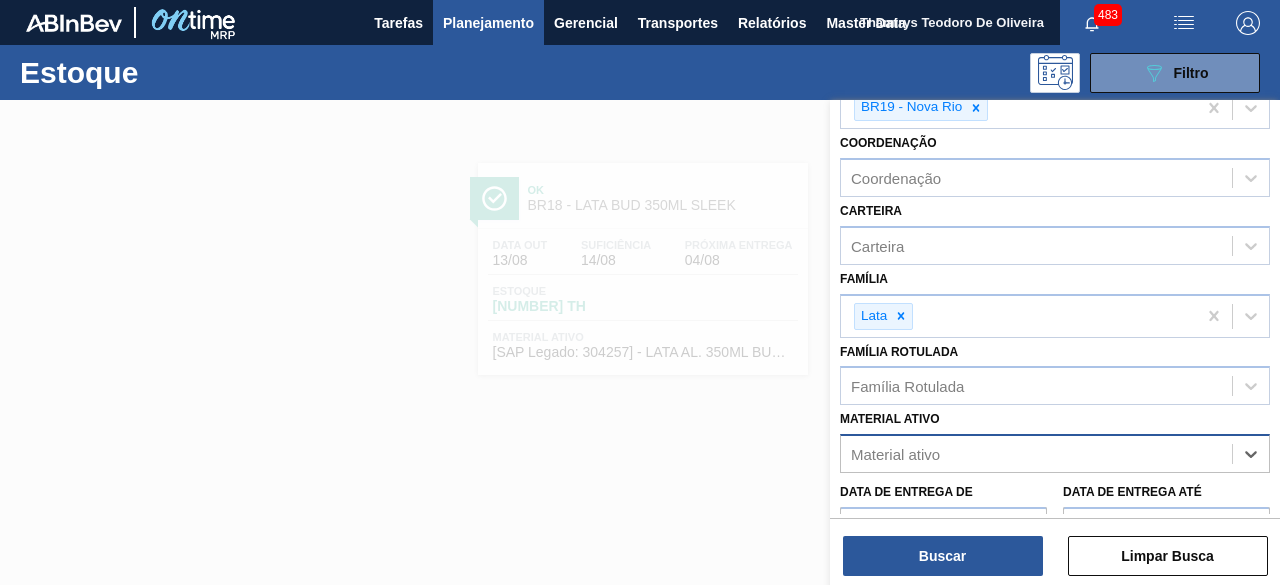 paste on "30034407" 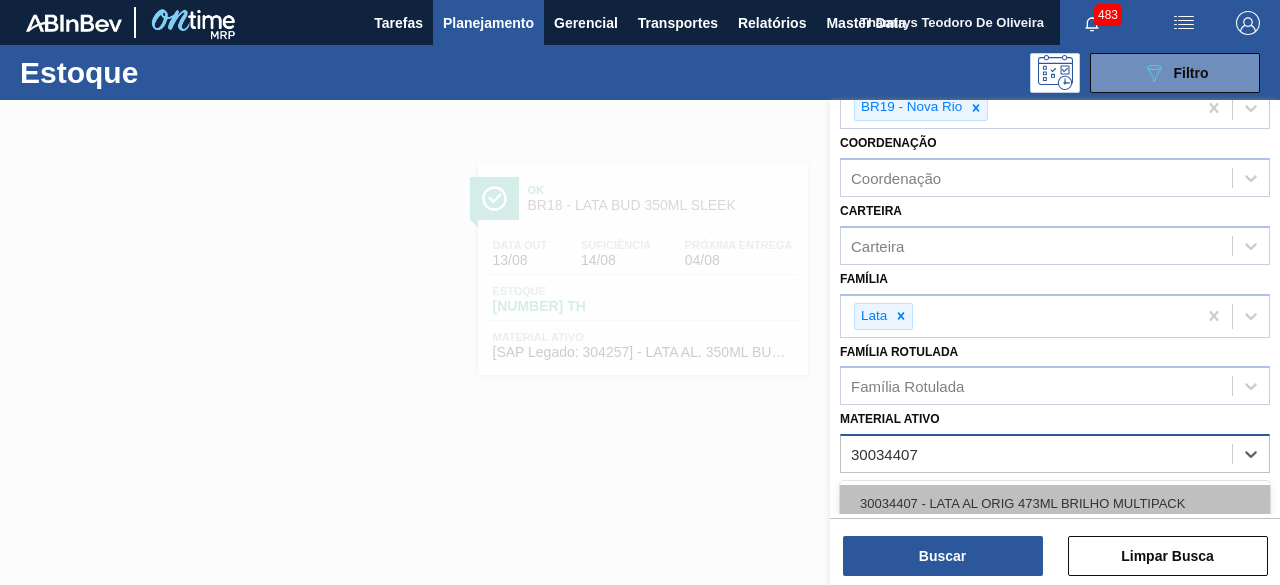 click on "30034407 - LATA AL ORIG 473ML BRILHO MULTIPACK" at bounding box center (1055, 503) 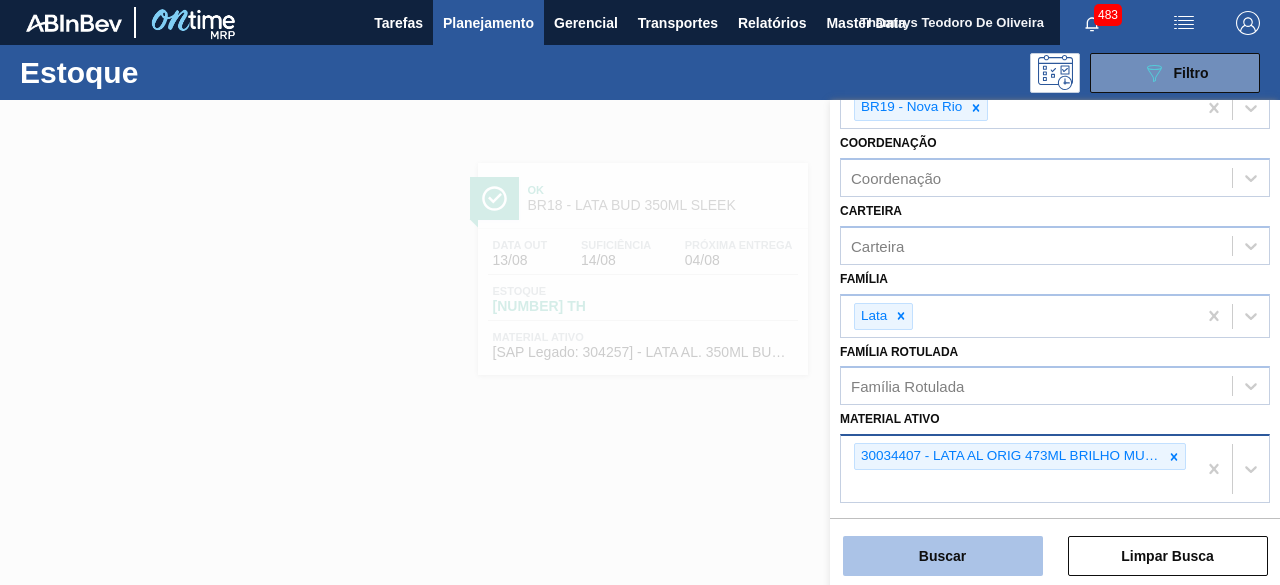 click on "Buscar" at bounding box center [943, 556] 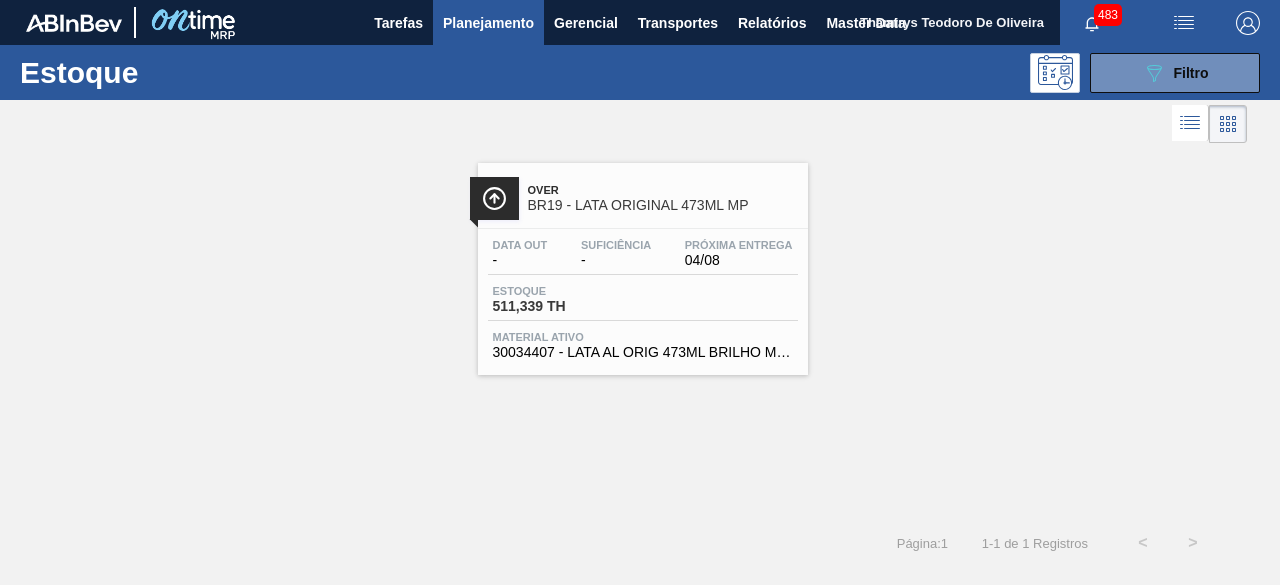 click on "Data out - Suficiência - Próxima Entrega 04/08 Estoque 511,339 TH Material ativo 30034407 - LATA AL ORIG 473ML BRILHO MULTIPACK" at bounding box center [643, 297] 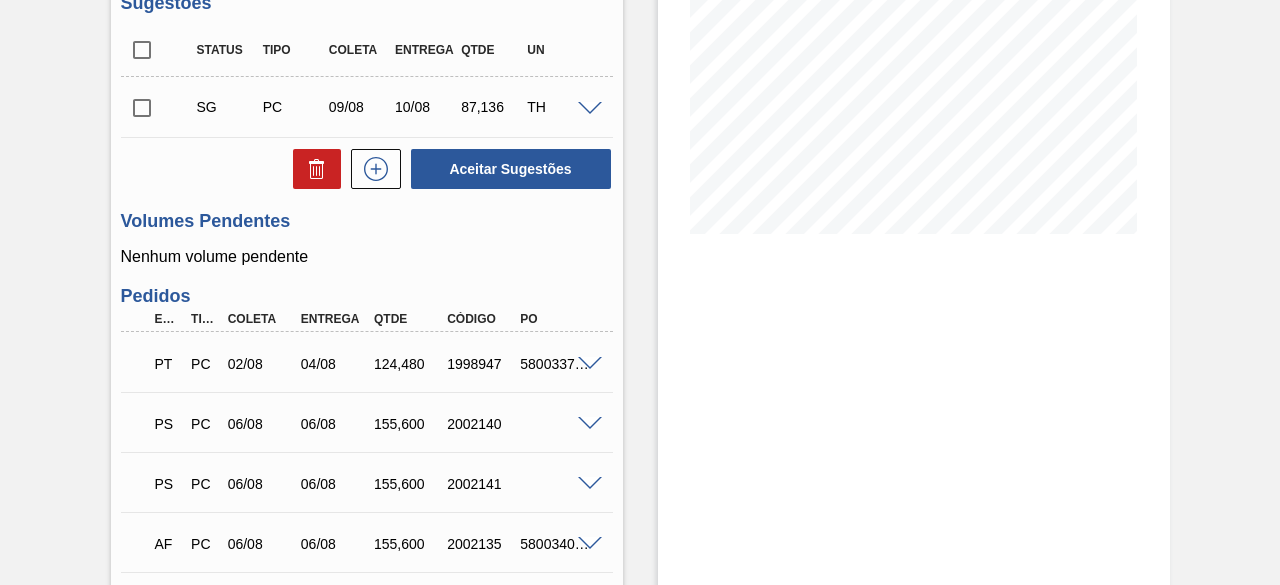 scroll, scrollTop: 462, scrollLeft: 0, axis: vertical 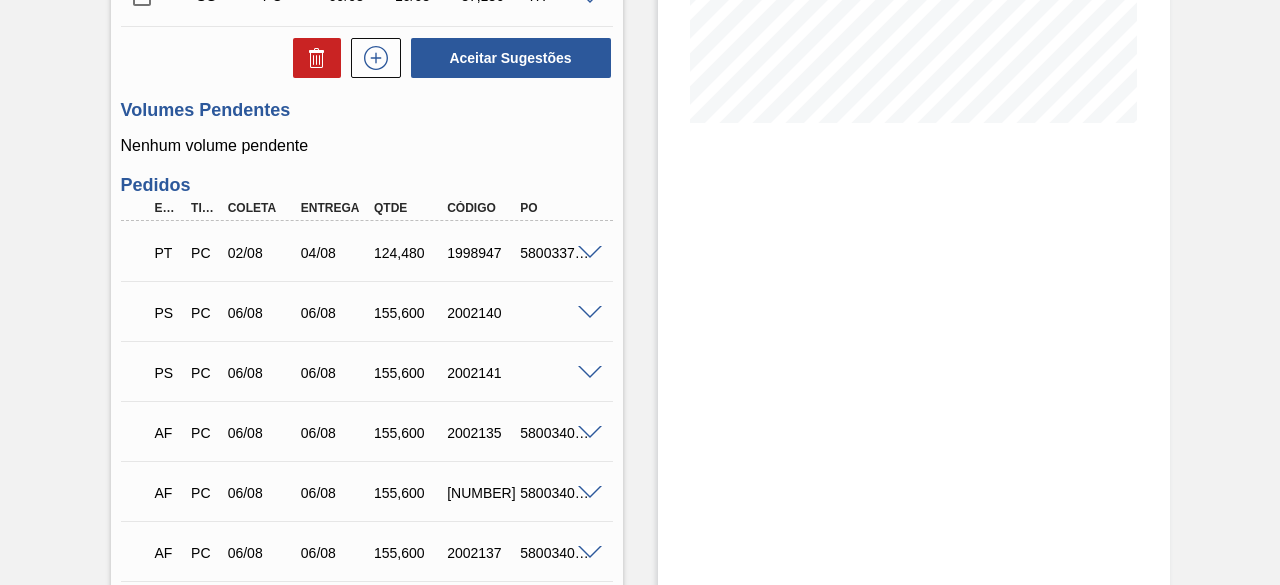 click at bounding box center [590, 313] 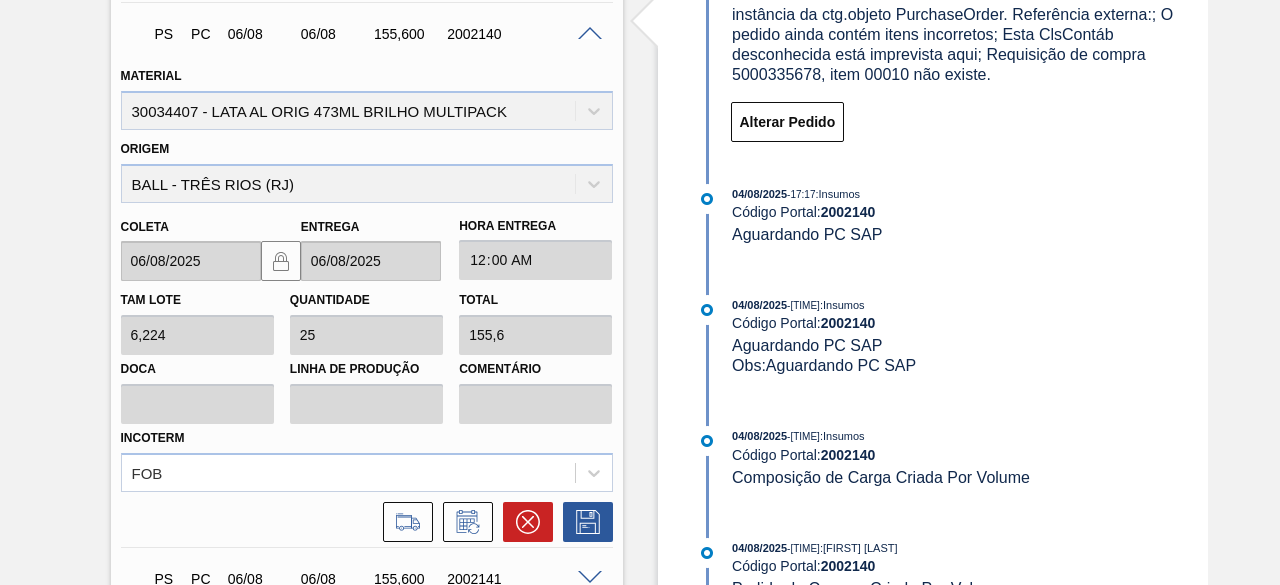 scroll, scrollTop: 743, scrollLeft: 0, axis: vertical 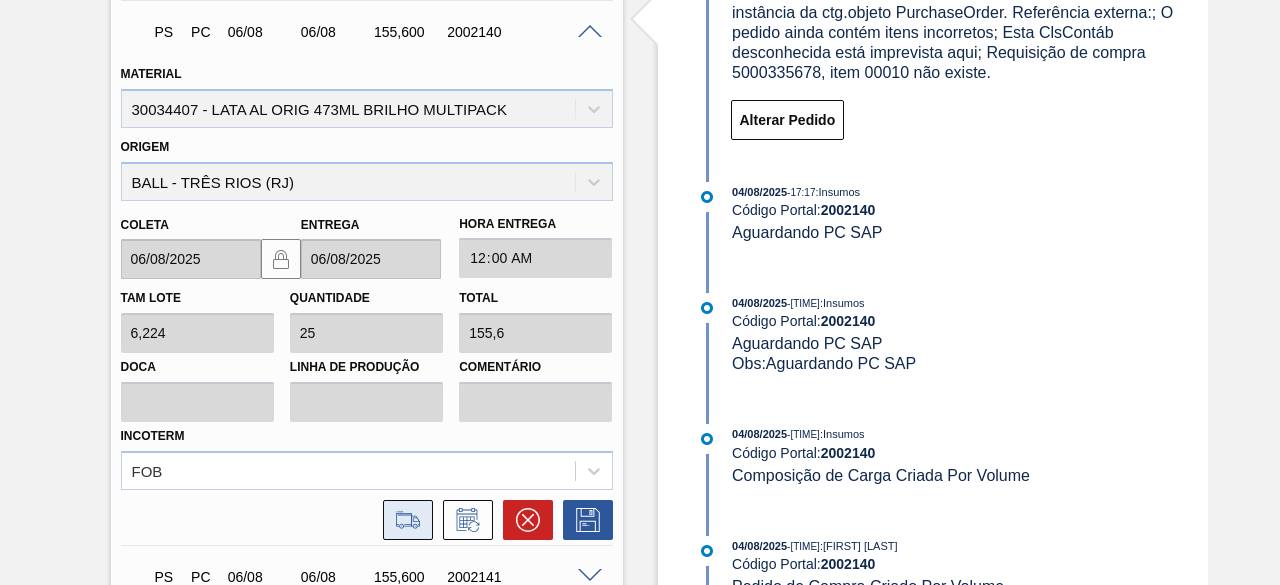click 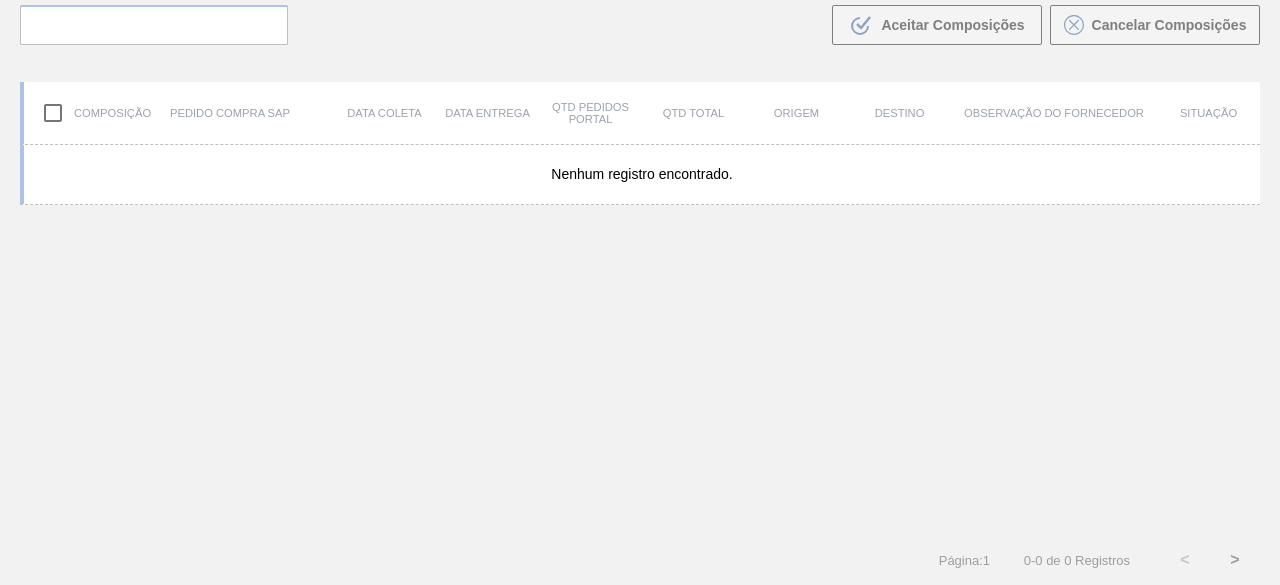 scroll, scrollTop: 143, scrollLeft: 0, axis: vertical 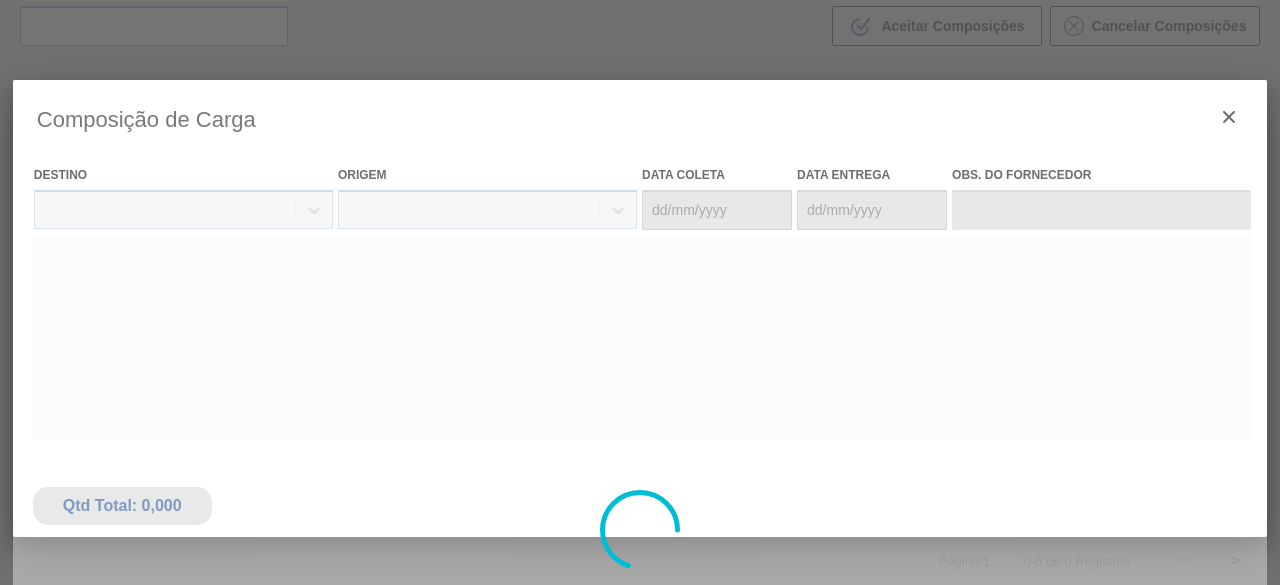 type on "06/08/2025" 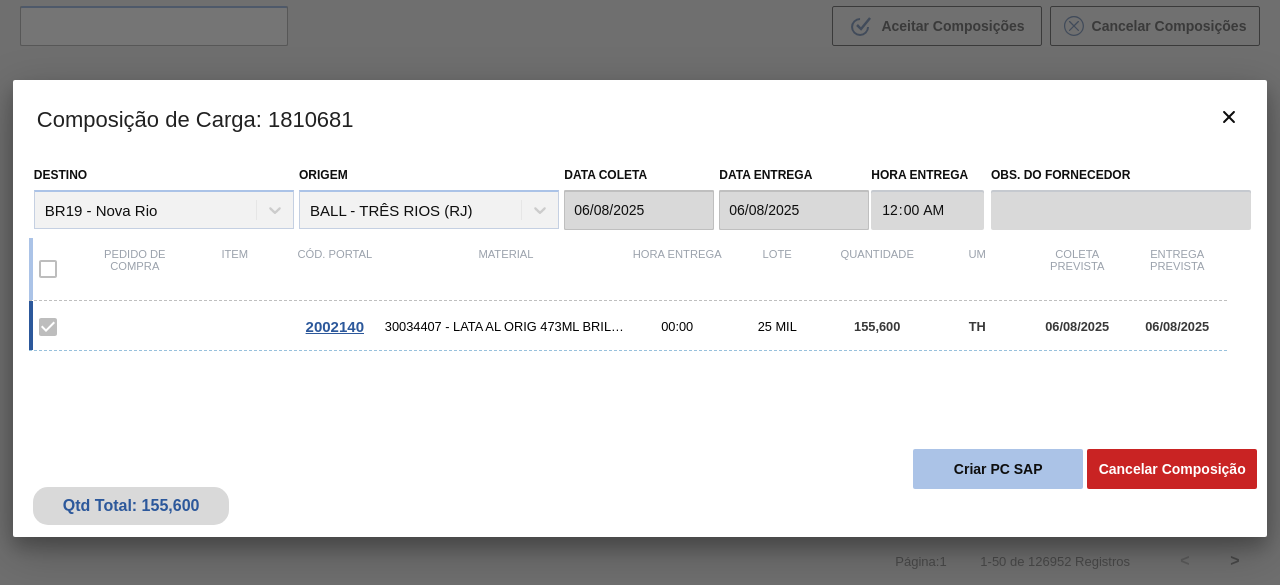 click on "Criar PC SAP" at bounding box center (998, 469) 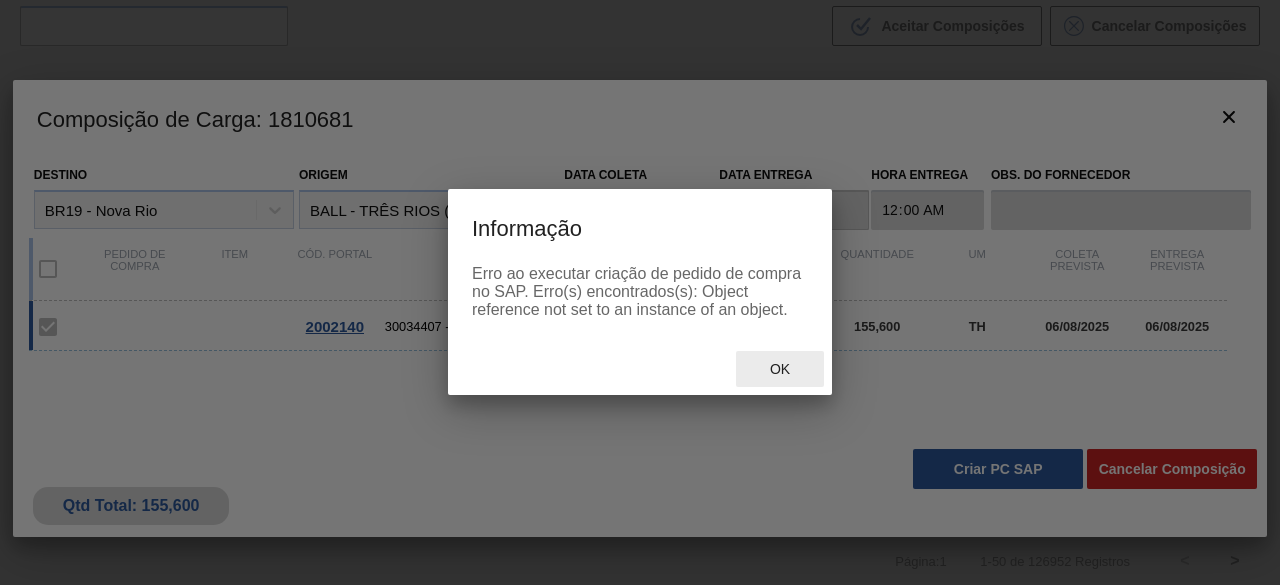 click on "Ok" at bounding box center [780, 369] 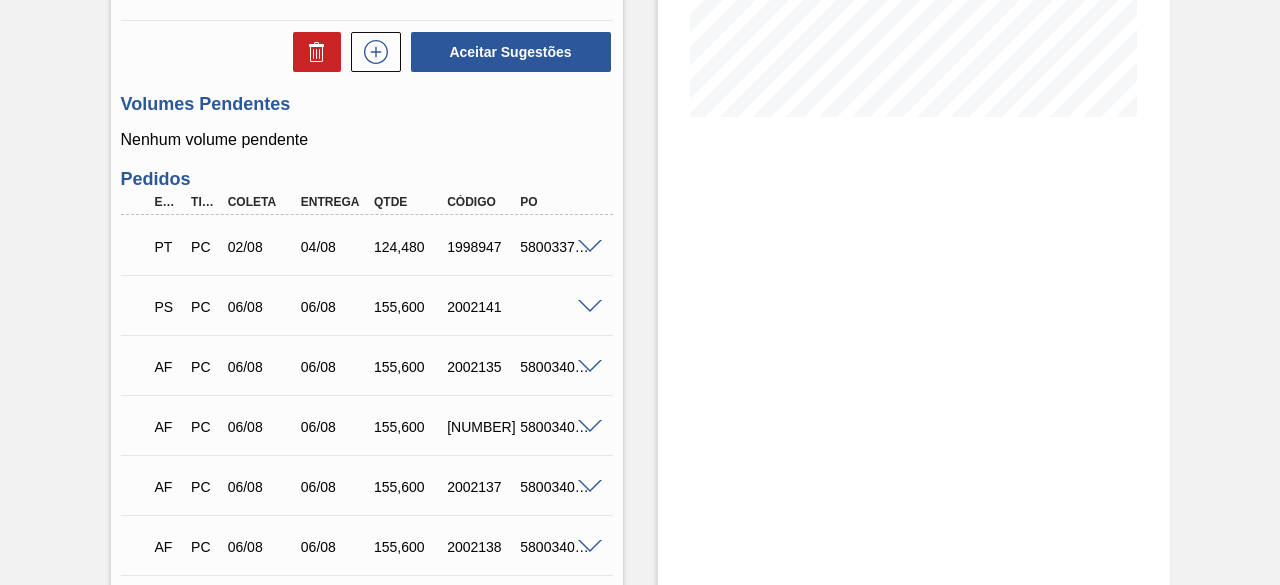 scroll, scrollTop: 633, scrollLeft: 0, axis: vertical 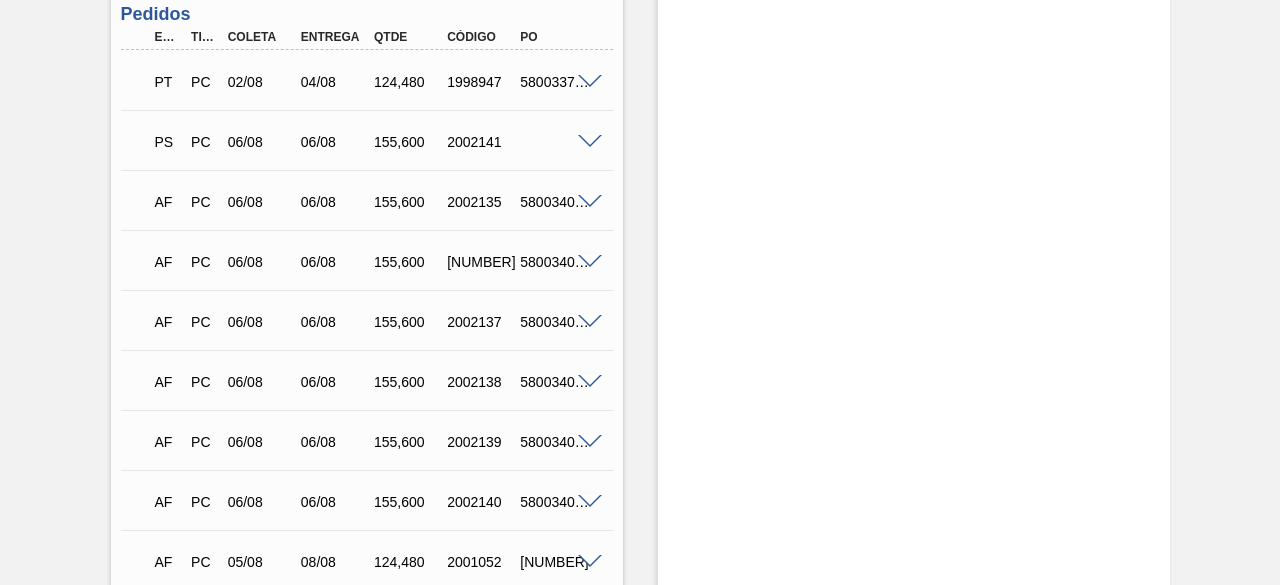 click at bounding box center (590, 142) 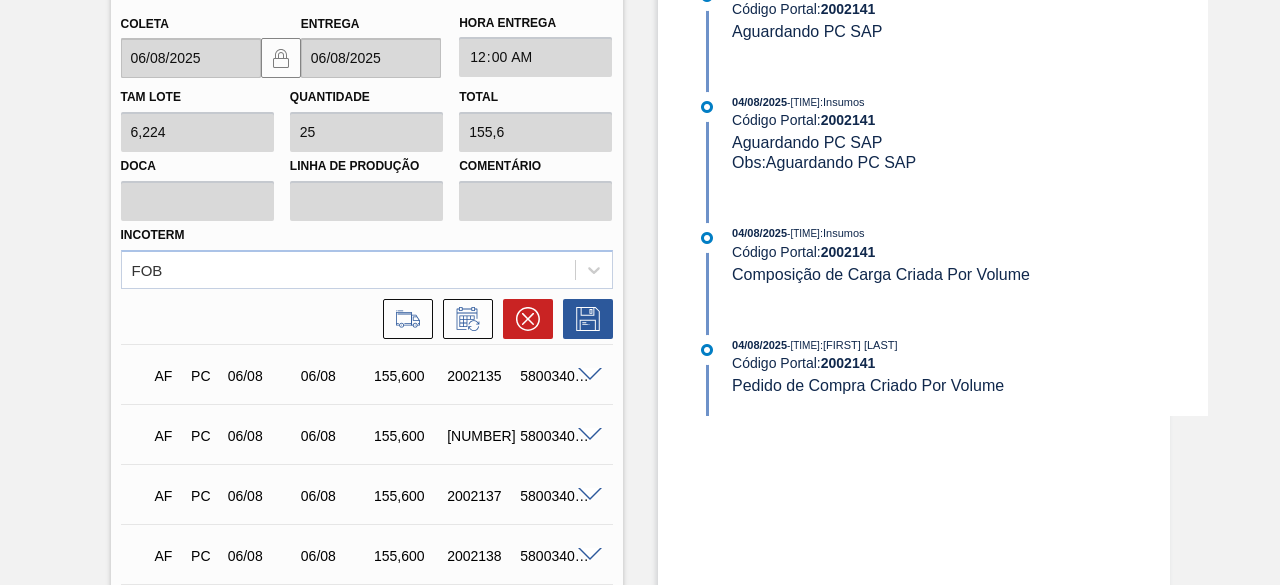 scroll, scrollTop: 992, scrollLeft: 0, axis: vertical 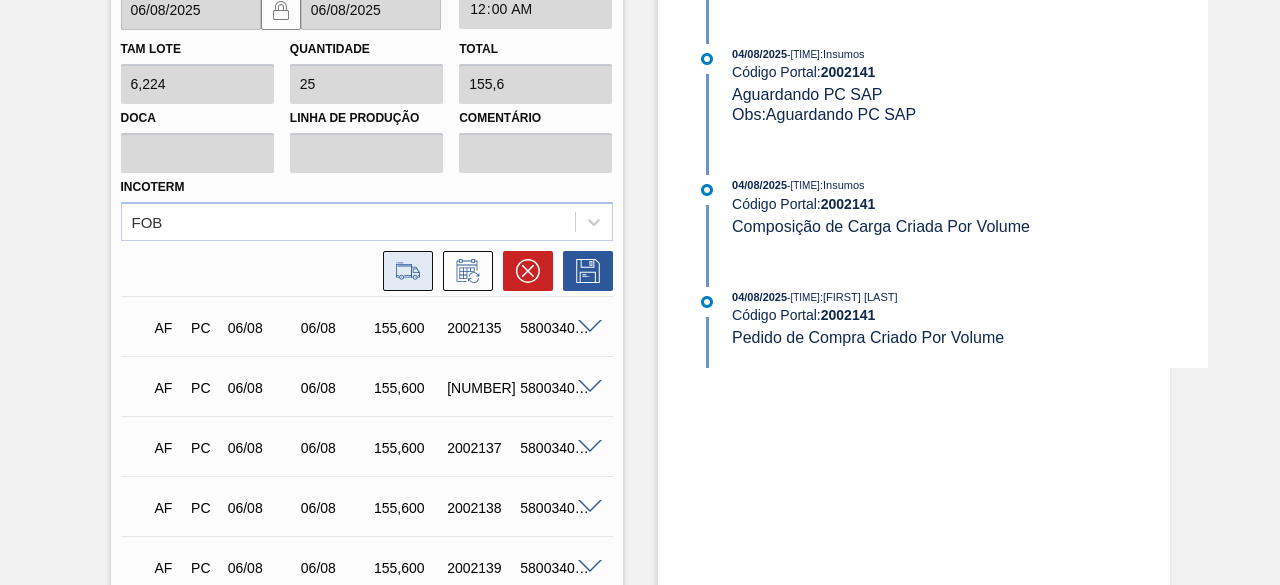click 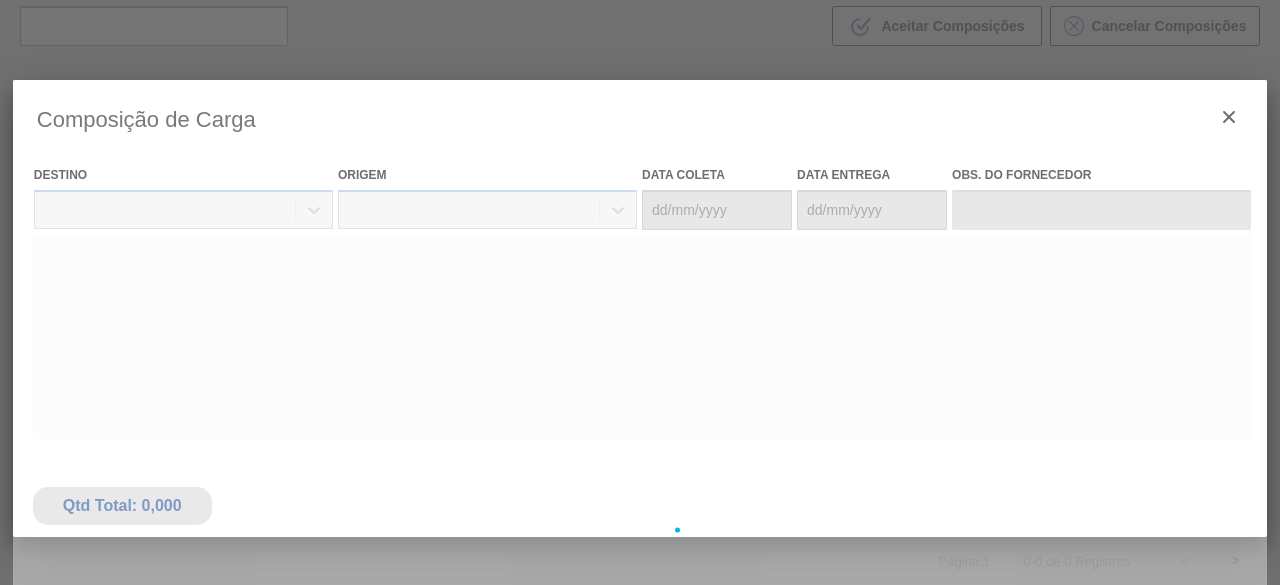 type on "06/08/2025" 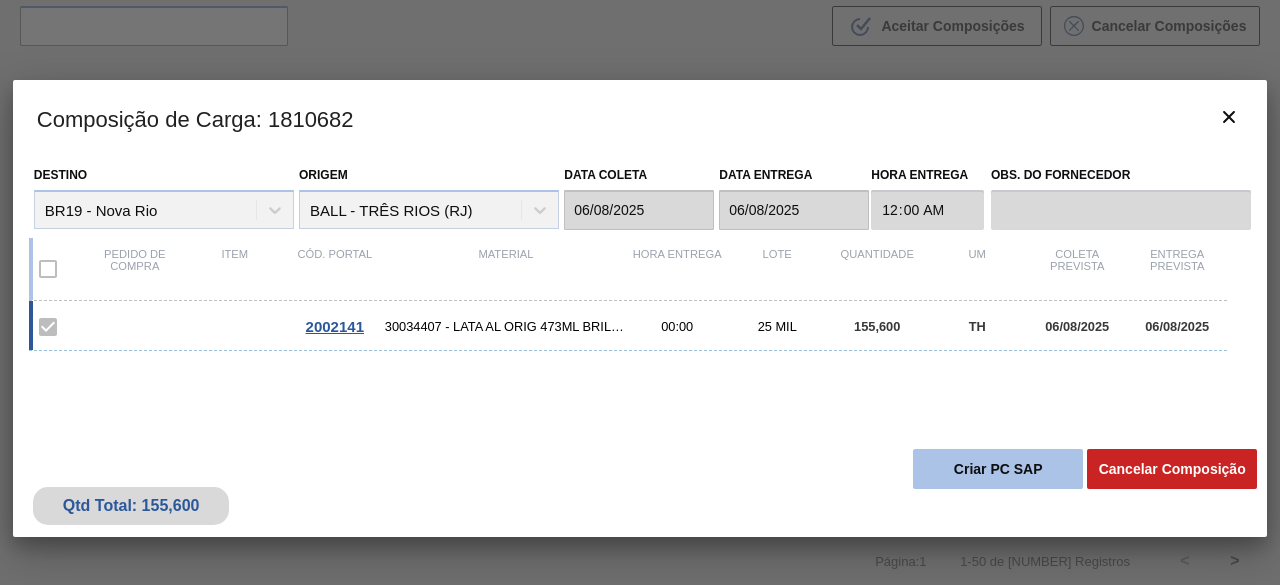 click on "Criar PC SAP" at bounding box center [998, 469] 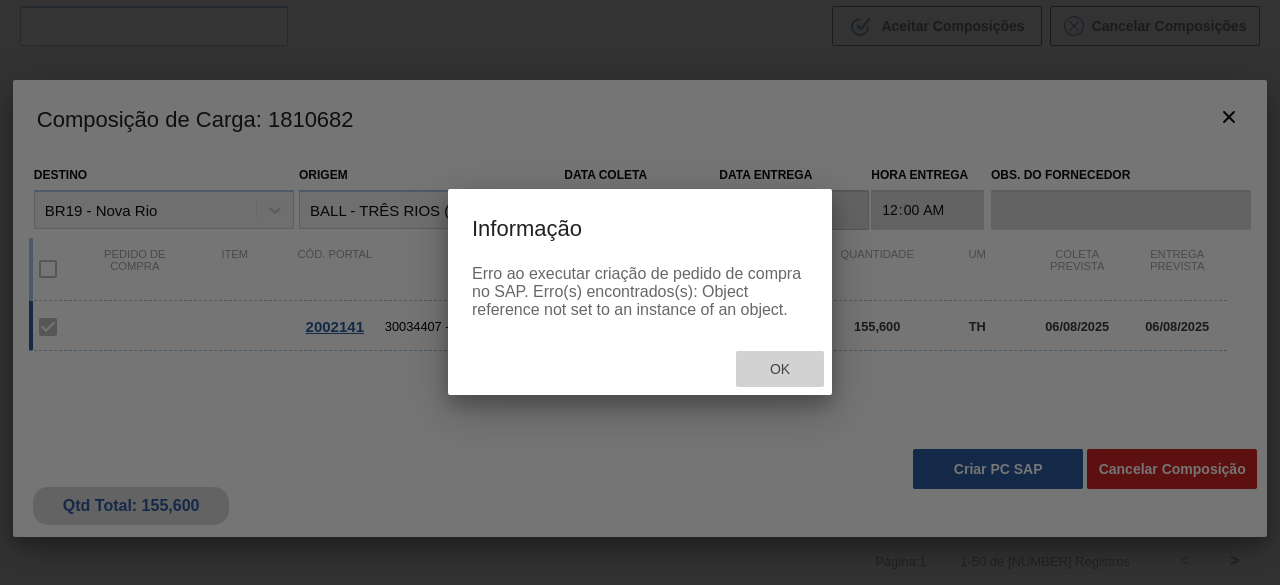 click on "Ok" at bounding box center (780, 369) 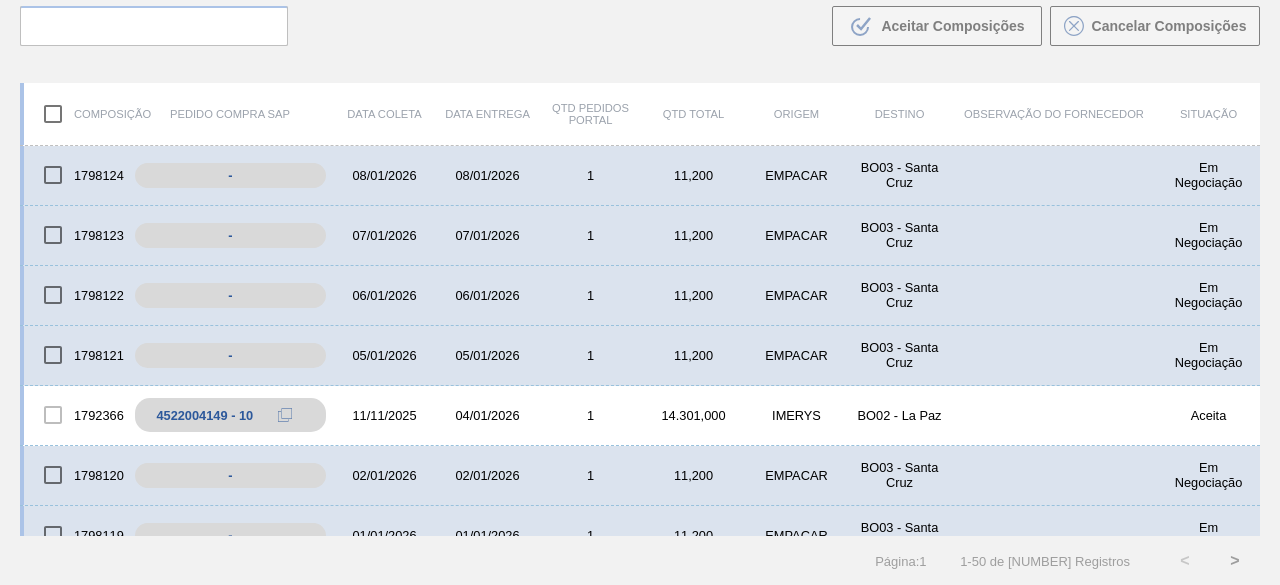 scroll, scrollTop: 0, scrollLeft: 0, axis: both 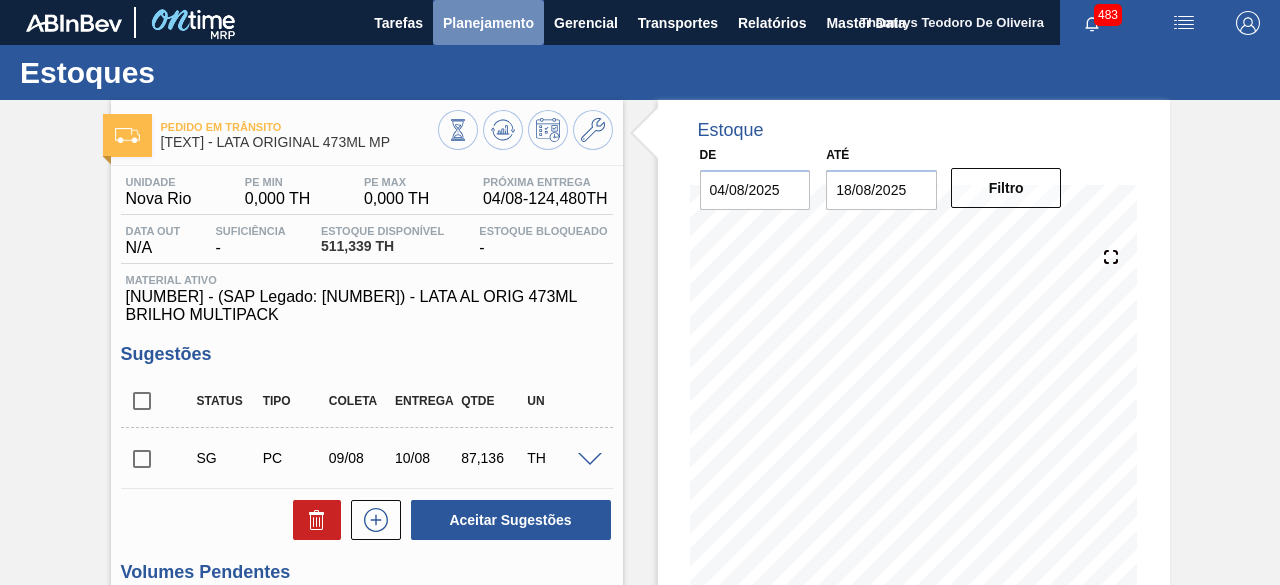 click on "Planejamento" at bounding box center (488, 22) 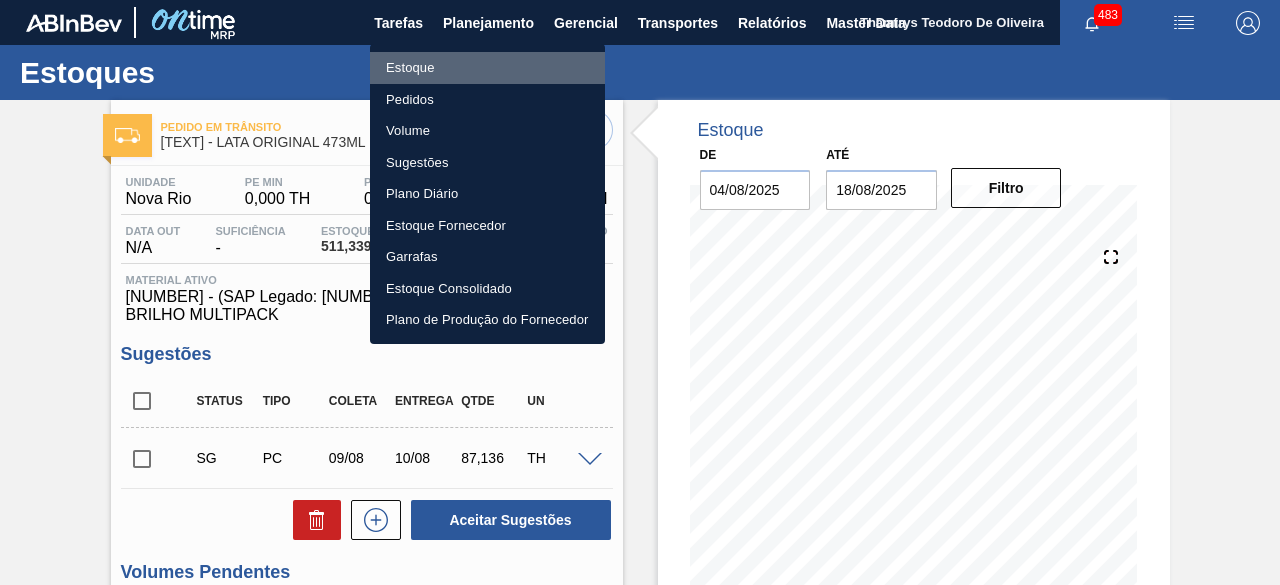 click on "Estoque" at bounding box center [487, 68] 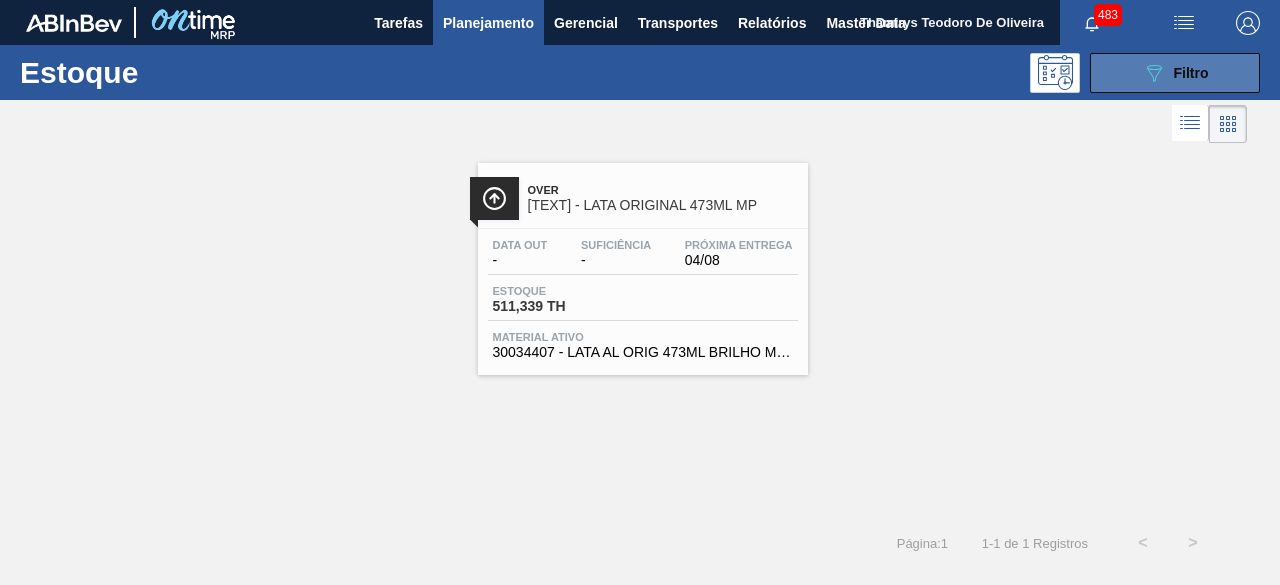 click on "089F7B8B-B2A5-4AFE-B5C0-19BA573D28AC Filtro" at bounding box center [1175, 73] 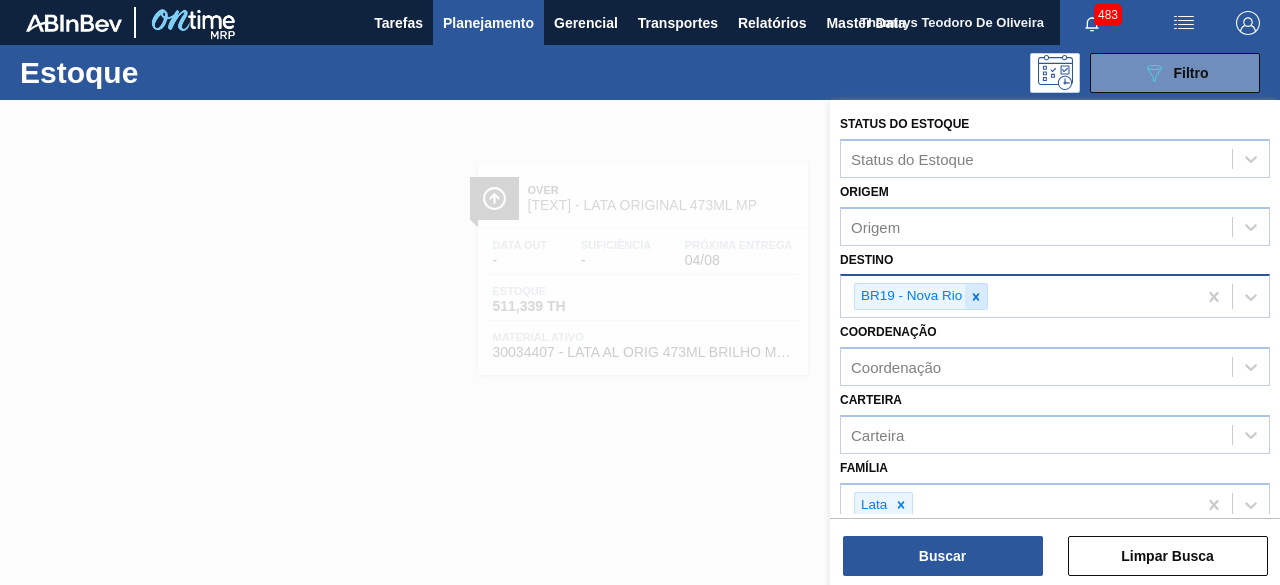 click 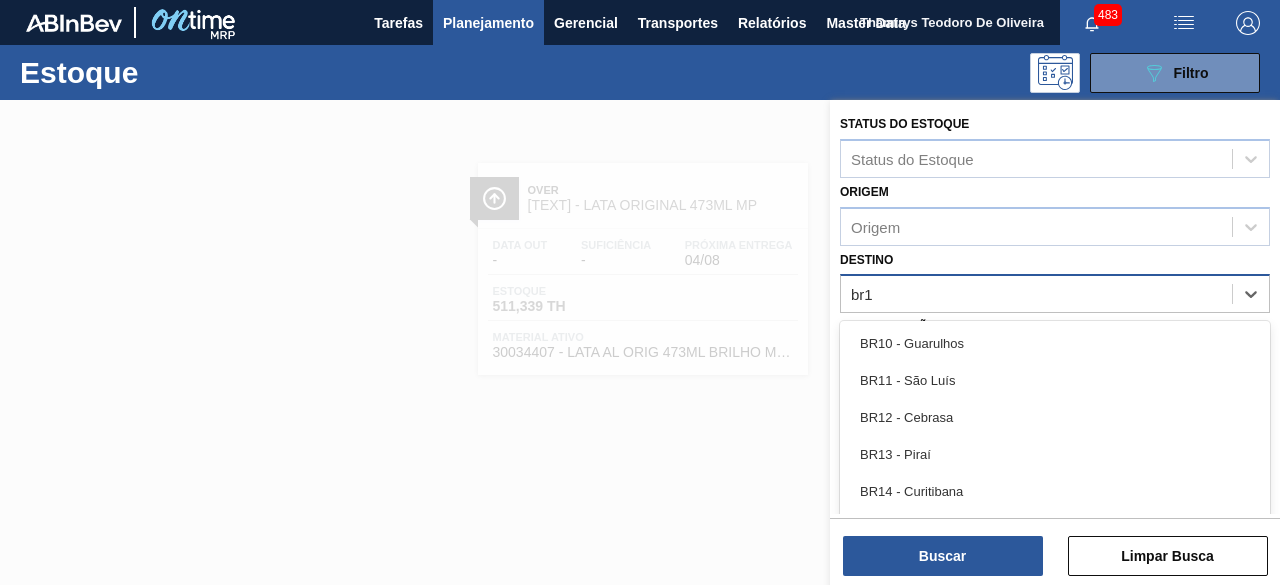 type on "br16" 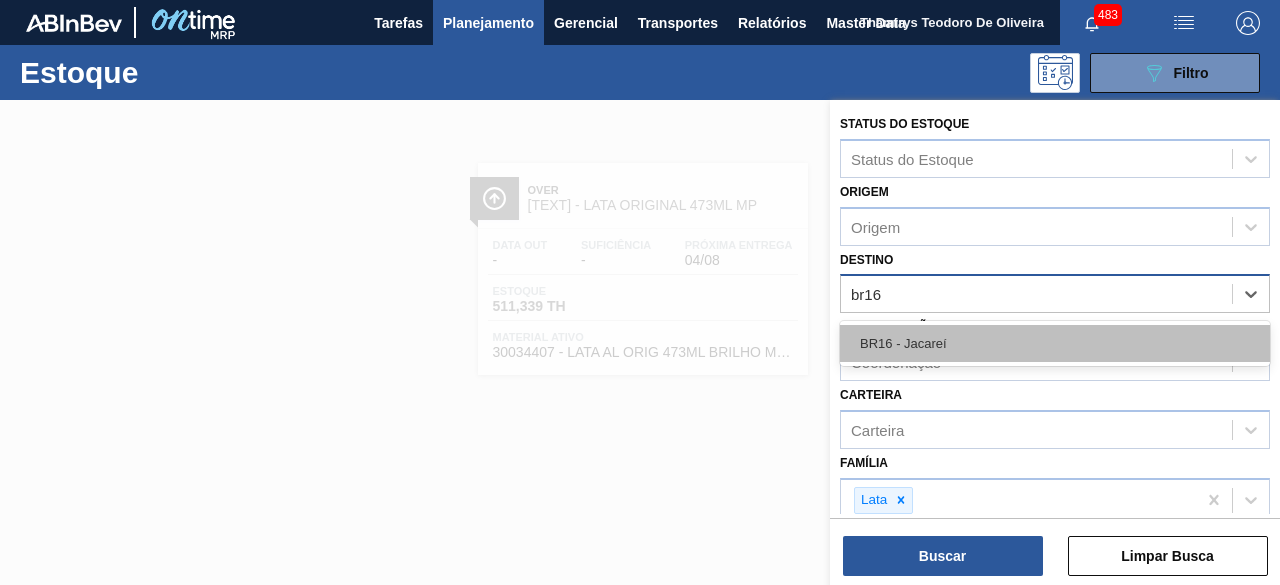 click on "BR16 - Jacareí" at bounding box center (1055, 343) 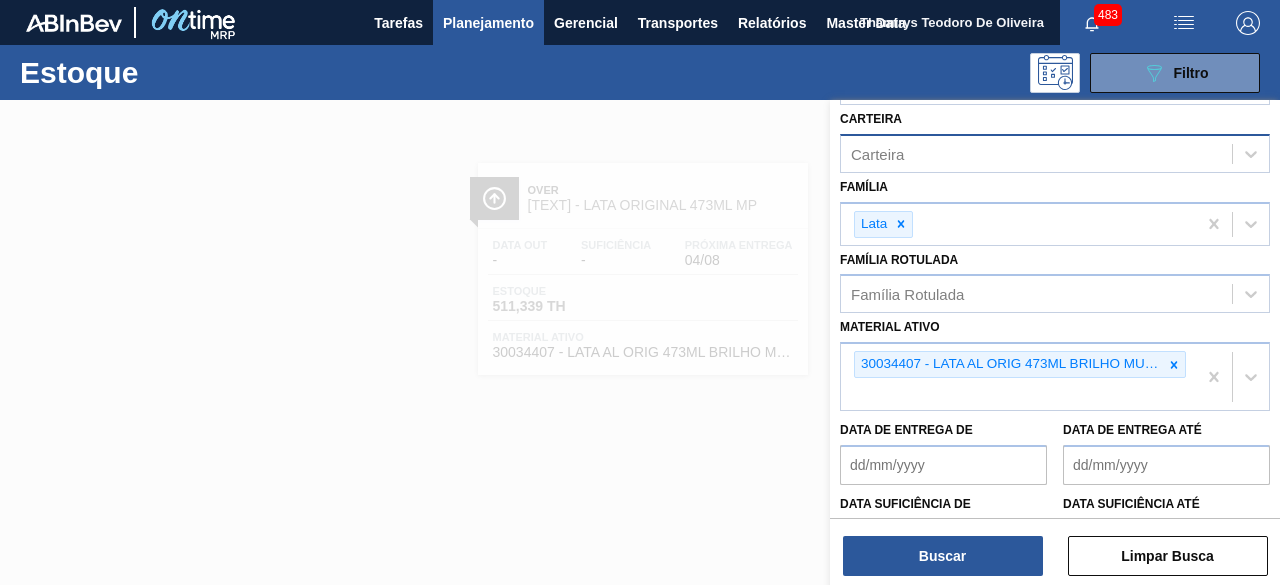 scroll, scrollTop: 286, scrollLeft: 0, axis: vertical 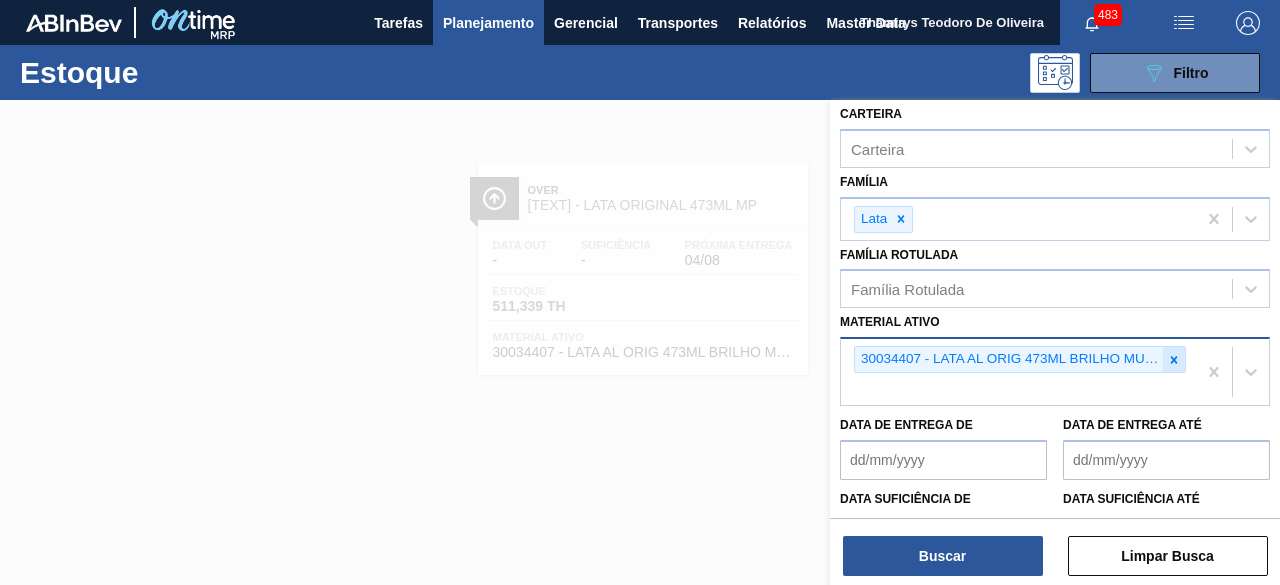 click 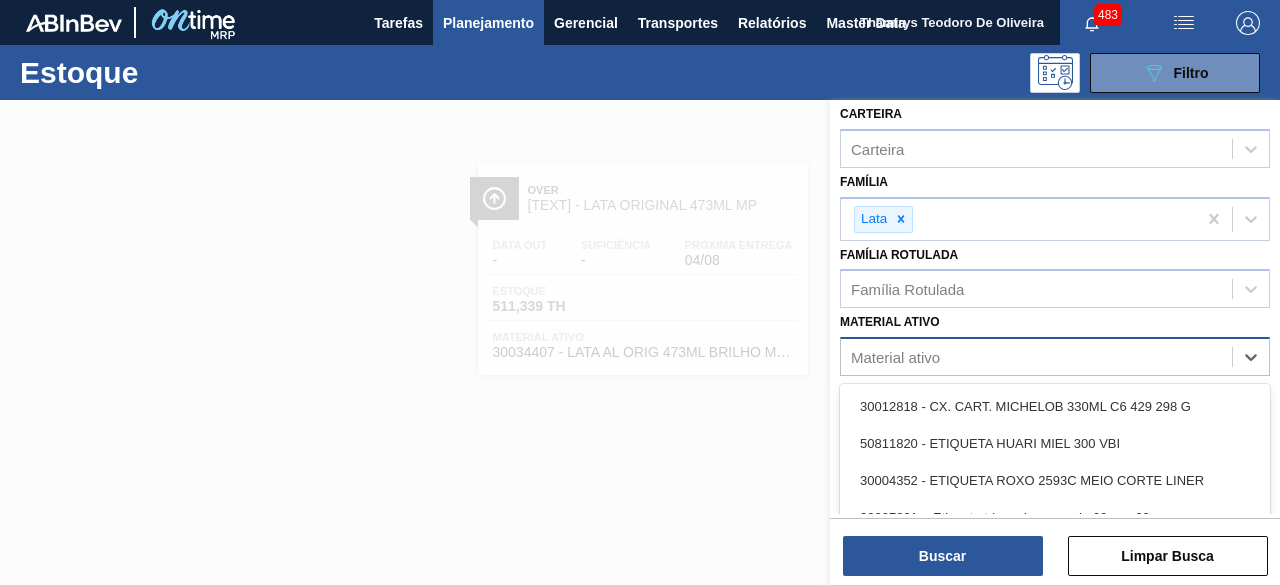click on "Material ativo" at bounding box center [1036, 357] 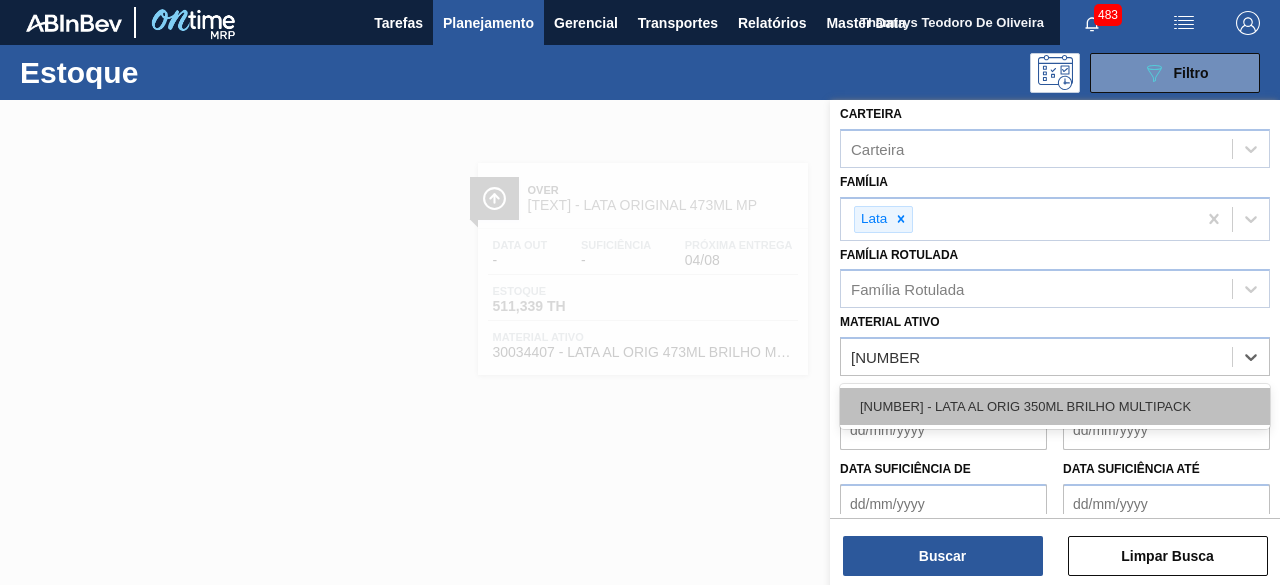 click on "30034410 - LATA AL ORIG 350ML BRILHO MULTIPACK" at bounding box center (1055, 406) 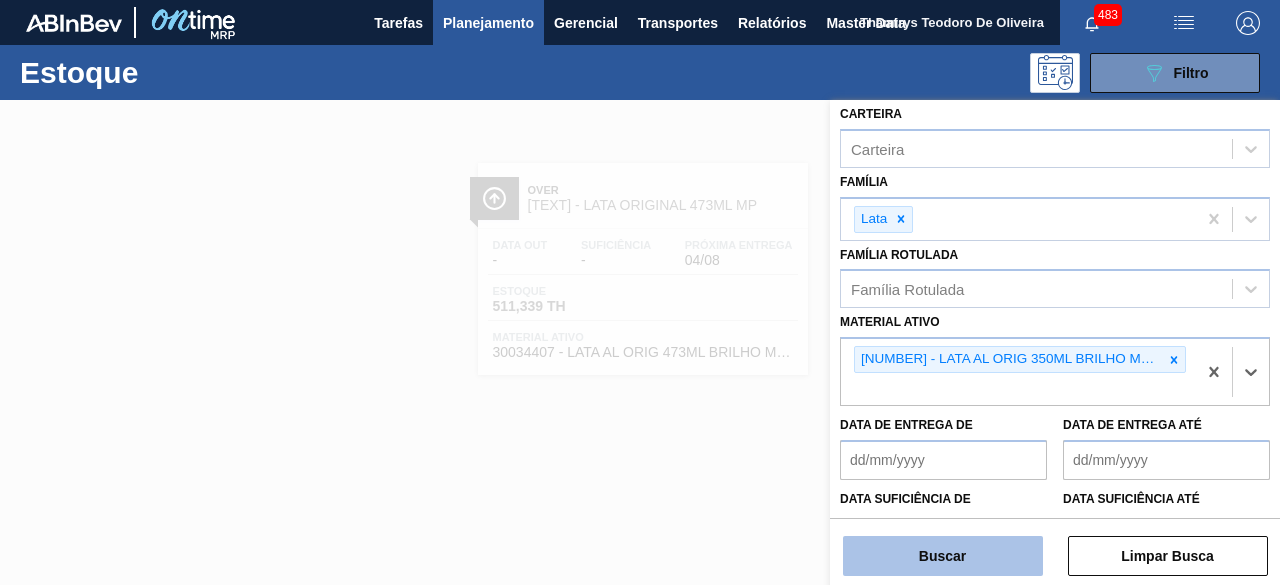 click on "Buscar" at bounding box center (943, 556) 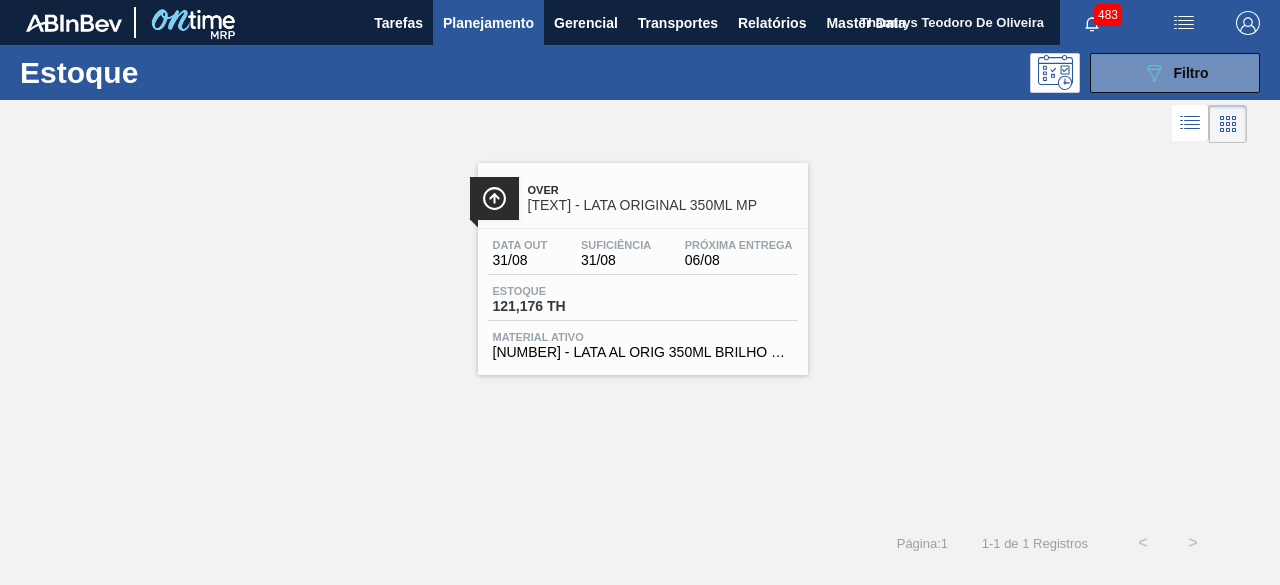 click on "Estoque 121,176 TH" at bounding box center (643, 303) 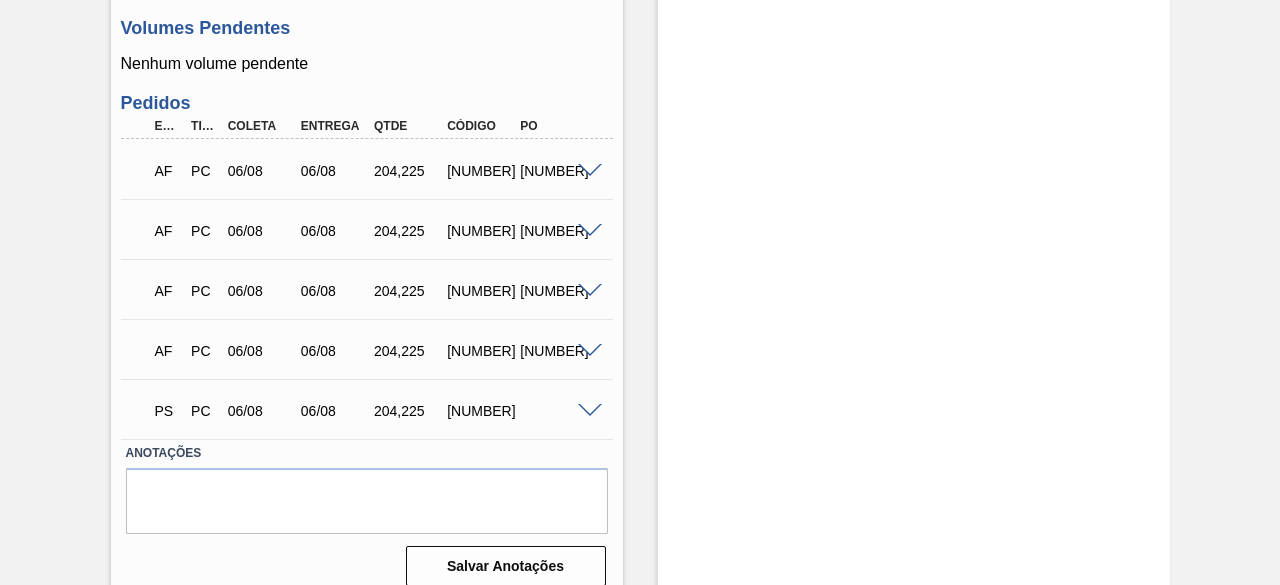 scroll, scrollTop: 1414, scrollLeft: 0, axis: vertical 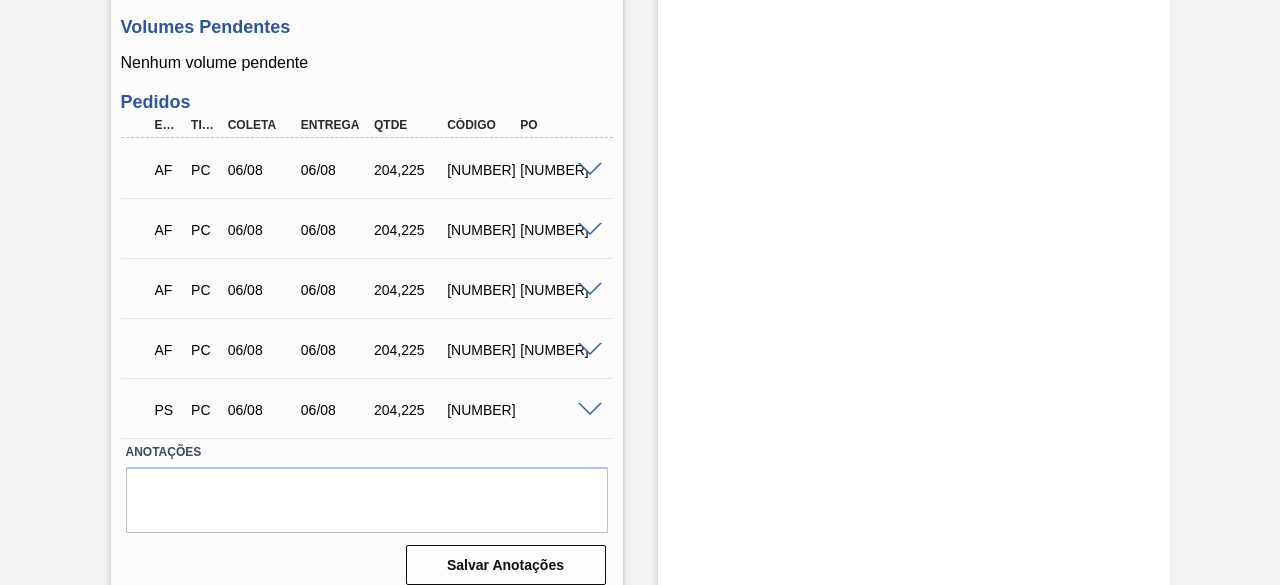 click at bounding box center (590, 410) 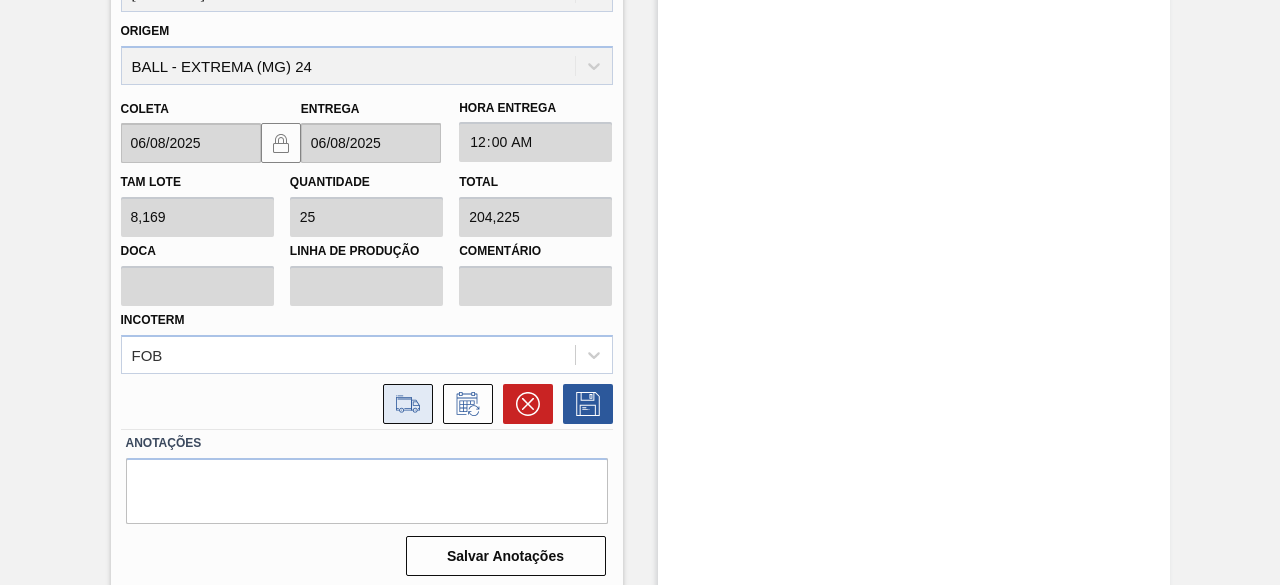 click 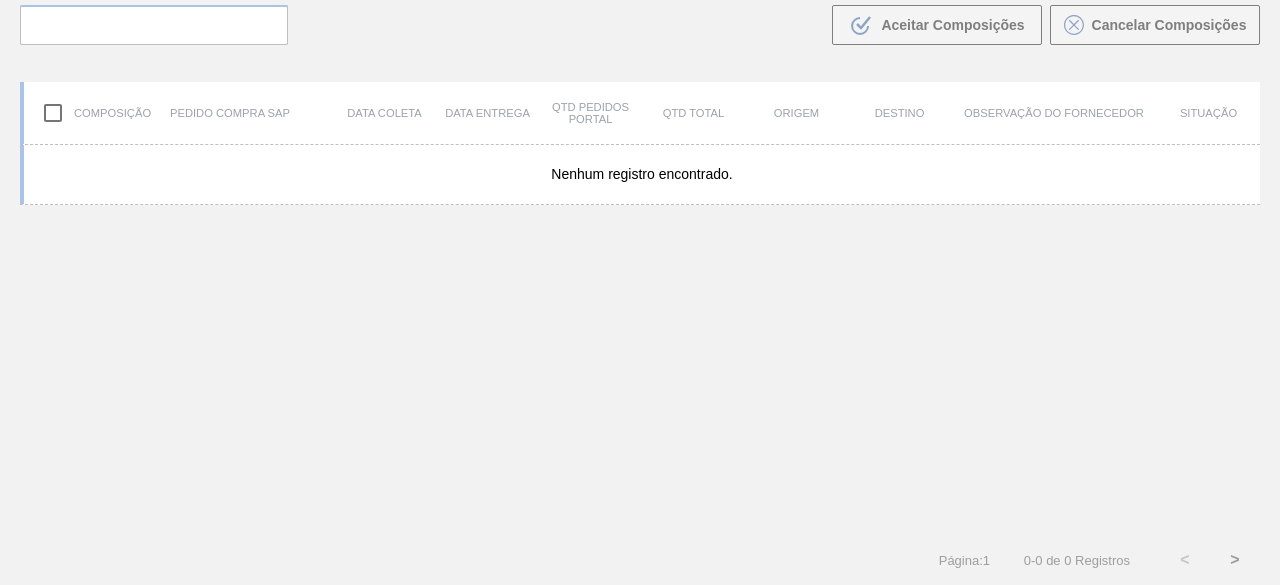 scroll, scrollTop: 143, scrollLeft: 0, axis: vertical 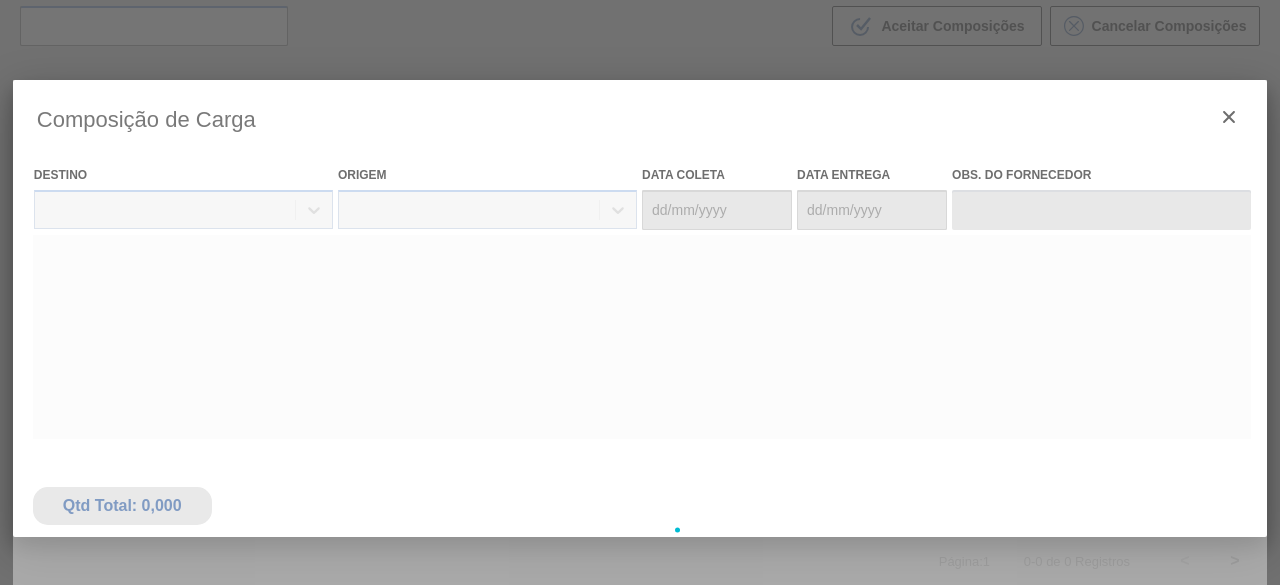 type on "06/08/2025" 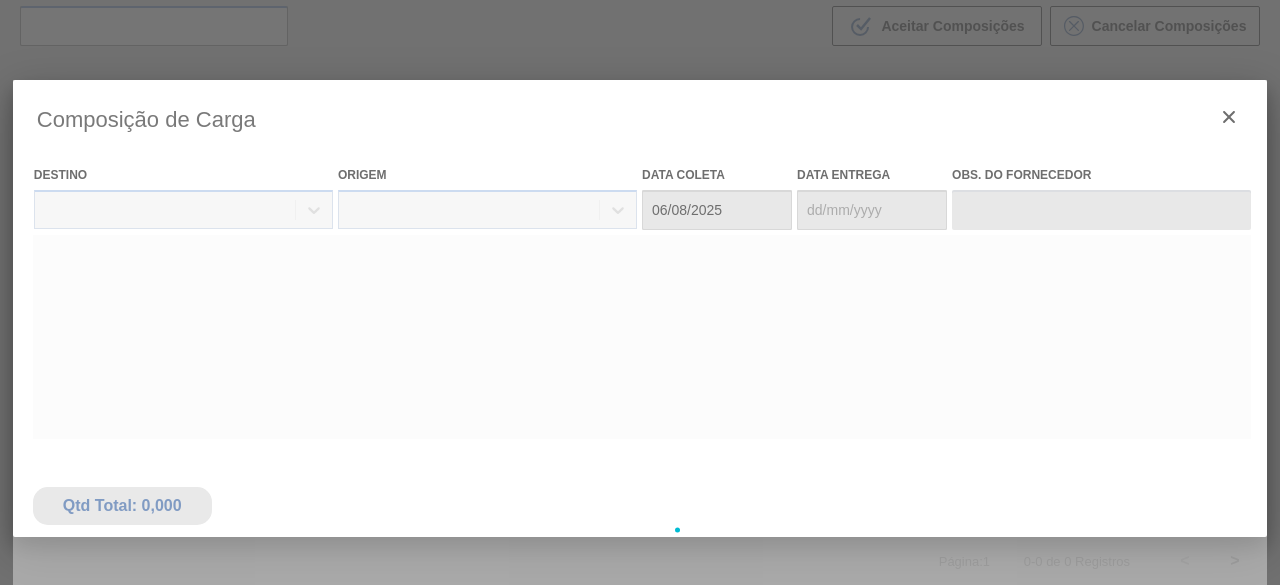 type on "06/08/2025" 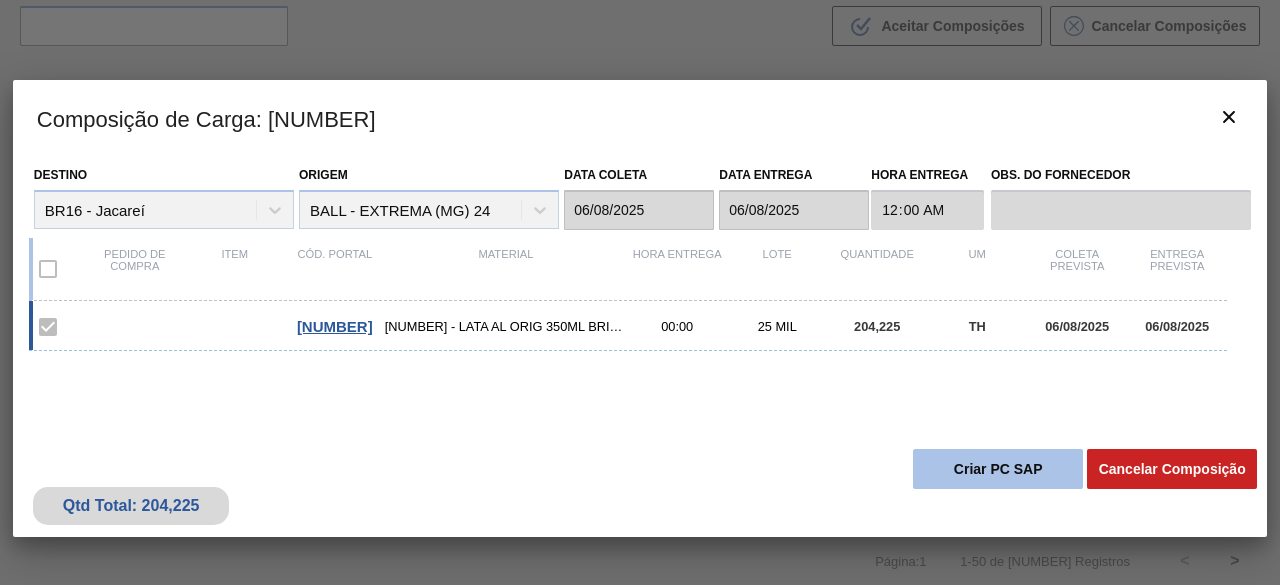click on "Criar PC SAP" at bounding box center (998, 469) 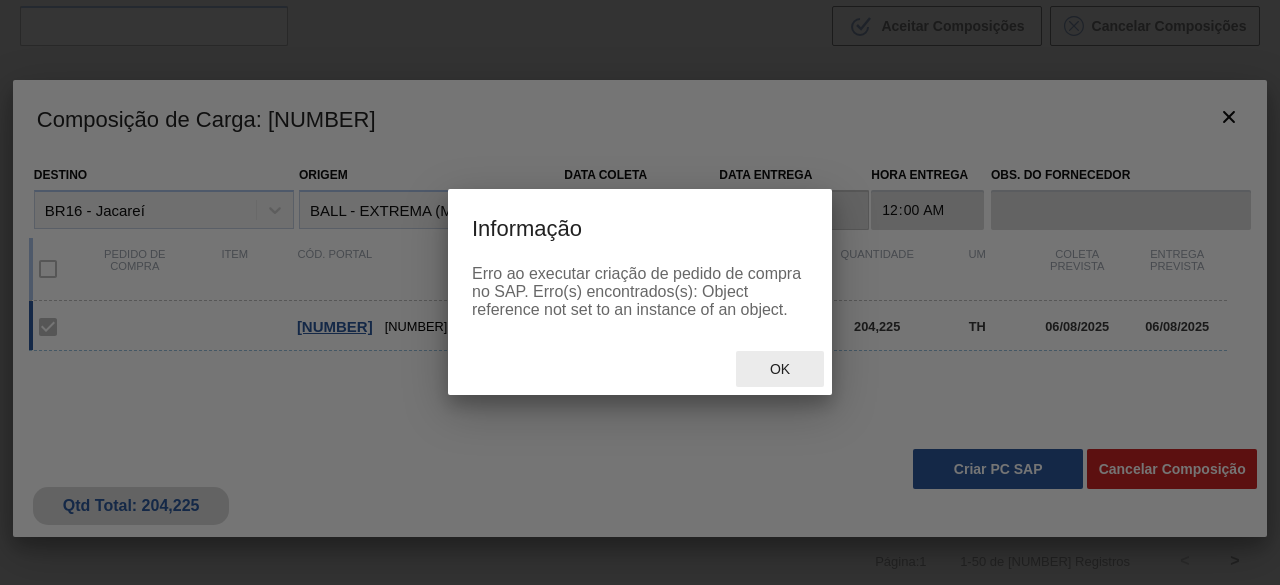click on "Ok" at bounding box center (780, 369) 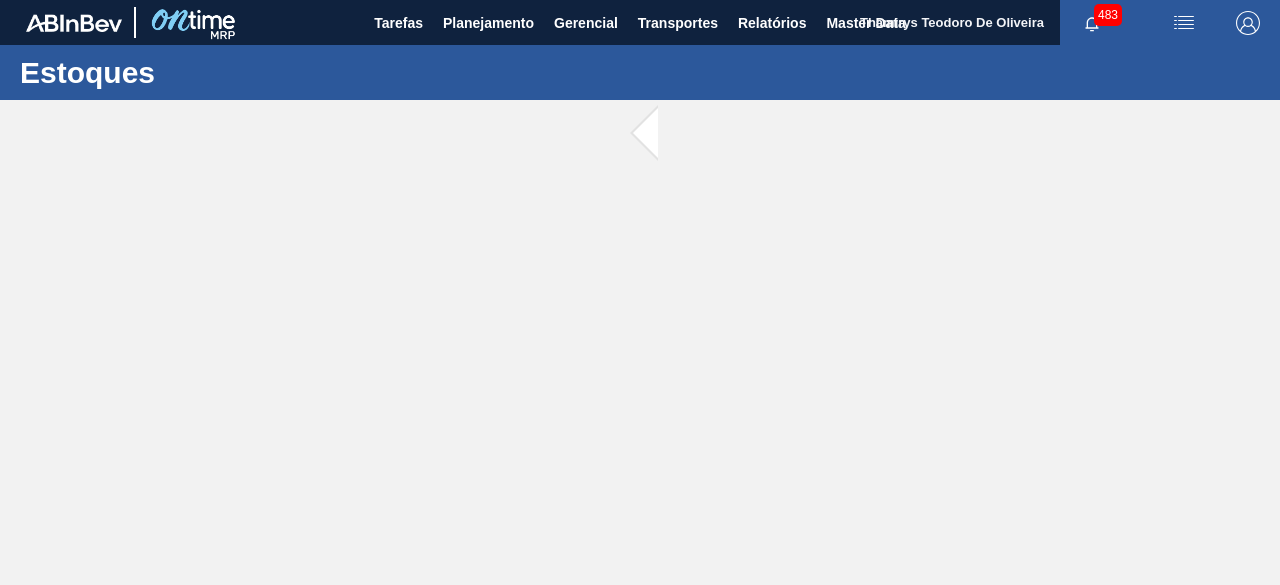 scroll, scrollTop: 0, scrollLeft: 0, axis: both 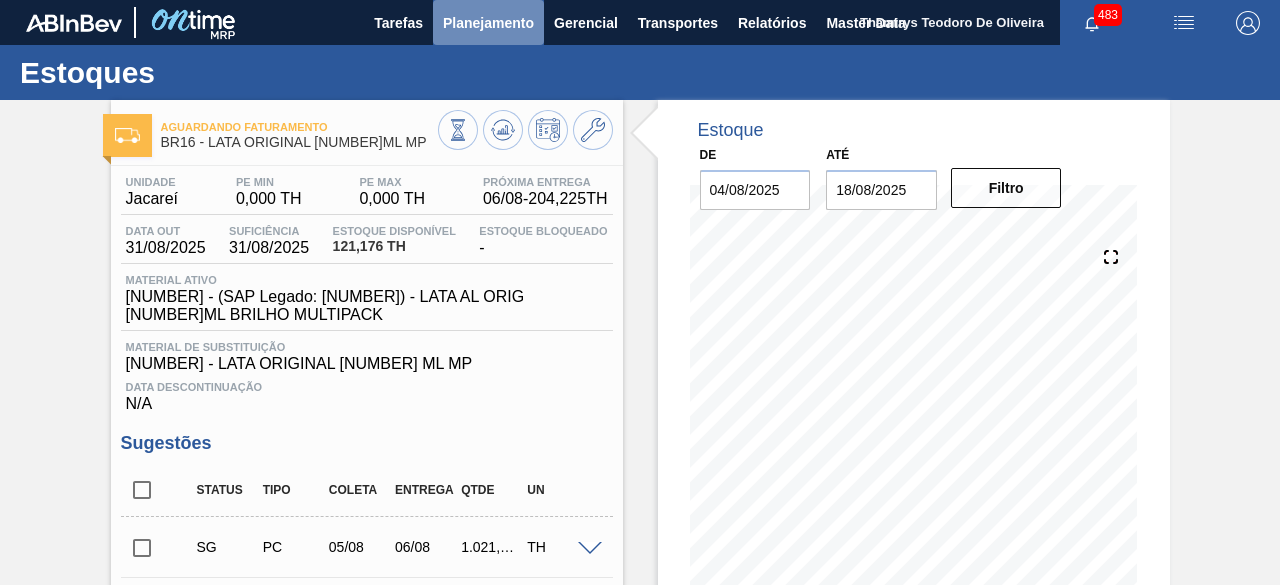click on "Planejamento" at bounding box center [488, 23] 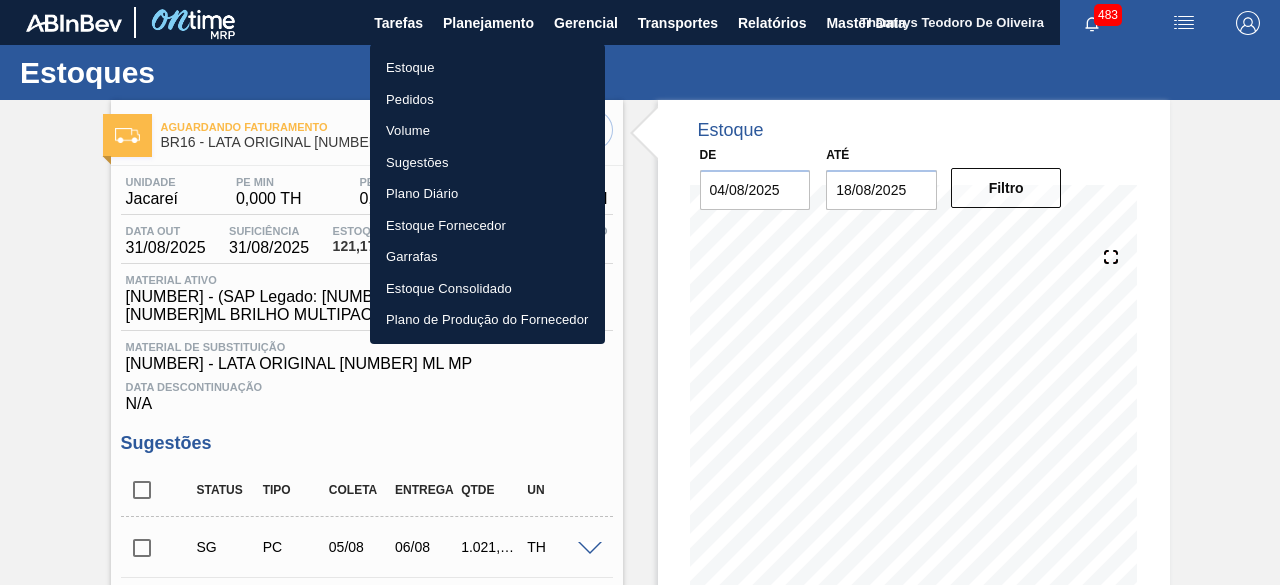 click on "Estoque" at bounding box center (487, 68) 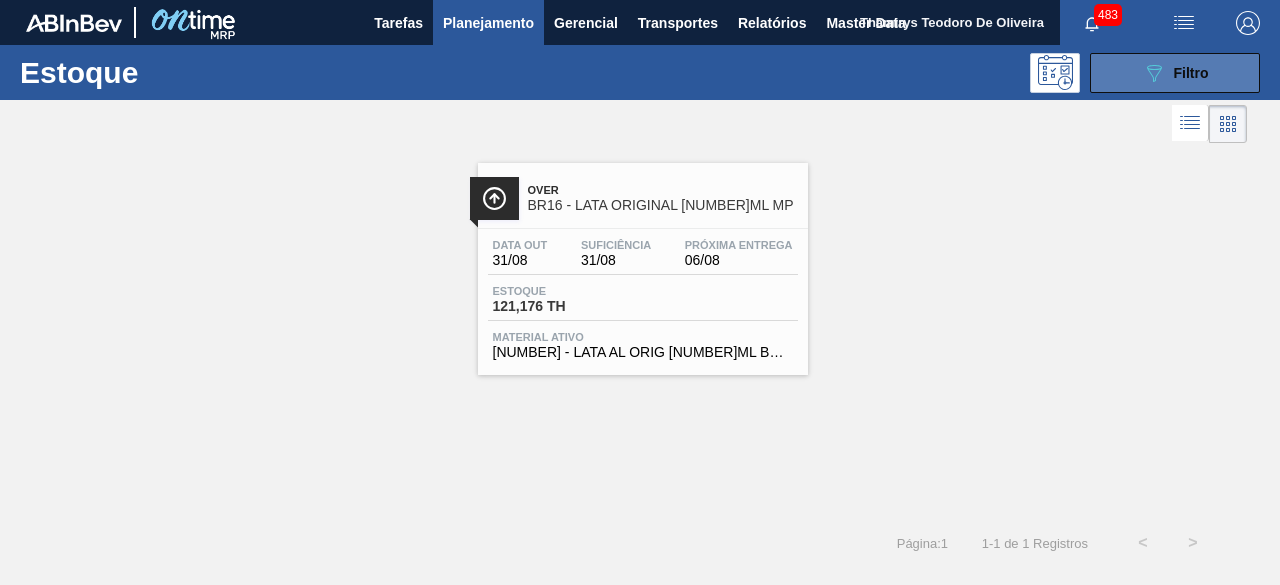 click on "089F7B8B-B2A5-4AFE-B5C0-19BA573D28AC Filtro" at bounding box center (1175, 73) 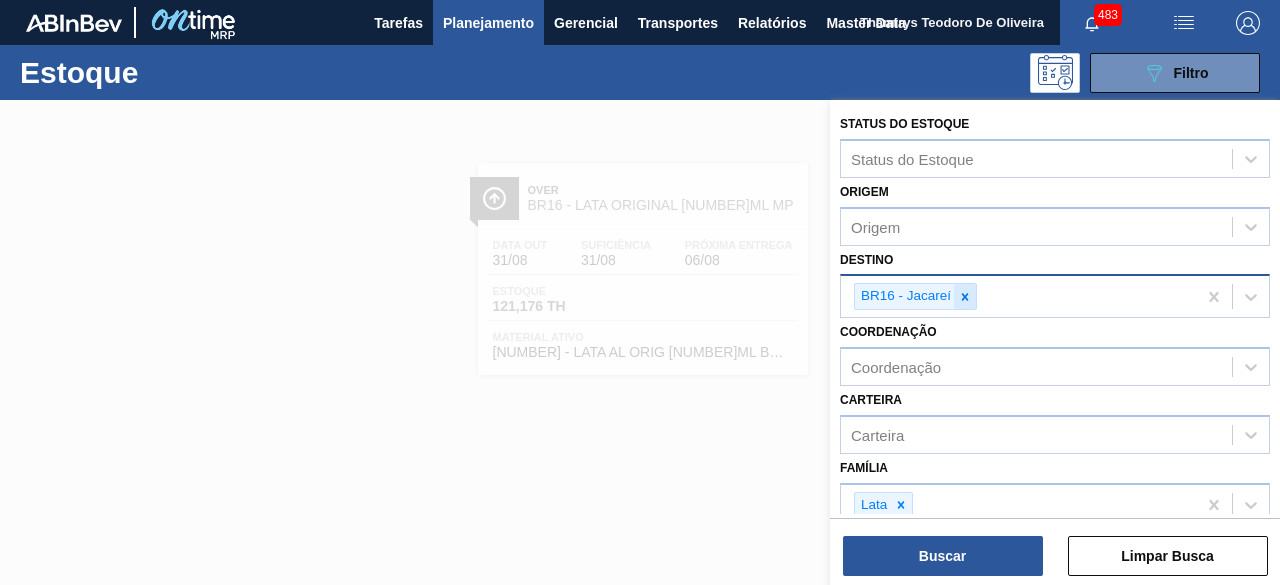 click at bounding box center [965, 296] 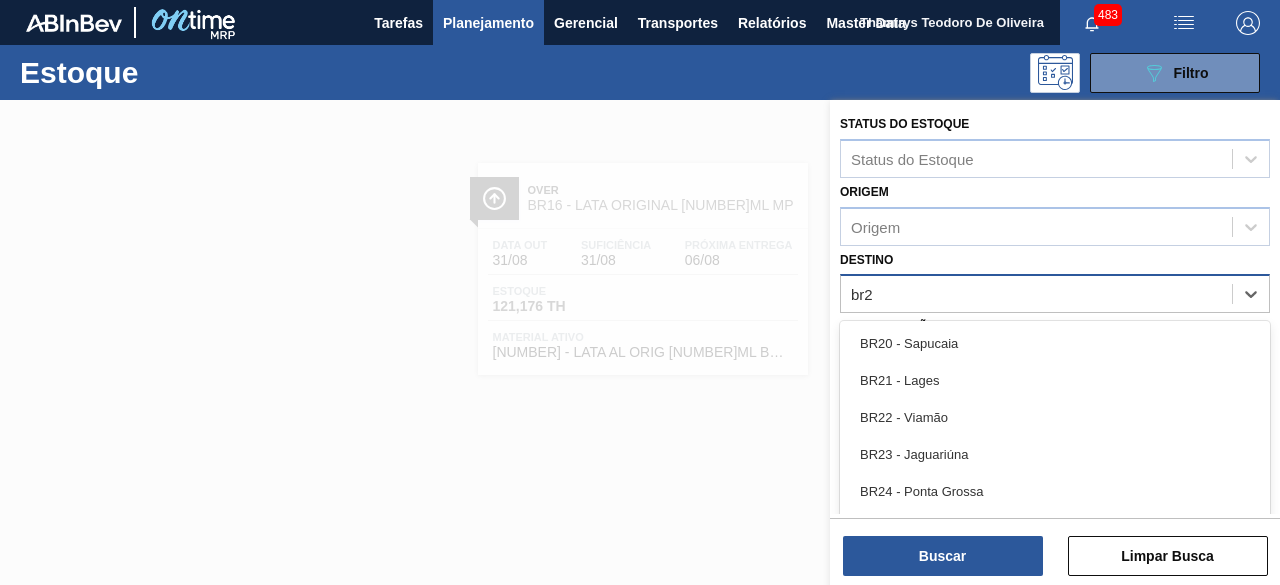 type on "br27" 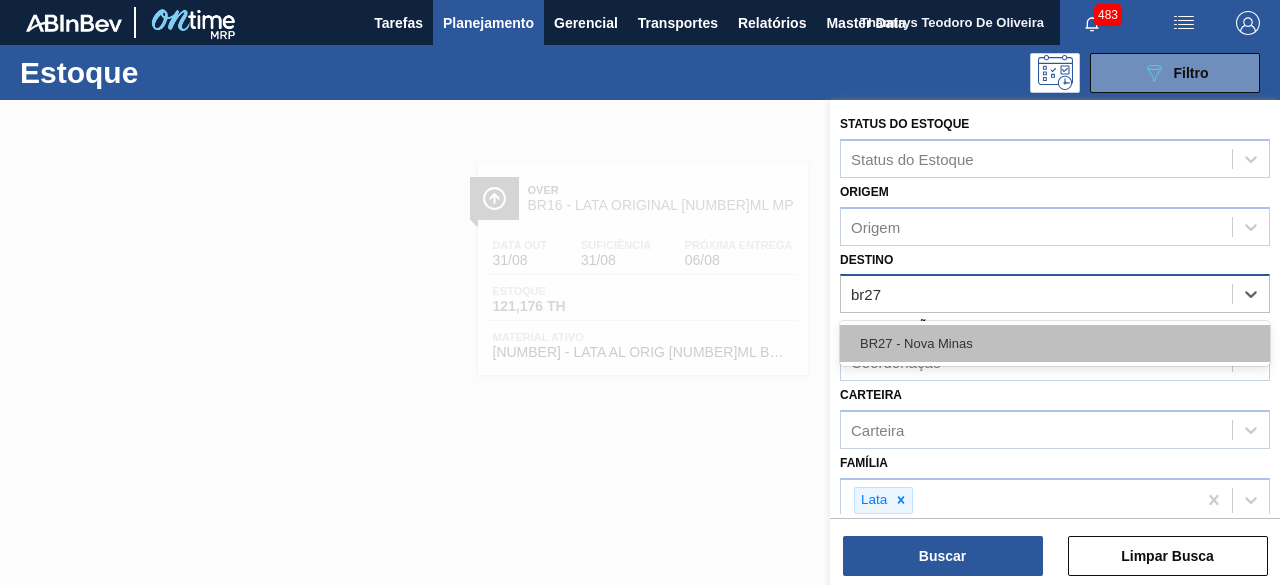 click on "BR27 - Nova Minas" at bounding box center (1055, 343) 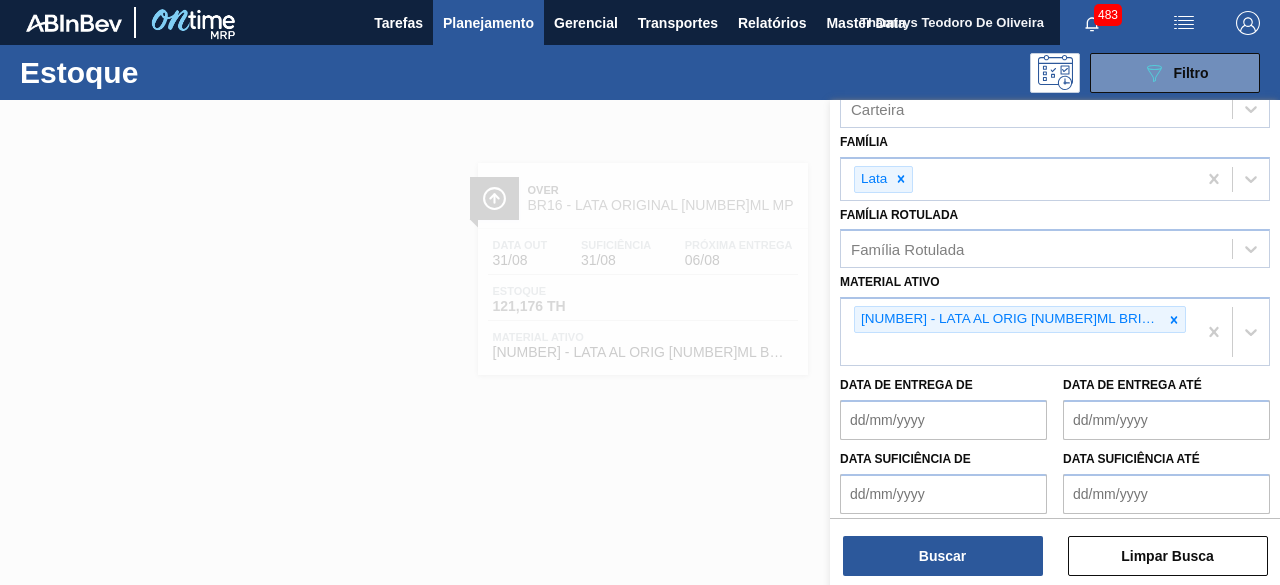 scroll, scrollTop: 329, scrollLeft: 0, axis: vertical 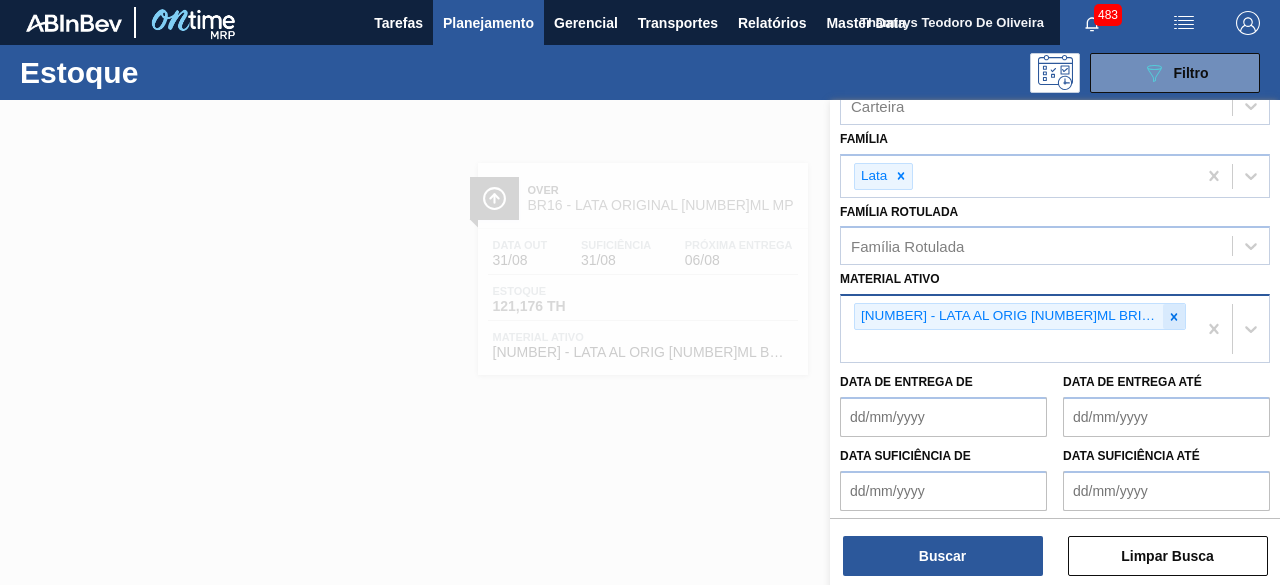 click at bounding box center [1174, 316] 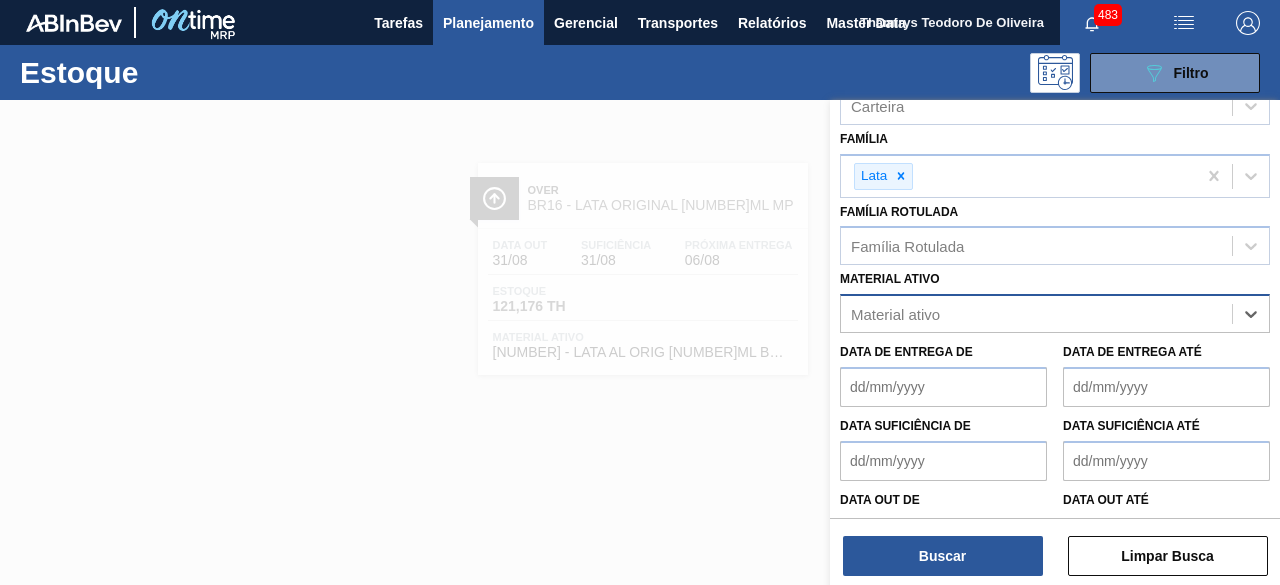 paste on "30031290" 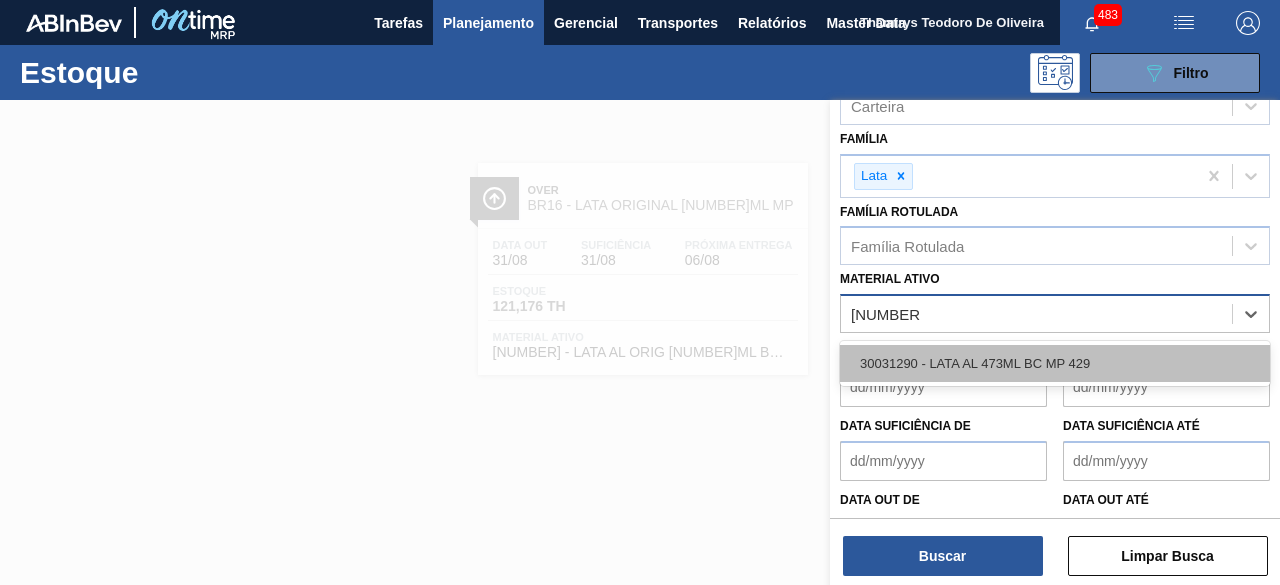 click on "30031290 - LATA AL 473ML BC MP 429" at bounding box center [1055, 363] 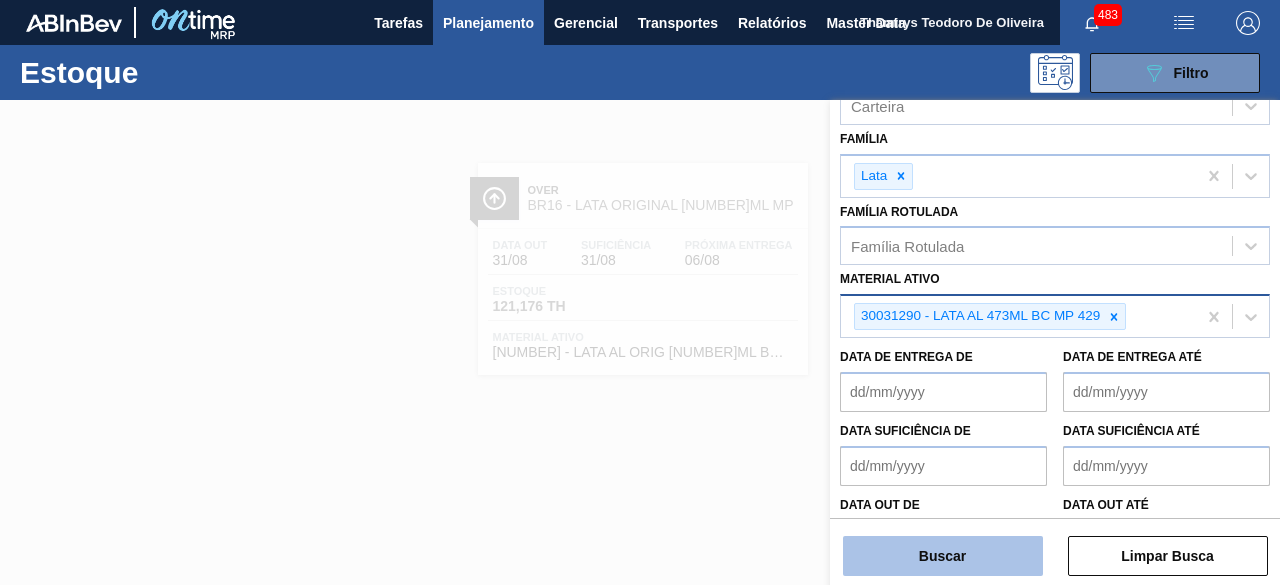 click on "Buscar" at bounding box center (943, 556) 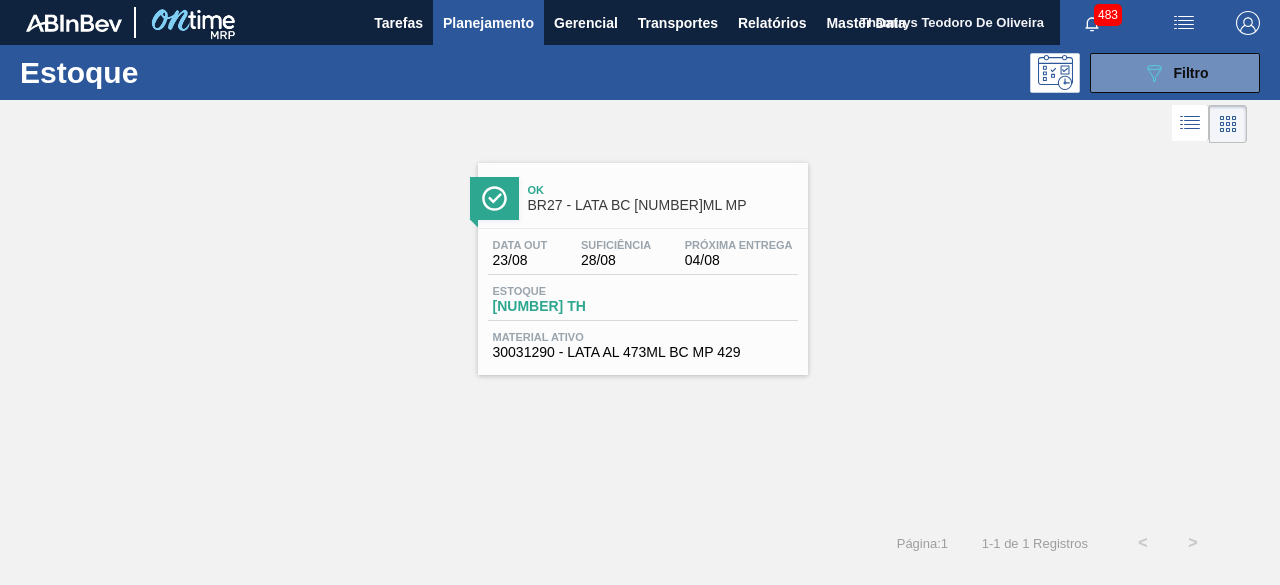 click on "Estoque 5.155,570 TH" at bounding box center [643, 303] 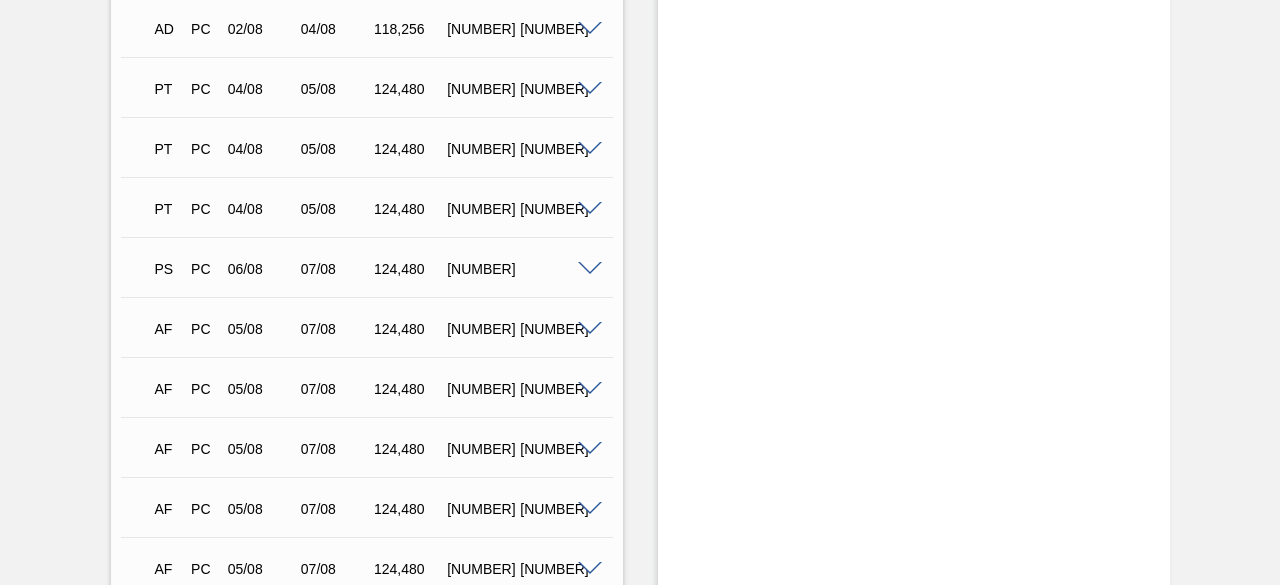 scroll, scrollTop: 2934, scrollLeft: 0, axis: vertical 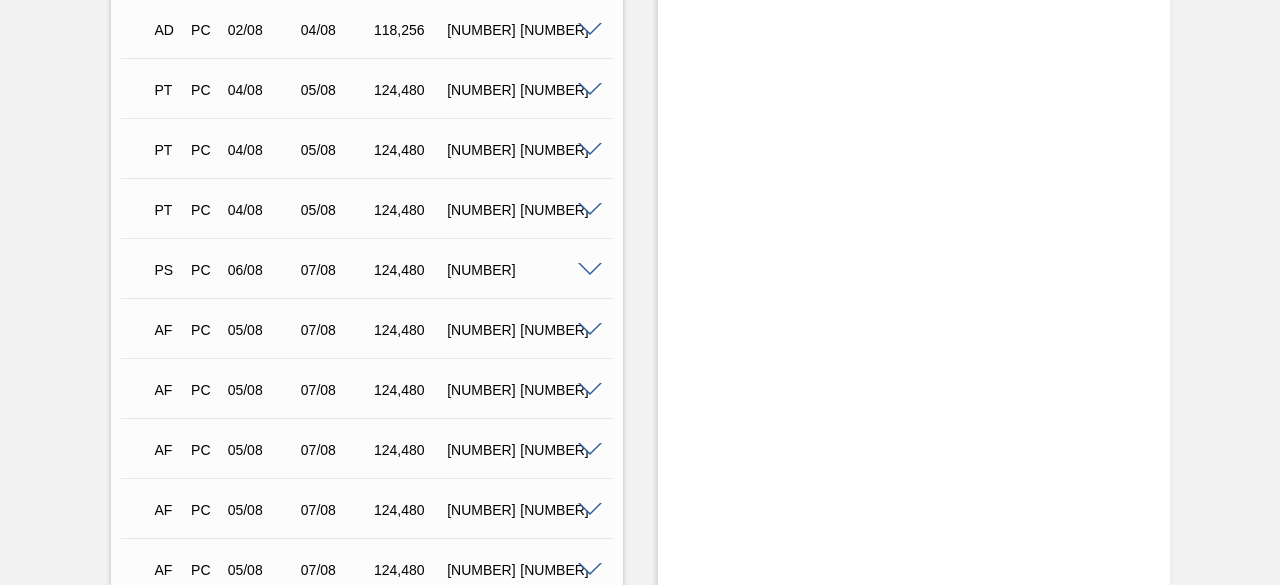click at bounding box center [590, 270] 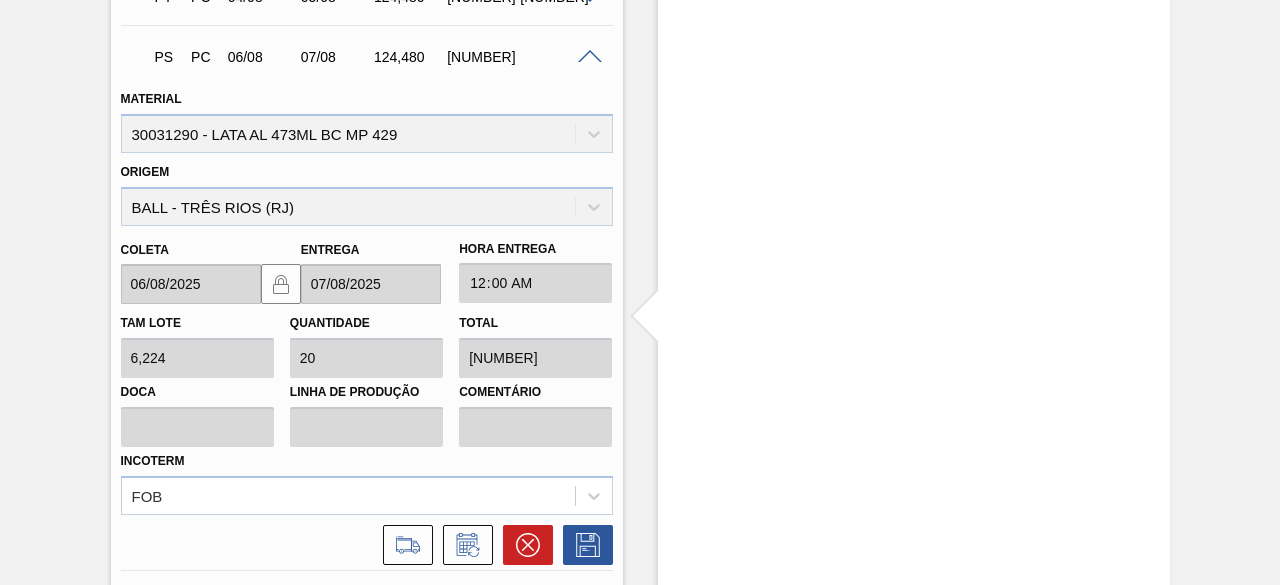 scroll, scrollTop: 3148, scrollLeft: 0, axis: vertical 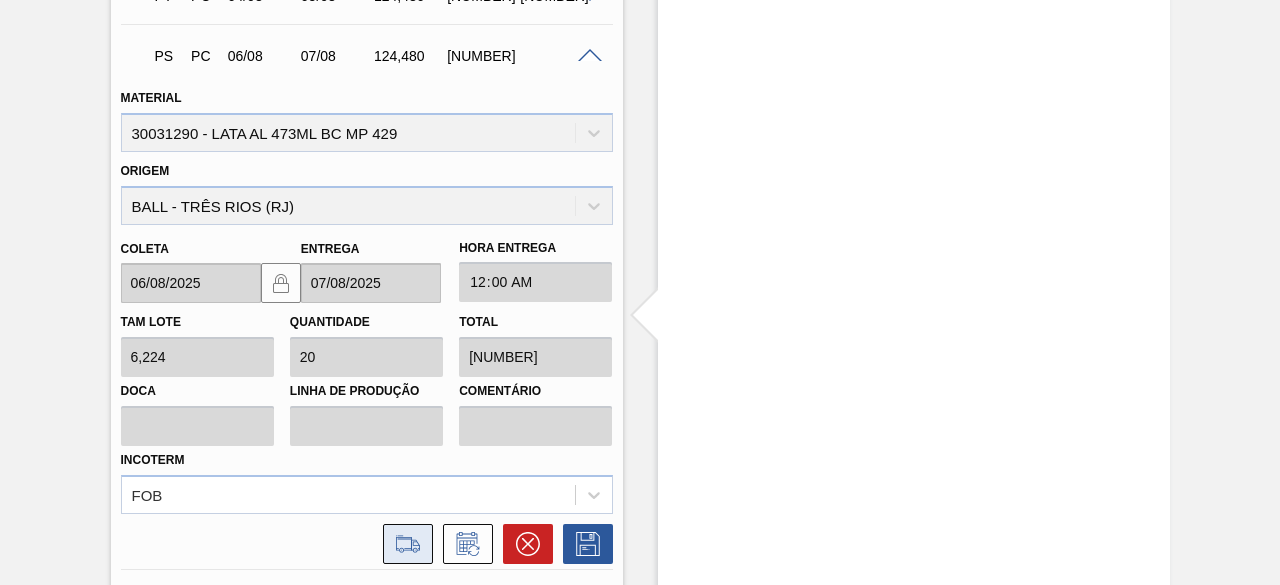 click 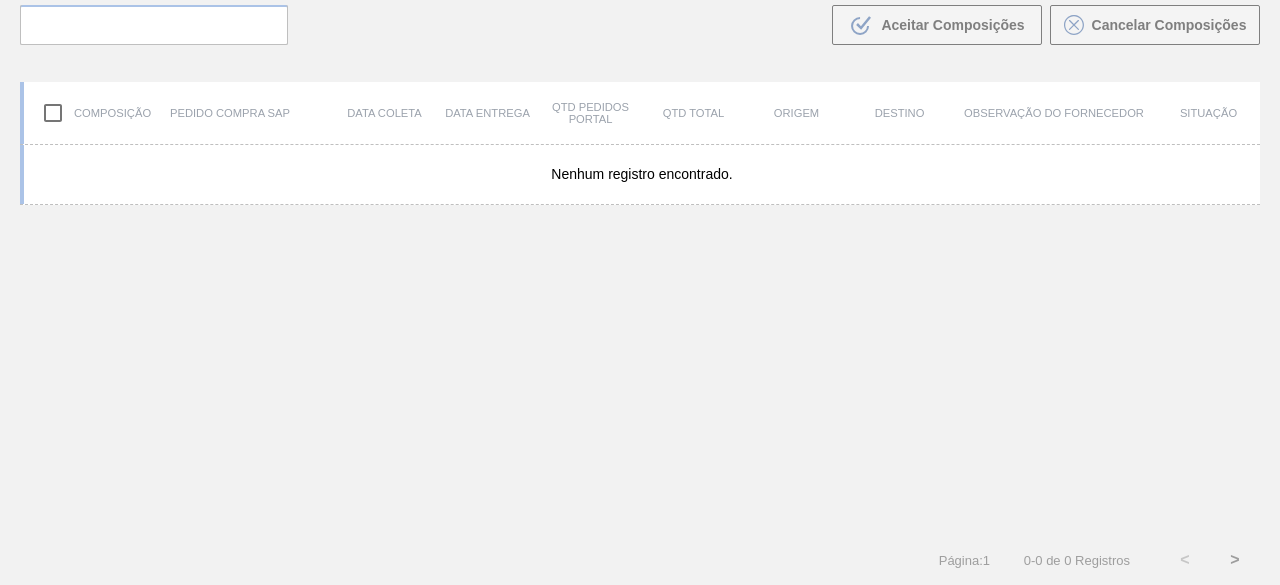 scroll, scrollTop: 143, scrollLeft: 0, axis: vertical 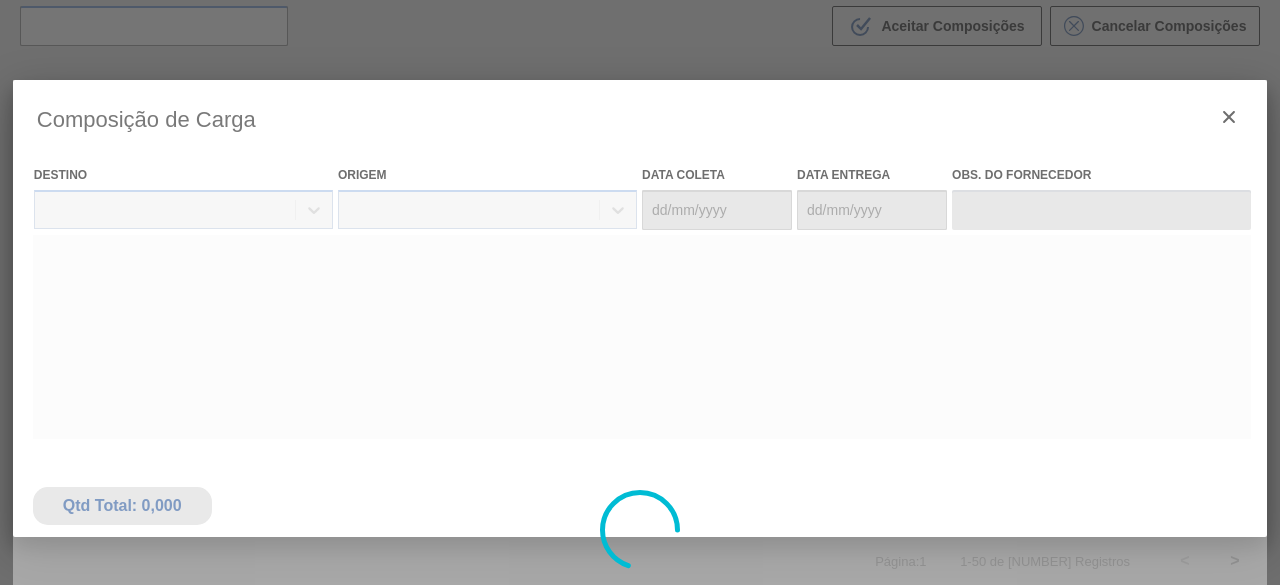 type on "06/08/2025" 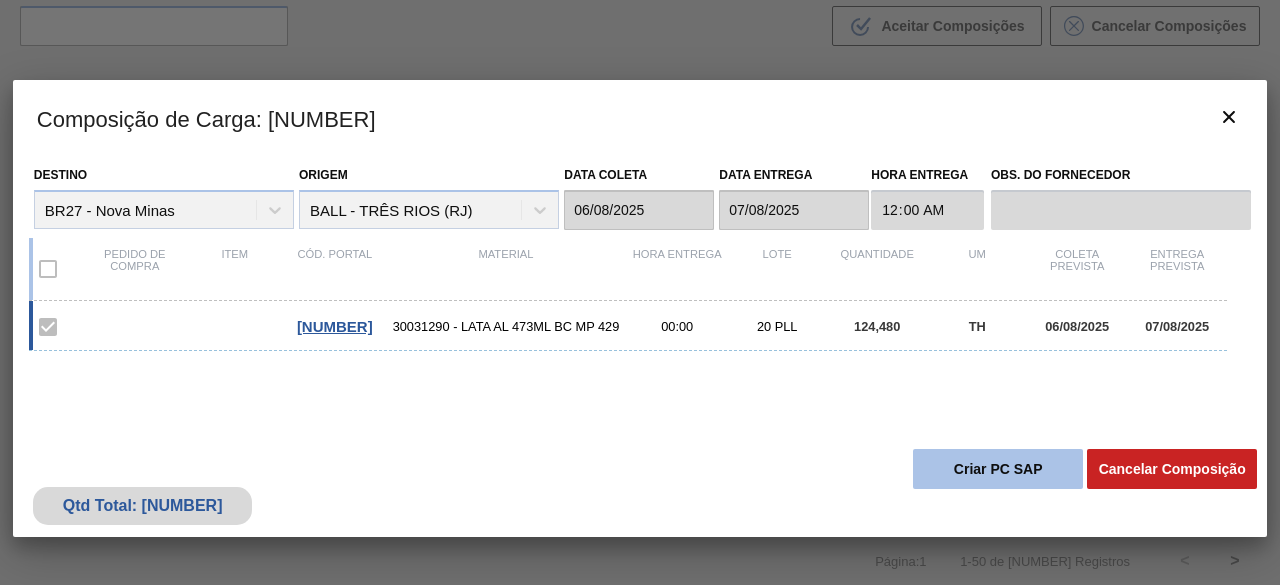 click on "Criar PC SAP" at bounding box center (998, 469) 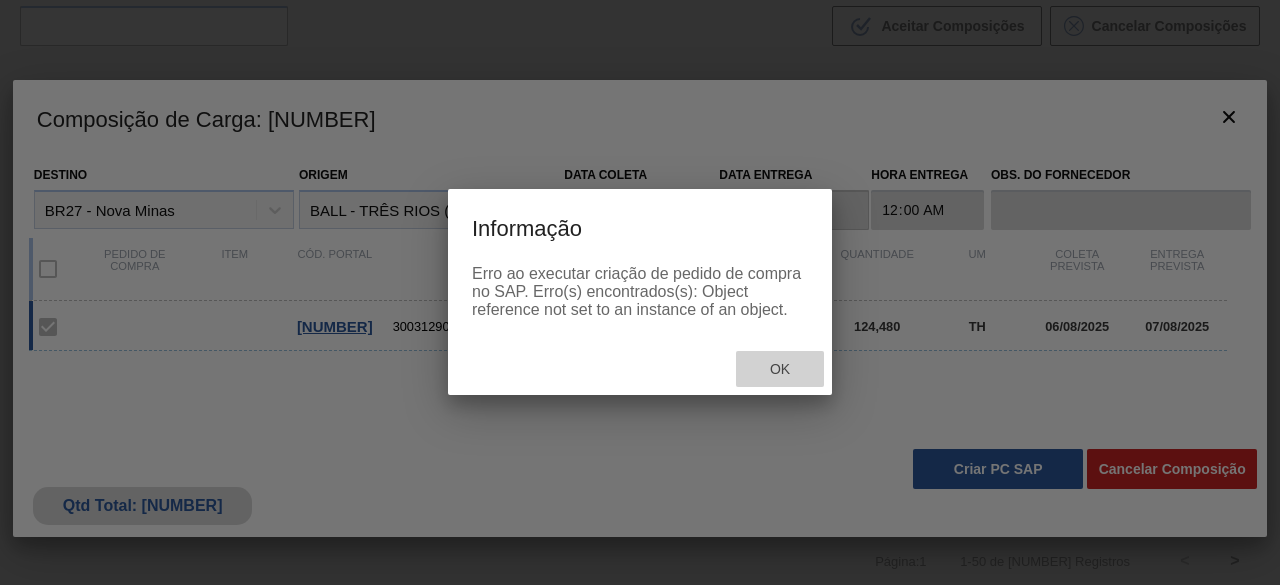 click on "Ok" at bounding box center [780, 369] 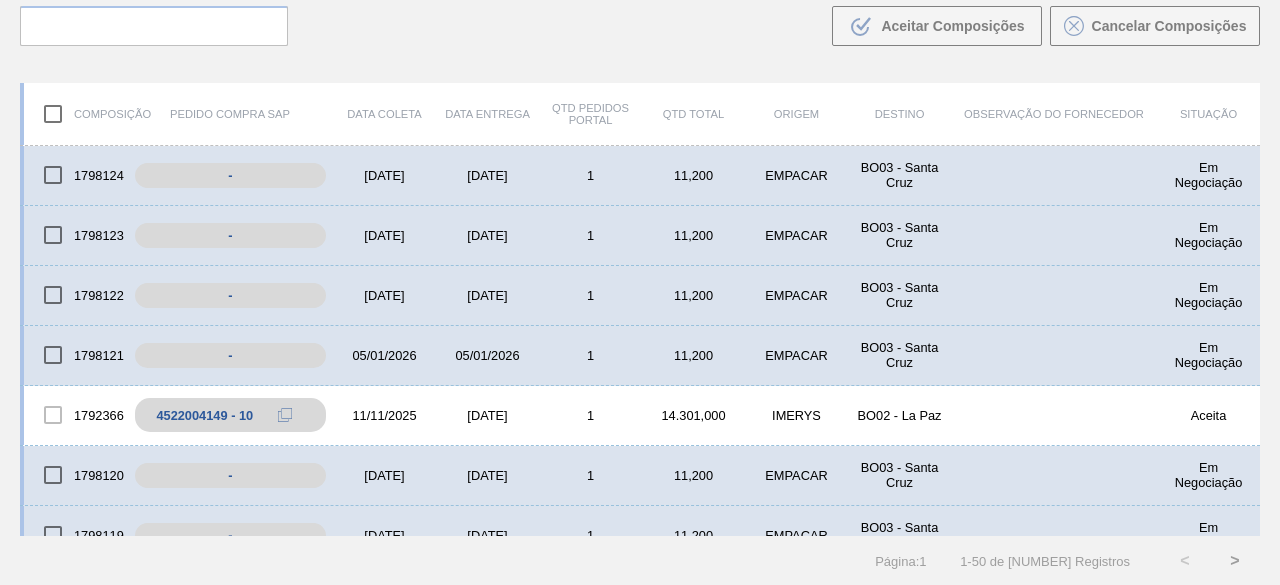 scroll, scrollTop: 0, scrollLeft: 0, axis: both 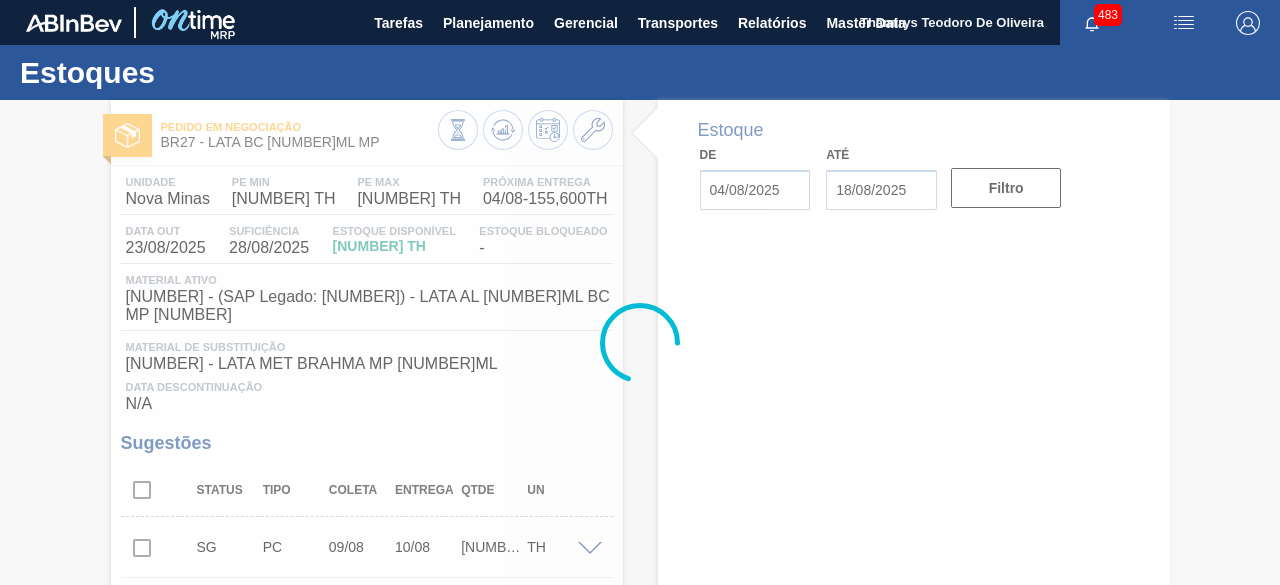 type on "04/08/2025" 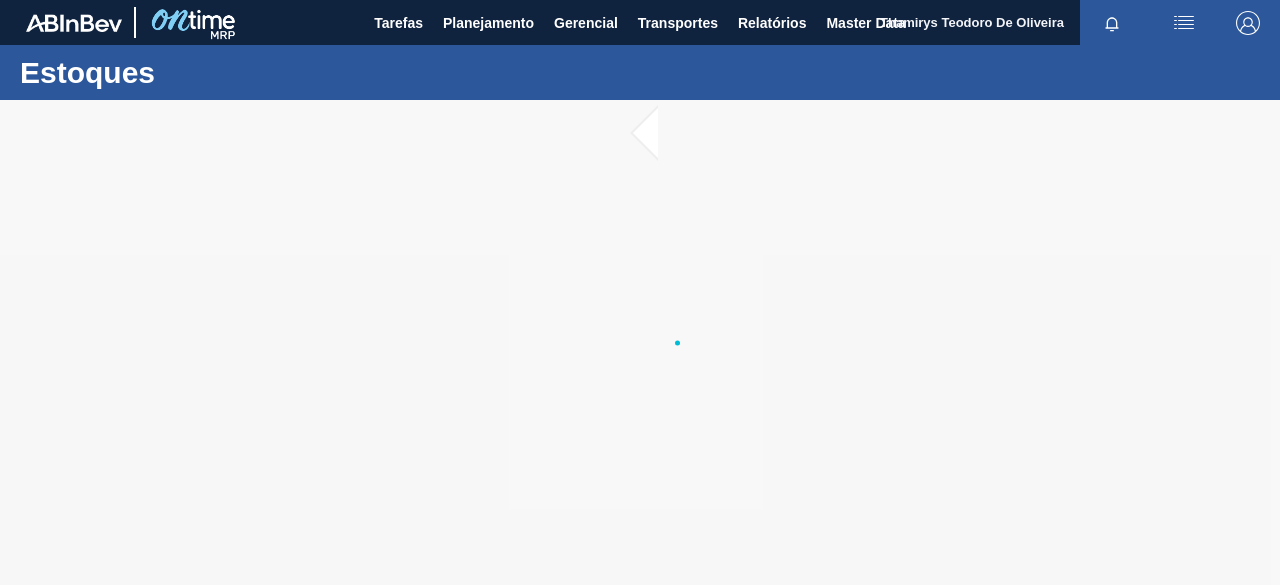 scroll, scrollTop: 0, scrollLeft: 0, axis: both 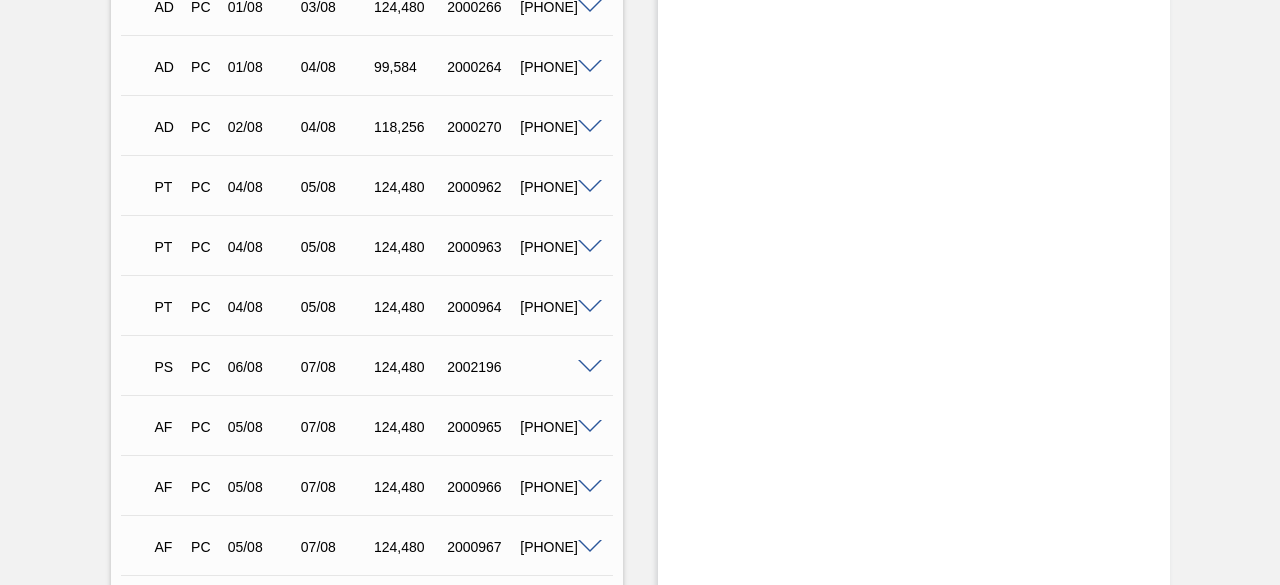 click at bounding box center [590, 367] 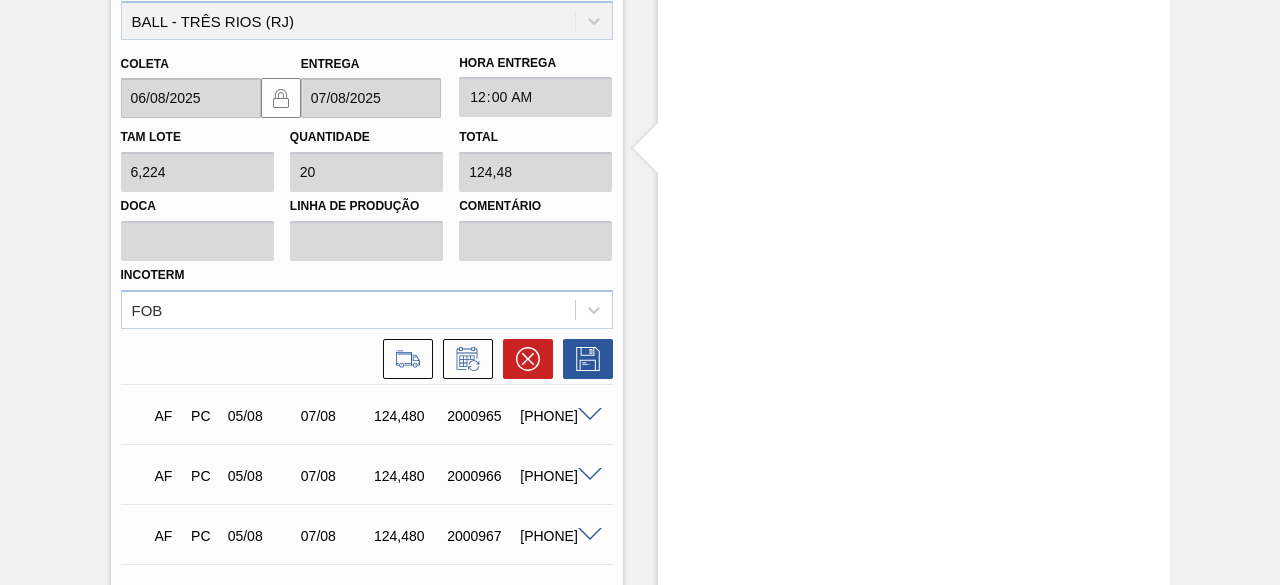 scroll, scrollTop: 3316, scrollLeft: 0, axis: vertical 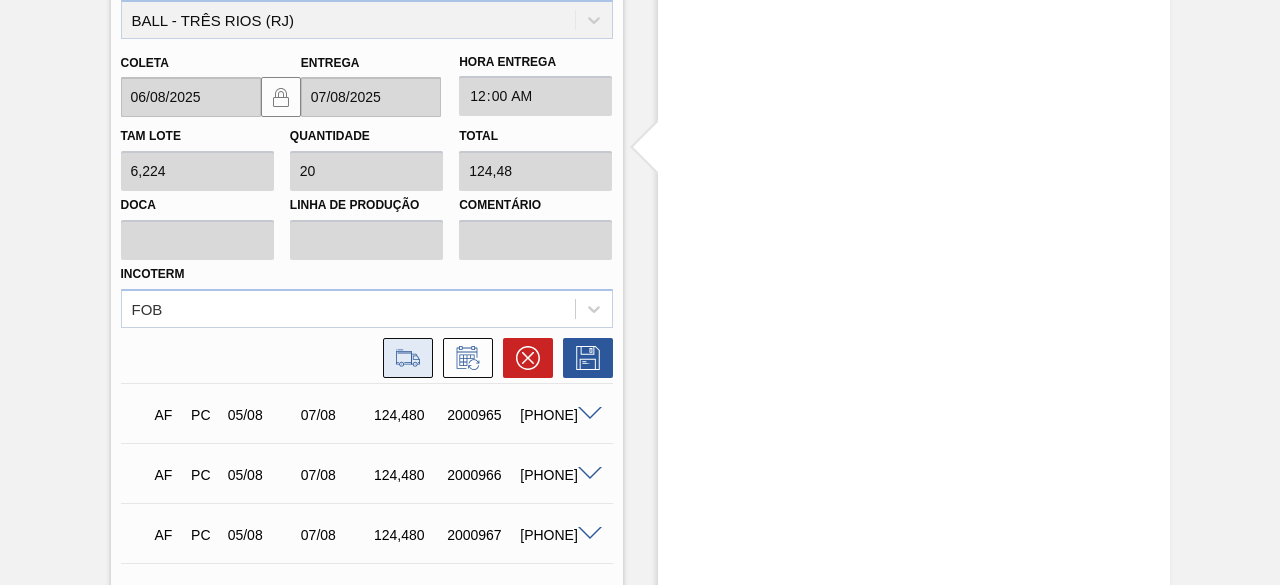 click 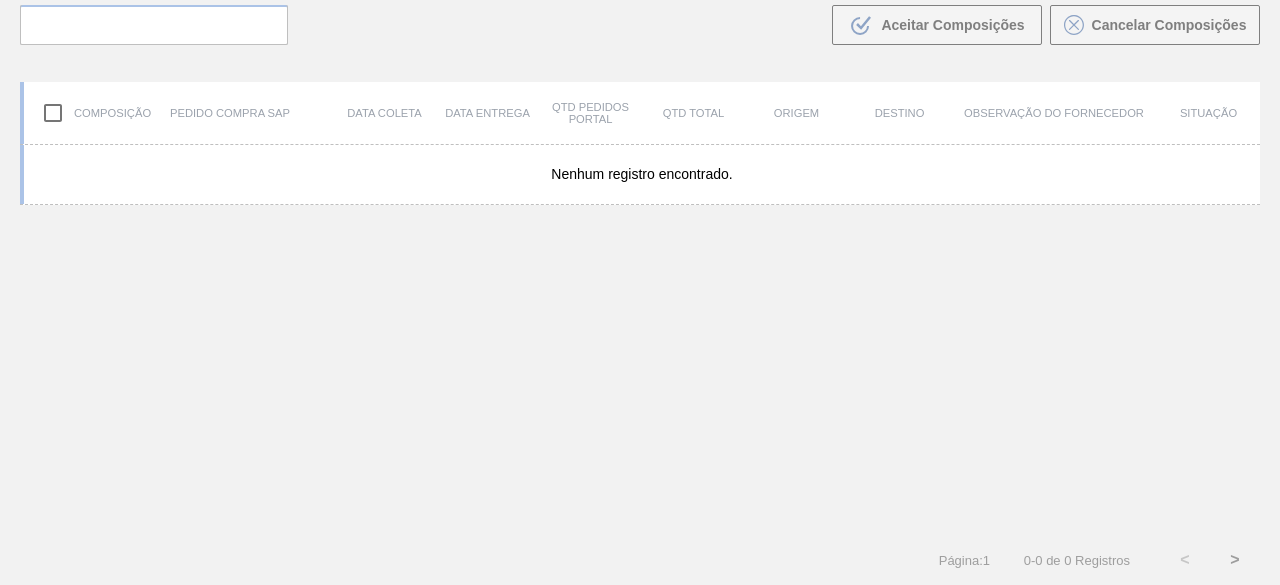 scroll, scrollTop: 143, scrollLeft: 0, axis: vertical 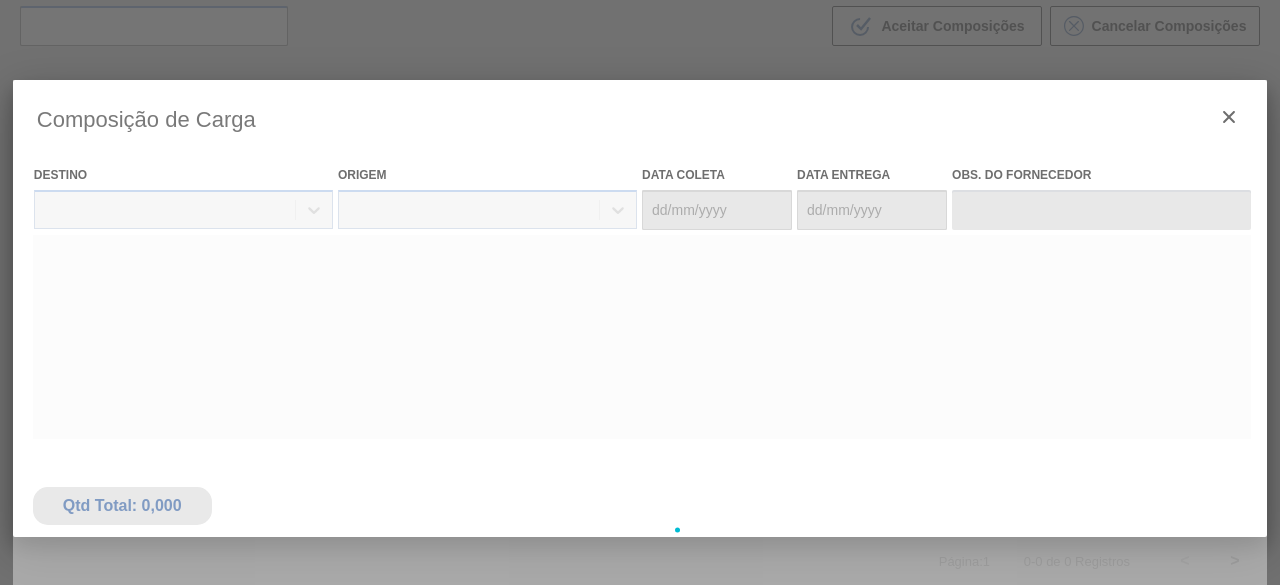 type on "06/08/2025" 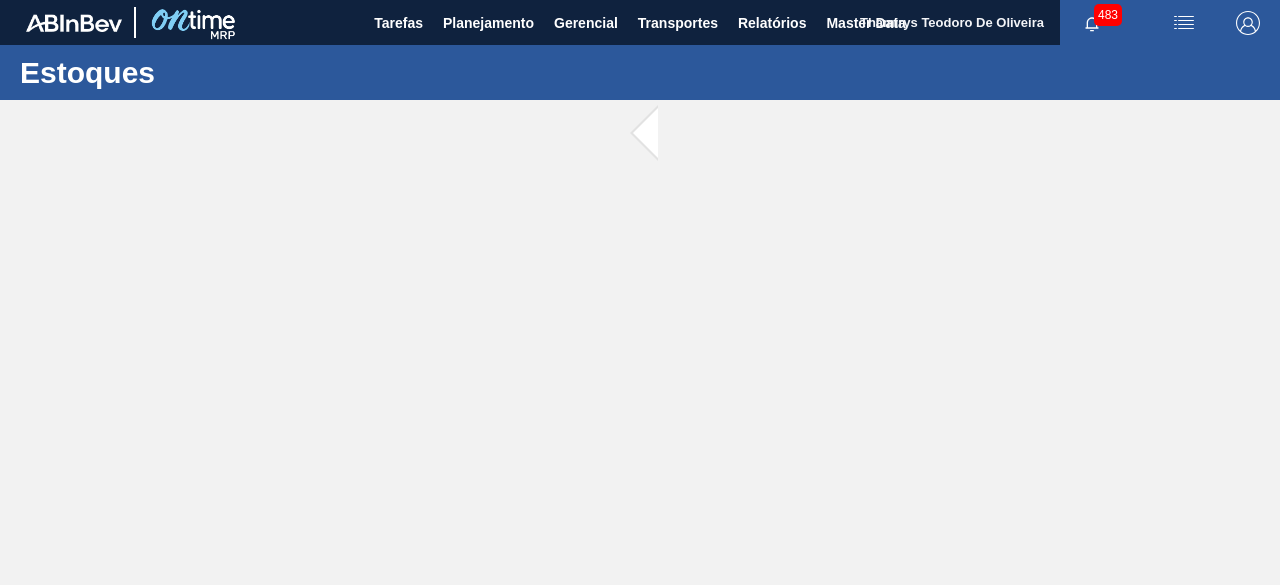 scroll, scrollTop: 0, scrollLeft: 0, axis: both 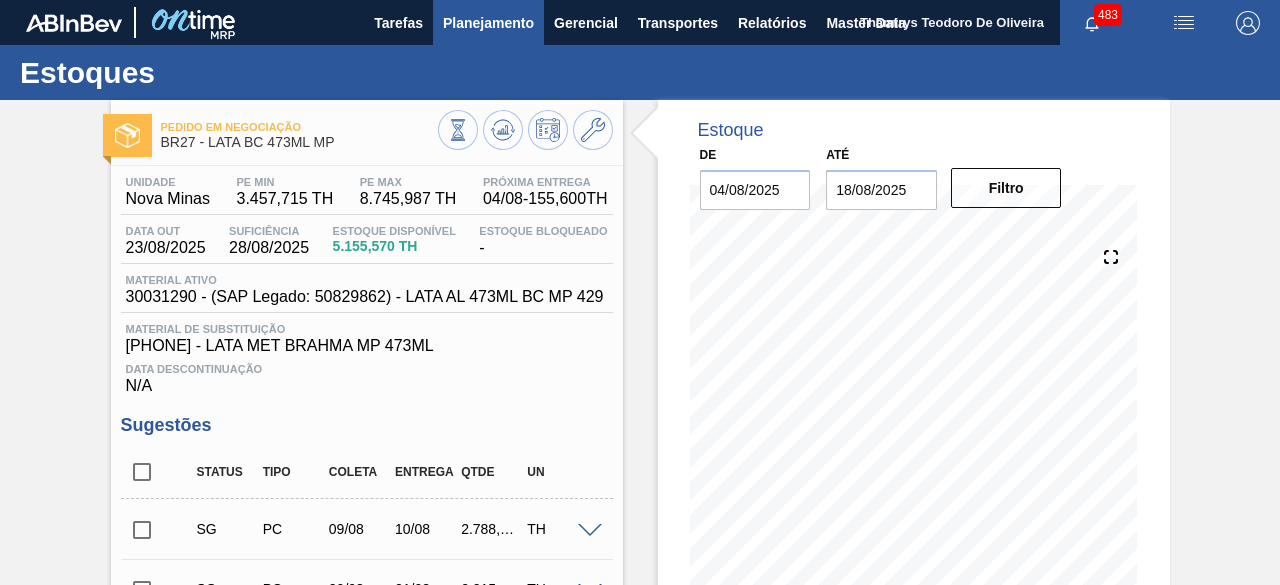 click on "Planejamento" at bounding box center (488, 23) 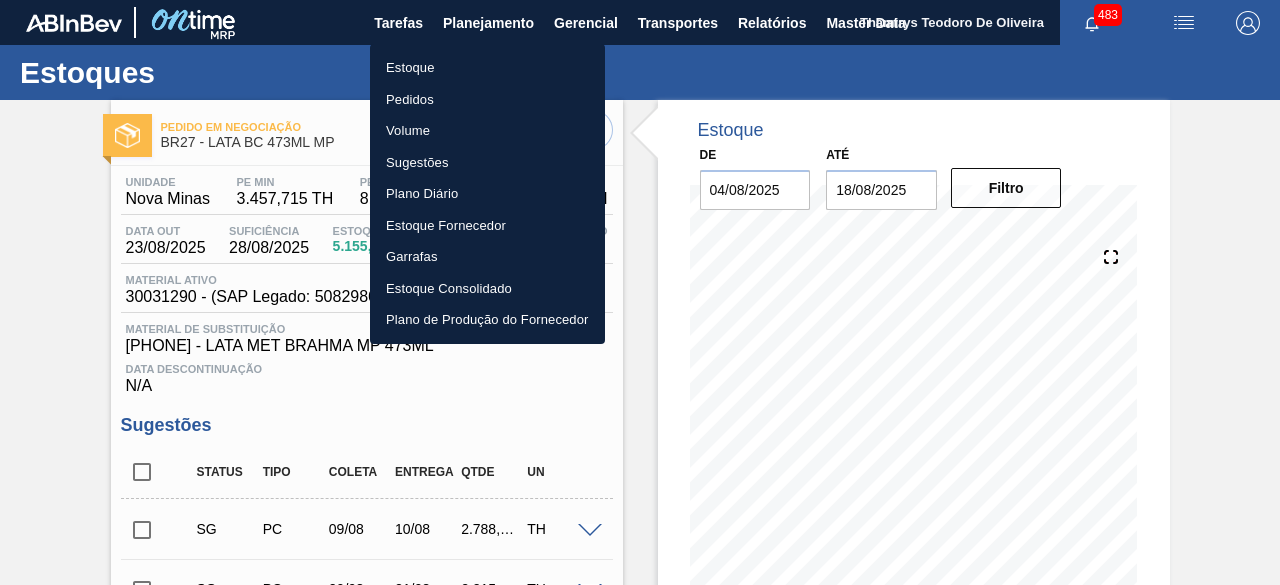 click on "Estoque" at bounding box center (487, 68) 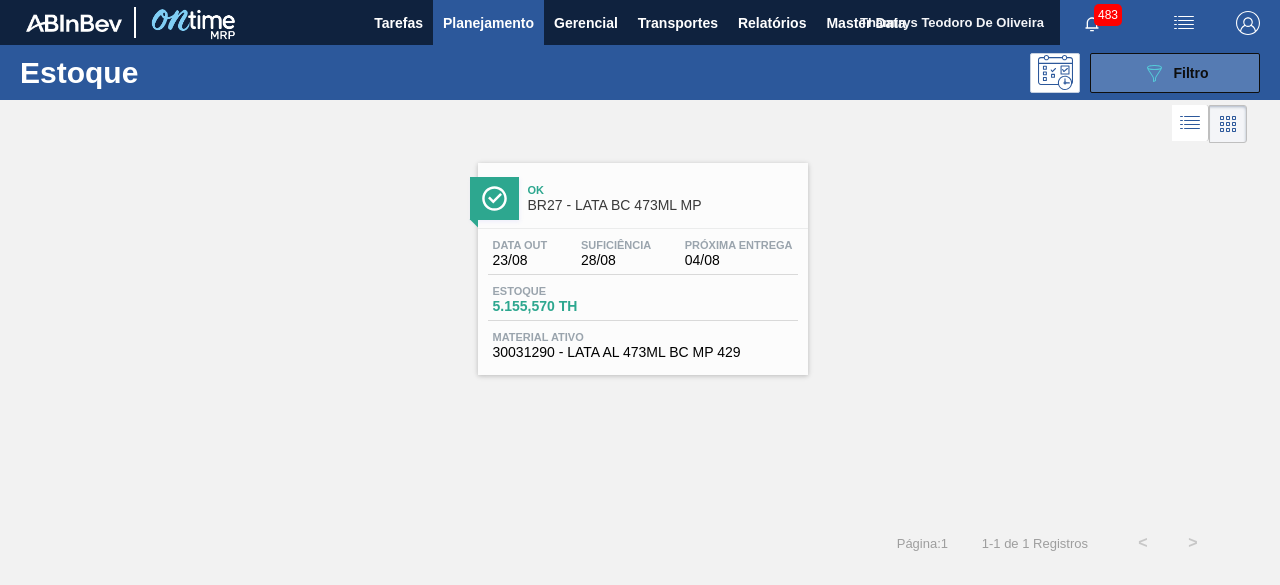 click on "089F7B8B-B2A5-4AFE-B5C0-19BA573D28AC Filtro" at bounding box center [1175, 73] 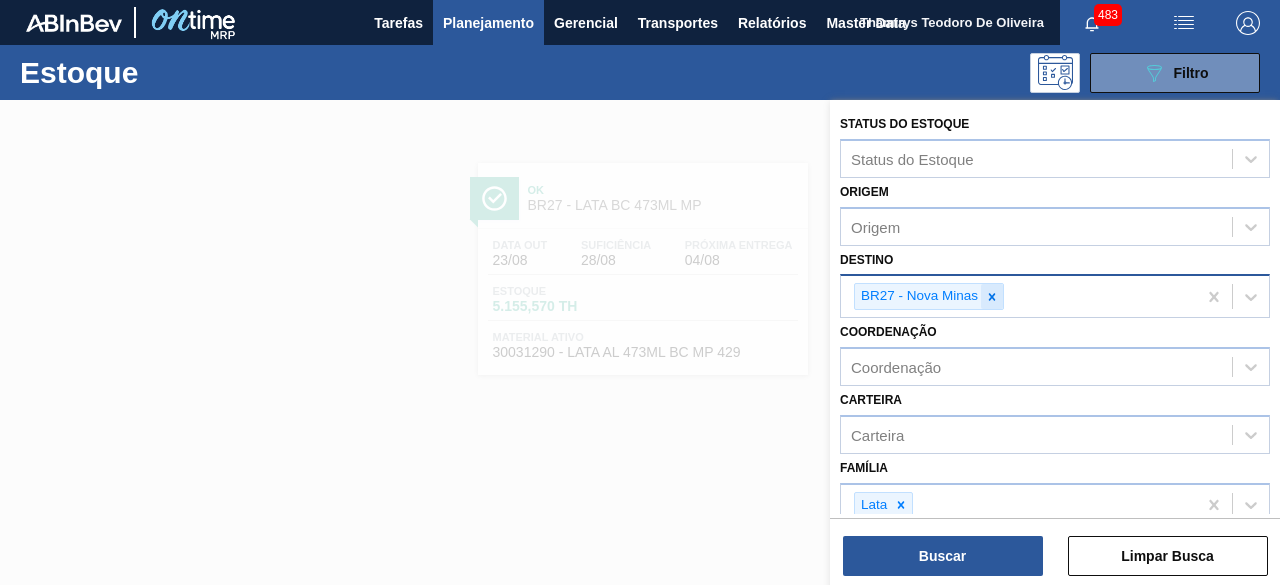 click 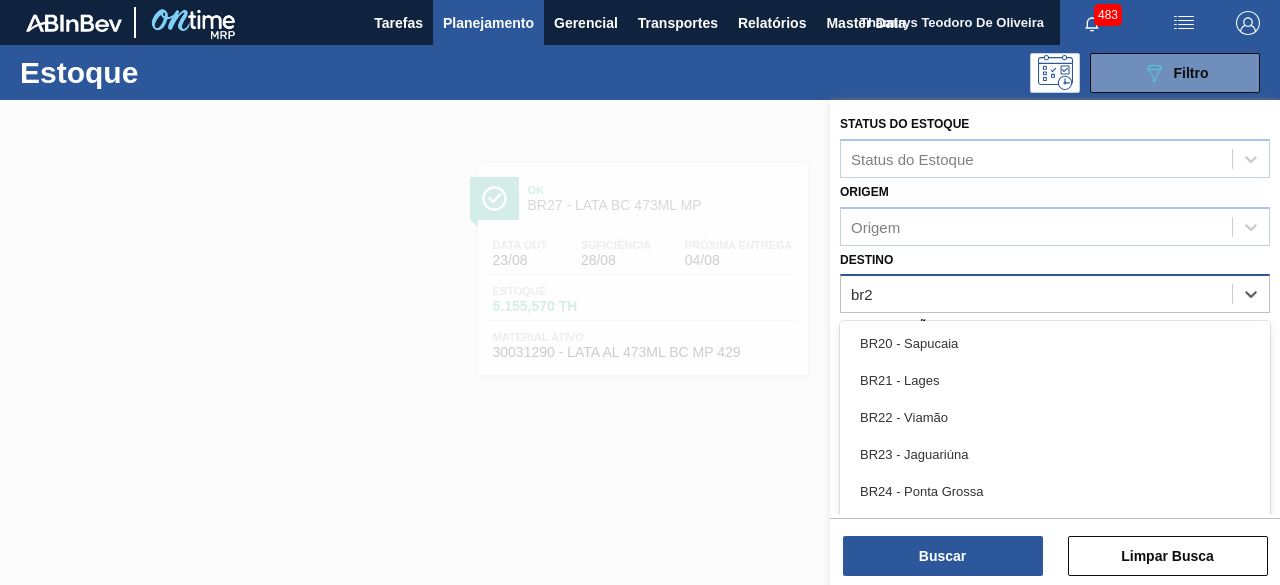 type on "br26" 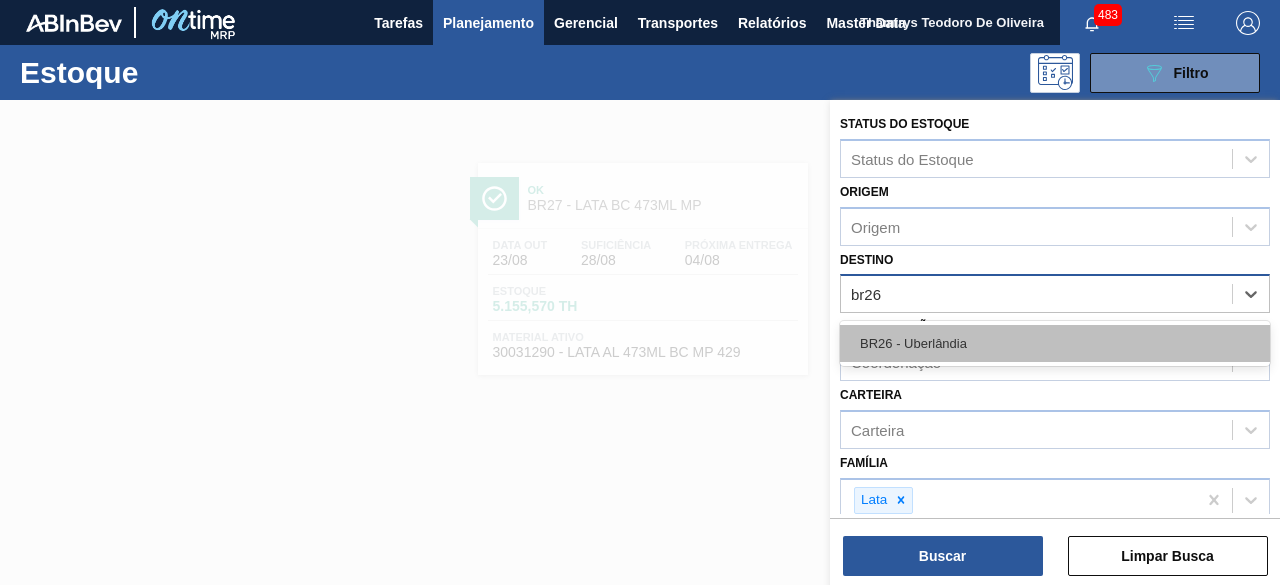 click on "BR26 - Uberlândia" at bounding box center [1055, 343] 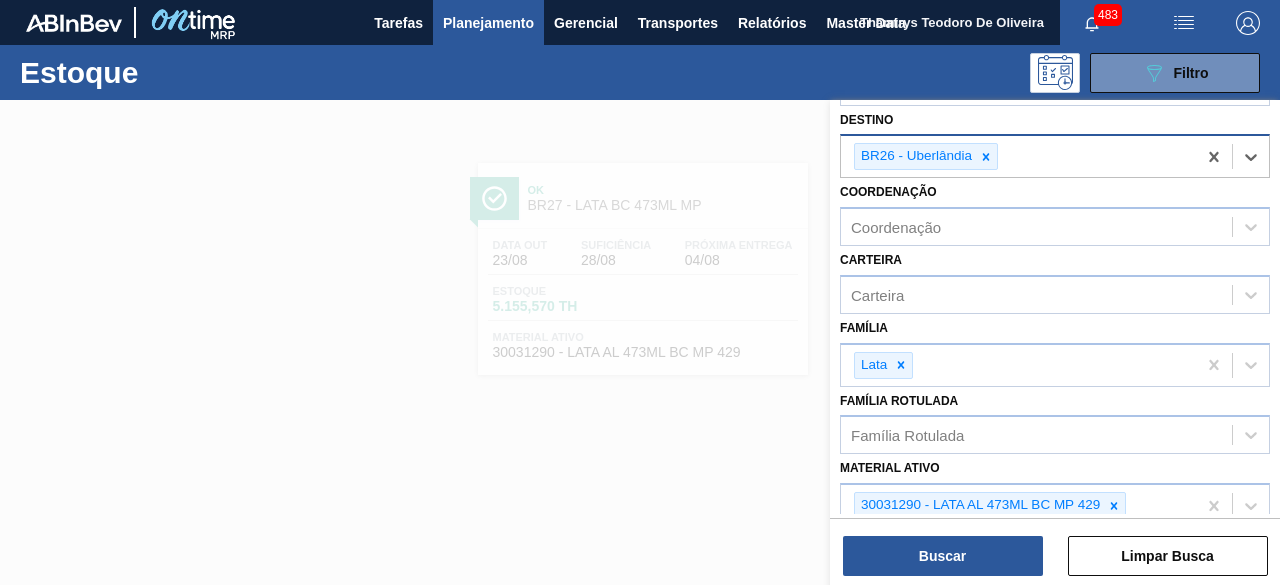 scroll, scrollTop: 146, scrollLeft: 0, axis: vertical 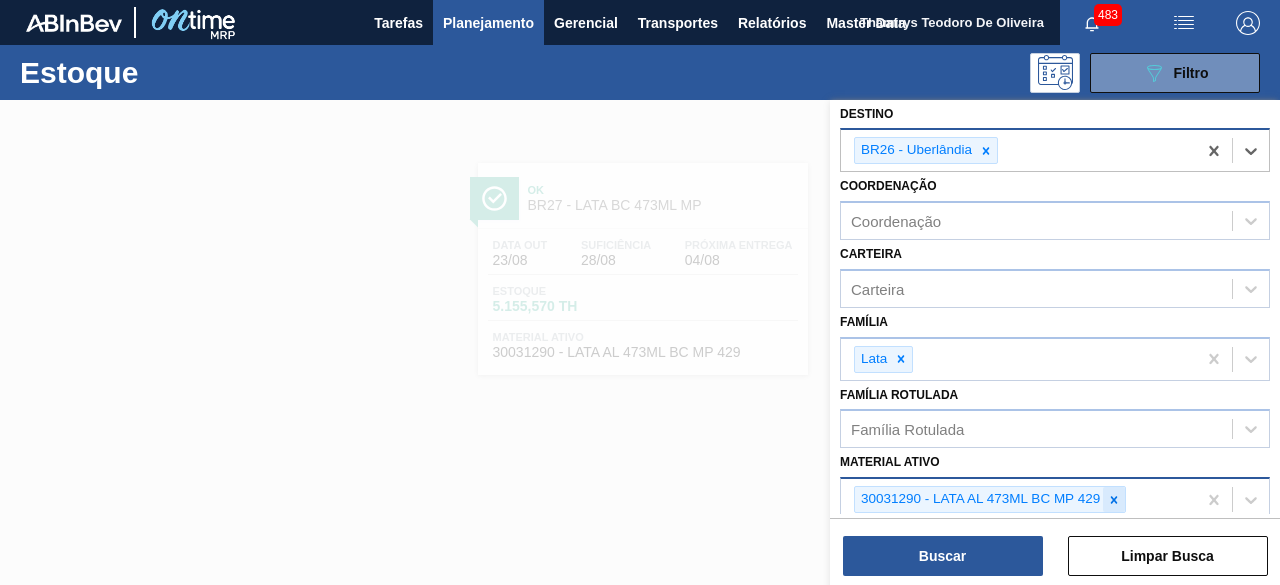 click 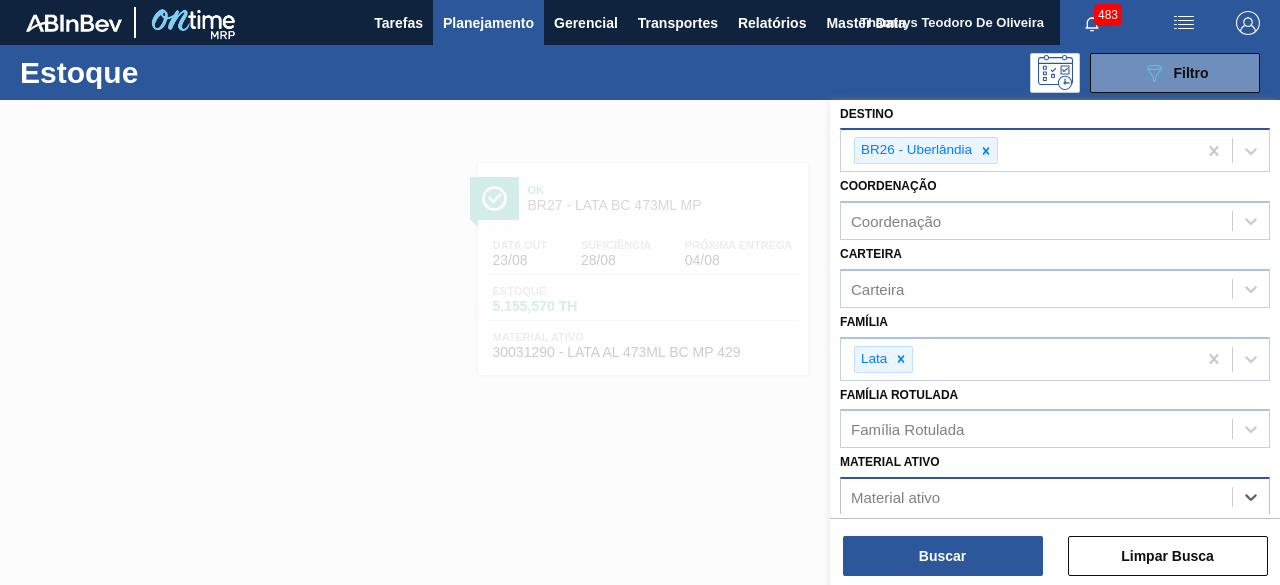 paste on "30012383" 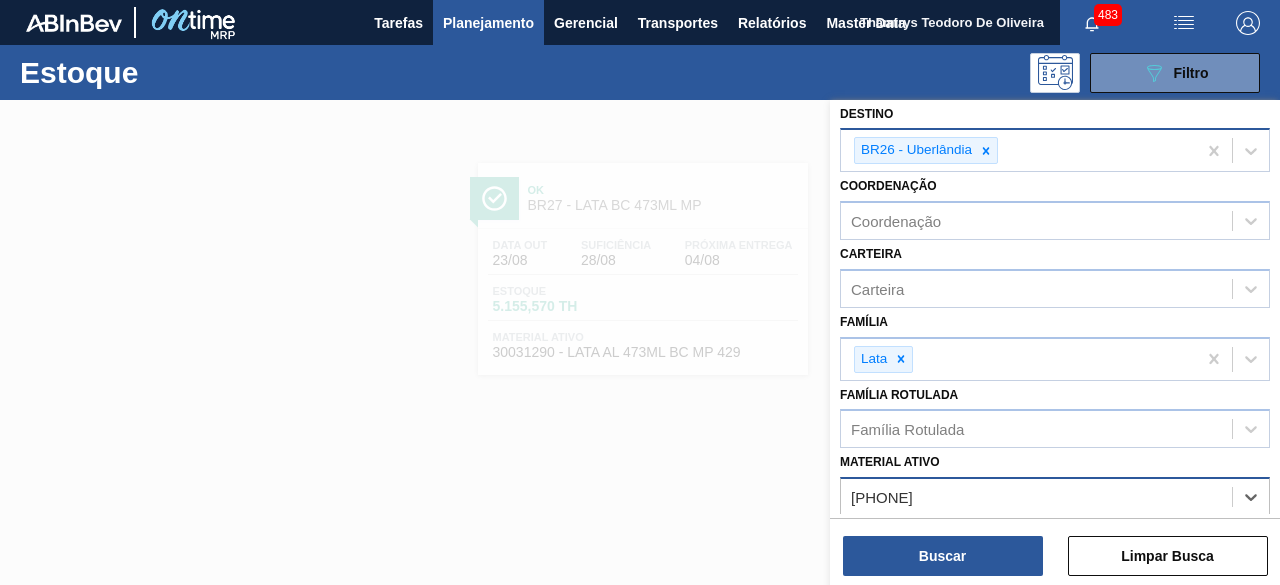 scroll, scrollTop: 296, scrollLeft: 0, axis: vertical 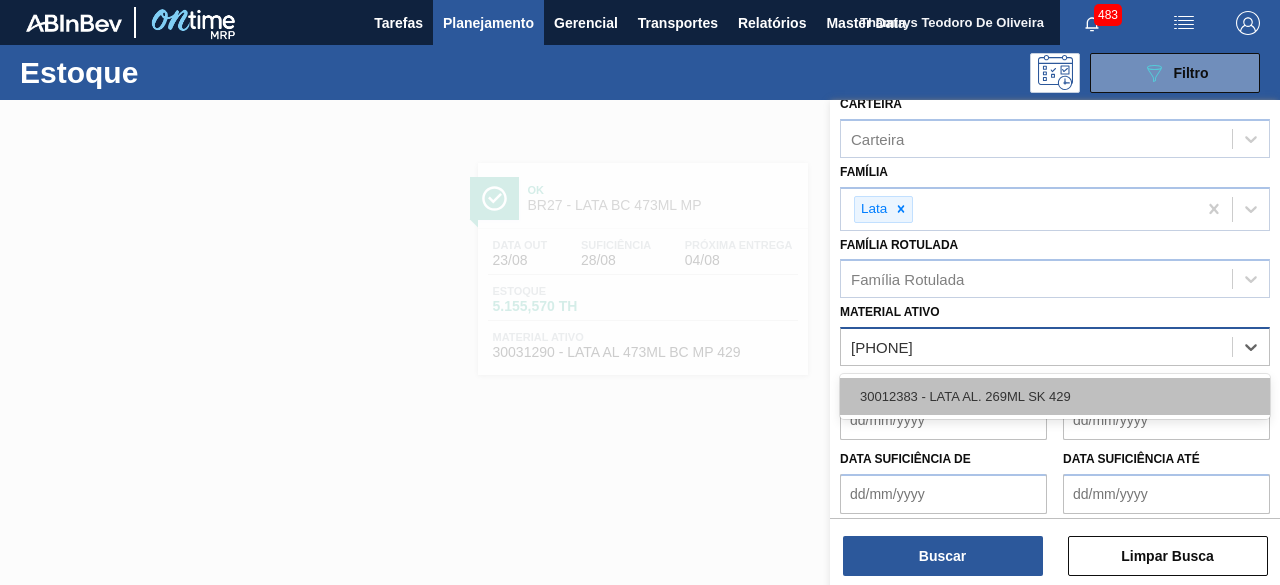 click on "30012383 - LATA AL. 269ML SK 429" at bounding box center (1055, 396) 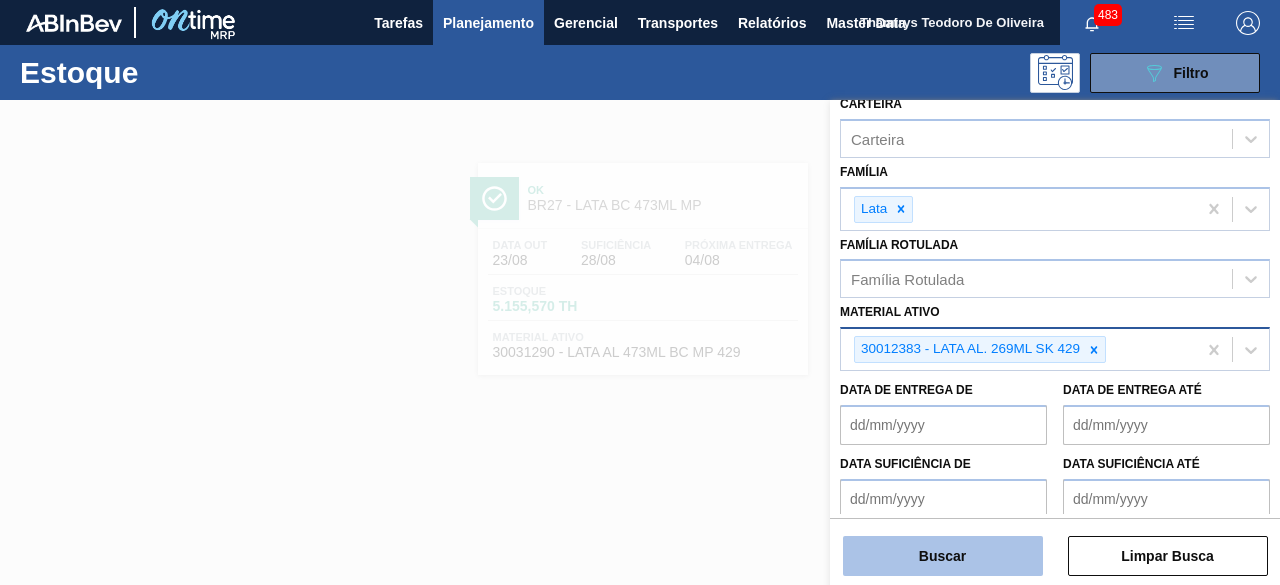 click on "Buscar" at bounding box center [943, 556] 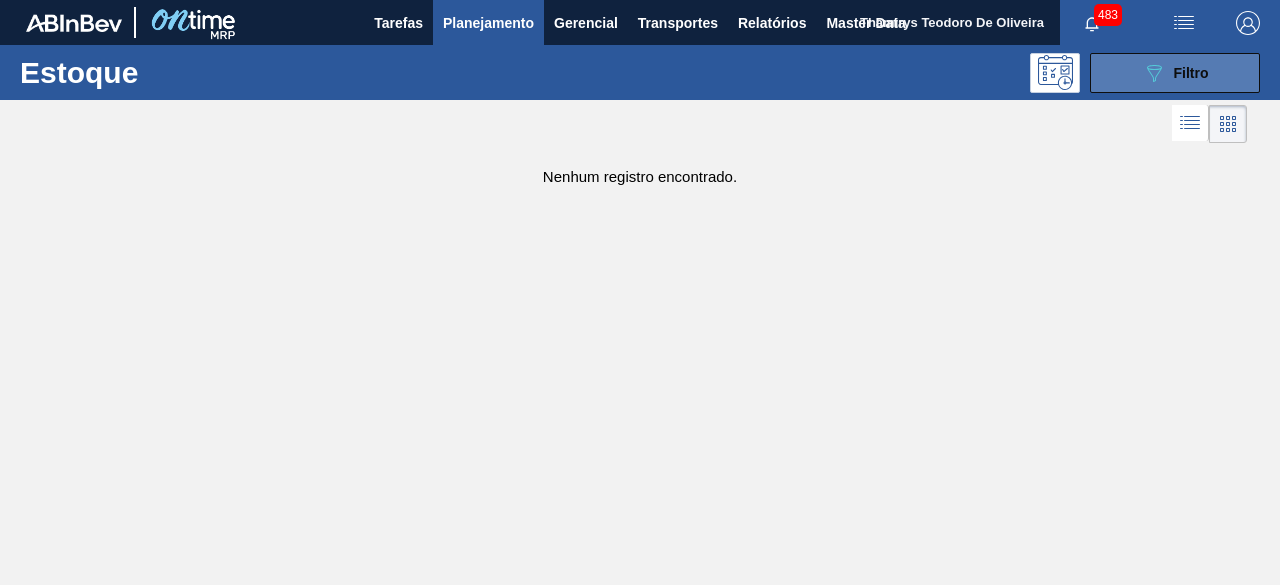 click on "089F7B8B-B2A5-4AFE-B5C0-19BA573D28AC Filtro" at bounding box center [1175, 73] 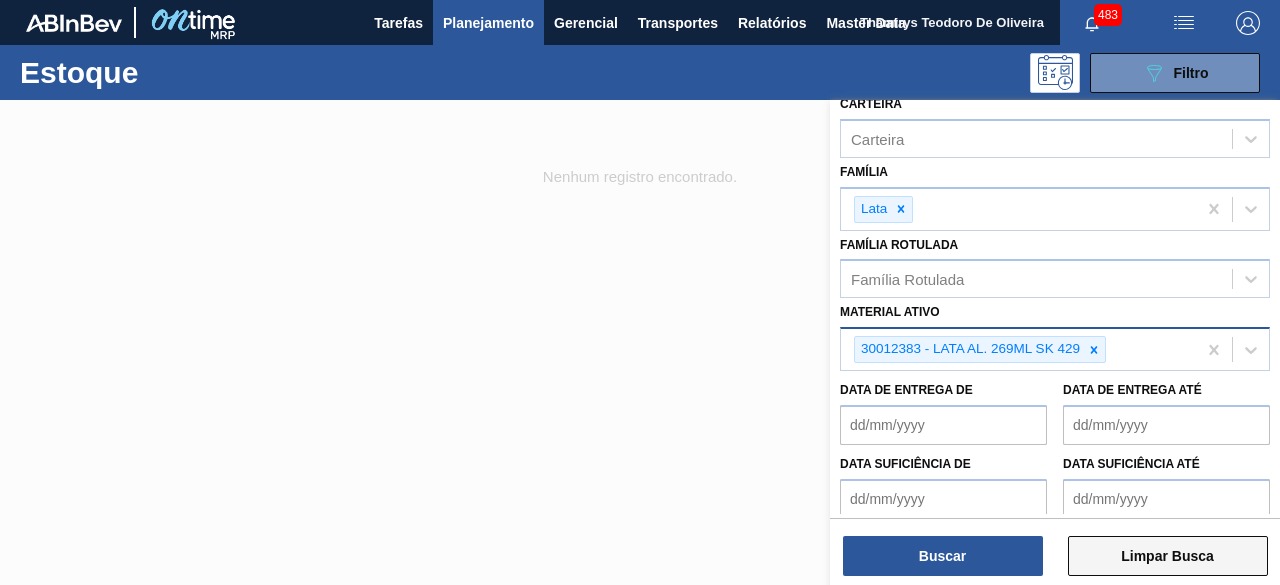 click on "Limpar Busca" at bounding box center [1168, 556] 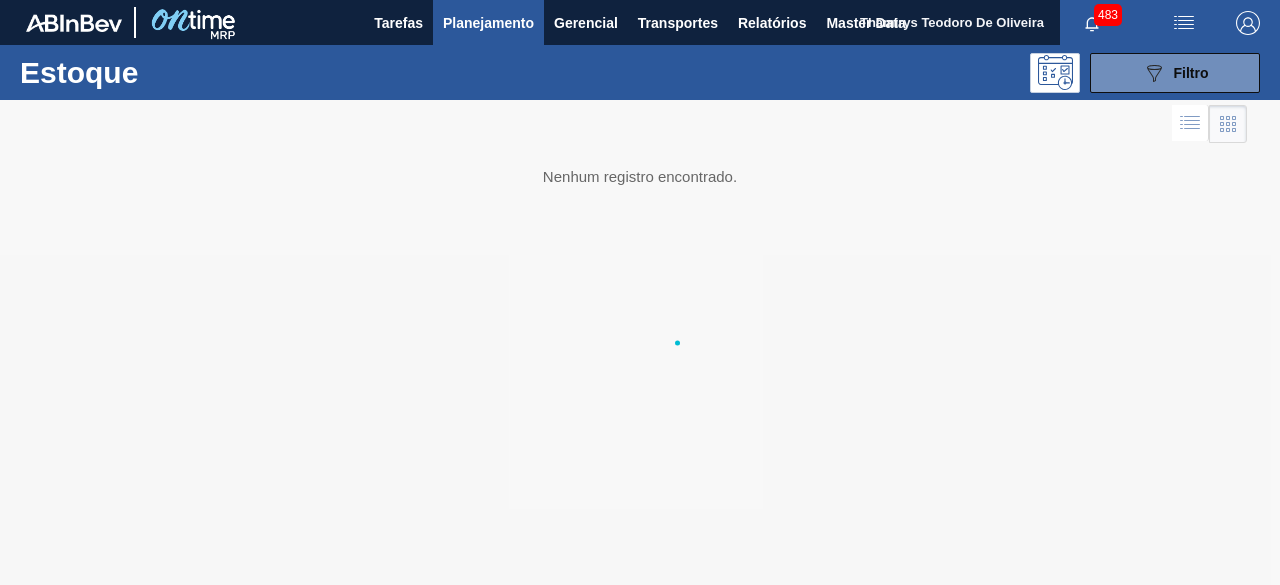 scroll, scrollTop: 292, scrollLeft: 0, axis: vertical 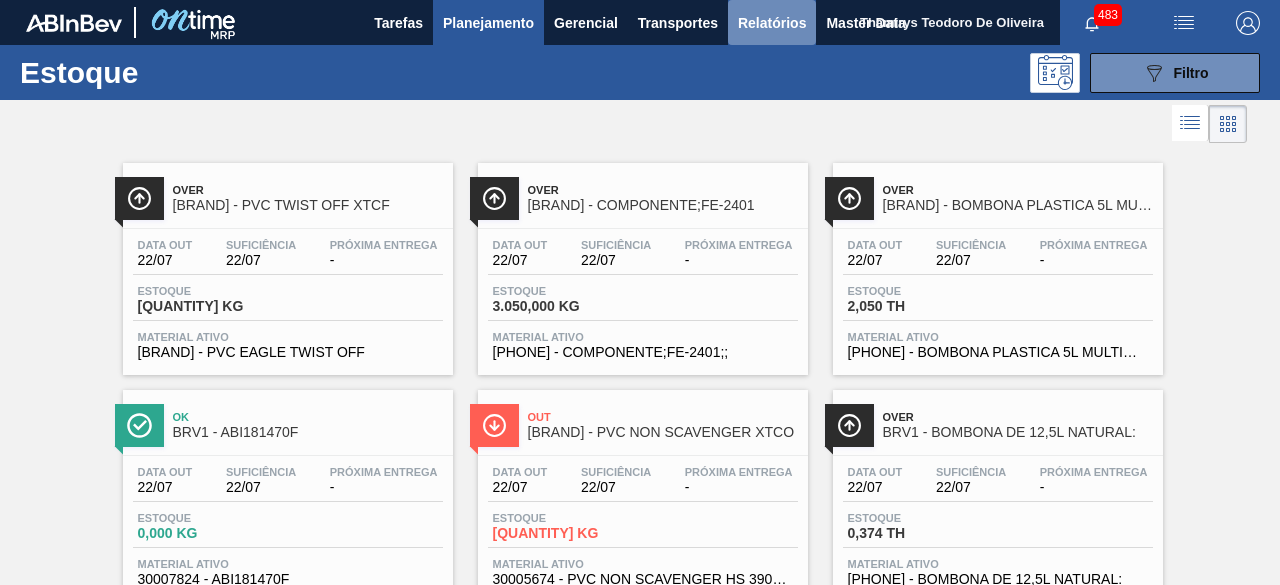 click on "Relatórios" at bounding box center (772, 23) 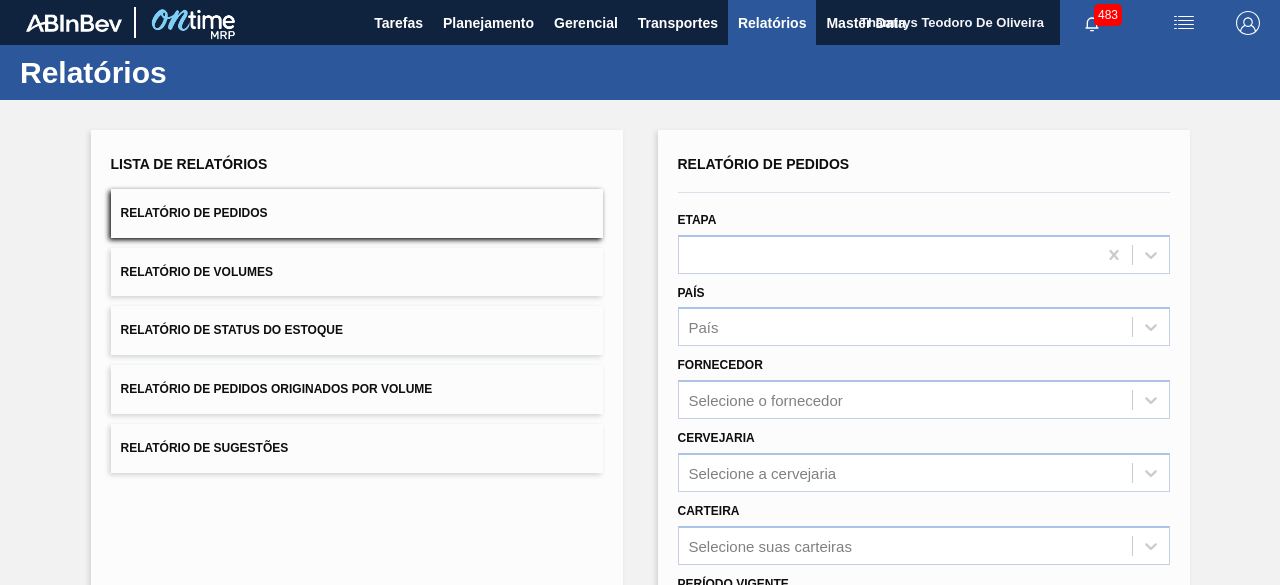click on "Relatório de Pedidos" at bounding box center (357, 213) 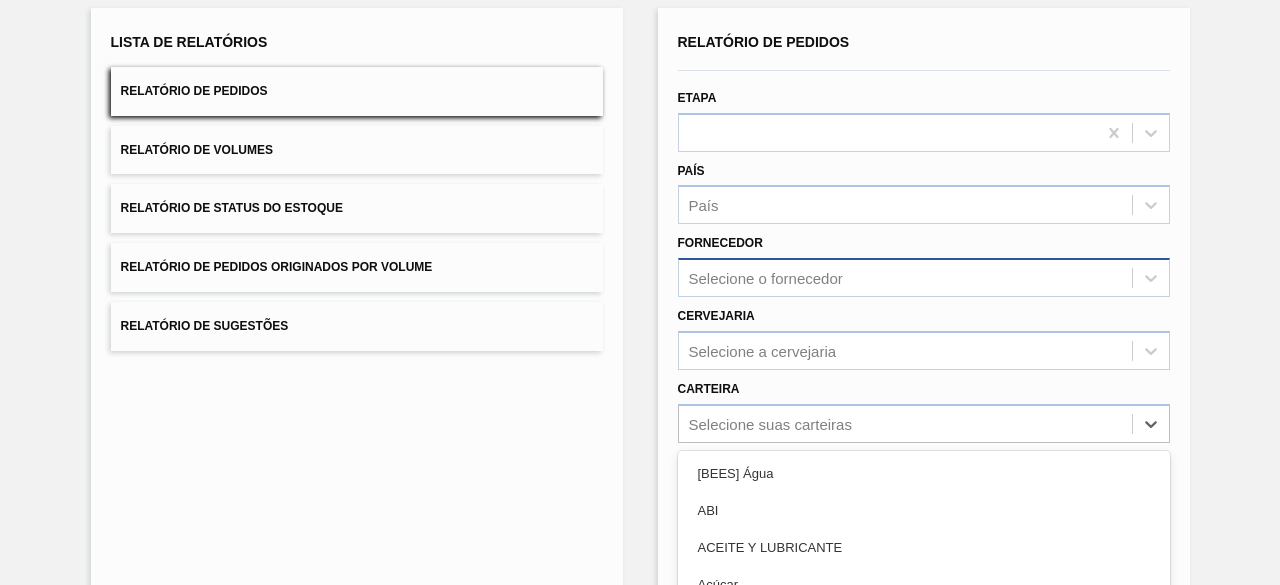 scroll, scrollTop: 294, scrollLeft: 0, axis: vertical 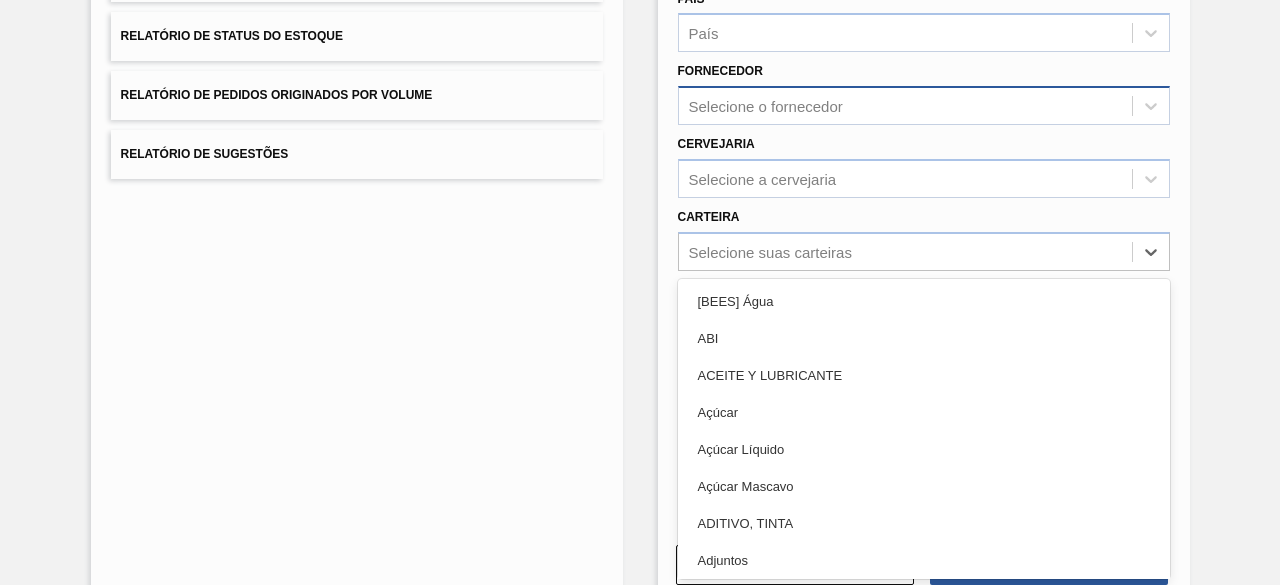 click on "option Açúcar focused, 4 of 101. 101 results available. Use Up and Down to choose options, press Enter to select the currently focused option, press Escape to exit the menu, press Tab to select the option and exit the menu. Selecione suas carteiras [BEES] Água ABI ACEITE Y LUBRICANTE Açúcar Açúcar Líquido Açúcar Mascavo ADITIVO, TINTA Adjuntos AGENTES DE FILTRACION Air Bag Alça Alcool Etil Antioxidante Areia Aroma Aromas Aveia Azúcar Azúcar BO AZUCAR PY Bag in Box Bananada BARNIZ Barril Base Base Alcoólica Blister Bobina Bobina Alumínio Bobina Papel BOTELLAS NO RETORNABLES Cachaça BEES Café Caixa Cartão Caixa Papelão CAJA DE CARTÓN CORRUGADO Cal Cantoneira Cantoneira Papelão Canudo CARAMELO & COLORANTE Cartonado CARTUCHOS Carvão Mineral Casca de Laranja Chapa Coating coco Coentro Cola Colageno COLORANTE Composto Vedante Concentrado Concentrado alcoólico CONCENTRADOS Container IBC Corante Corda CORRUGADOS CUERPO DE LATA Encarte Enzima ENZIMAS Etiqueta Etiqueta Autoadesiva Externo Extrato" at bounding box center (924, 251) 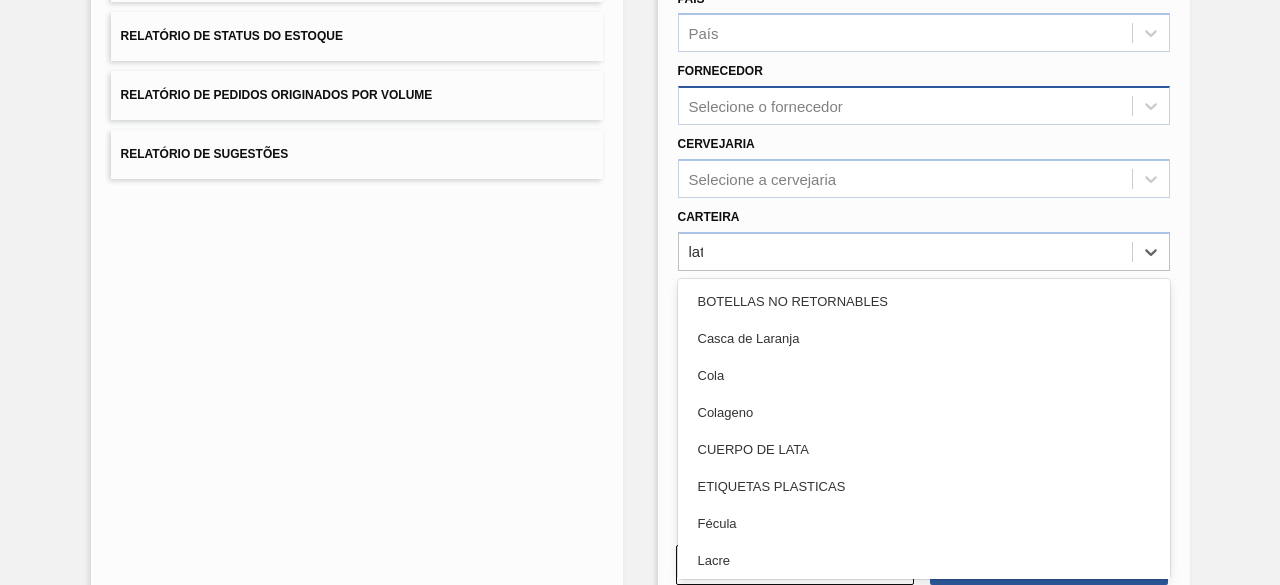 type on "lata" 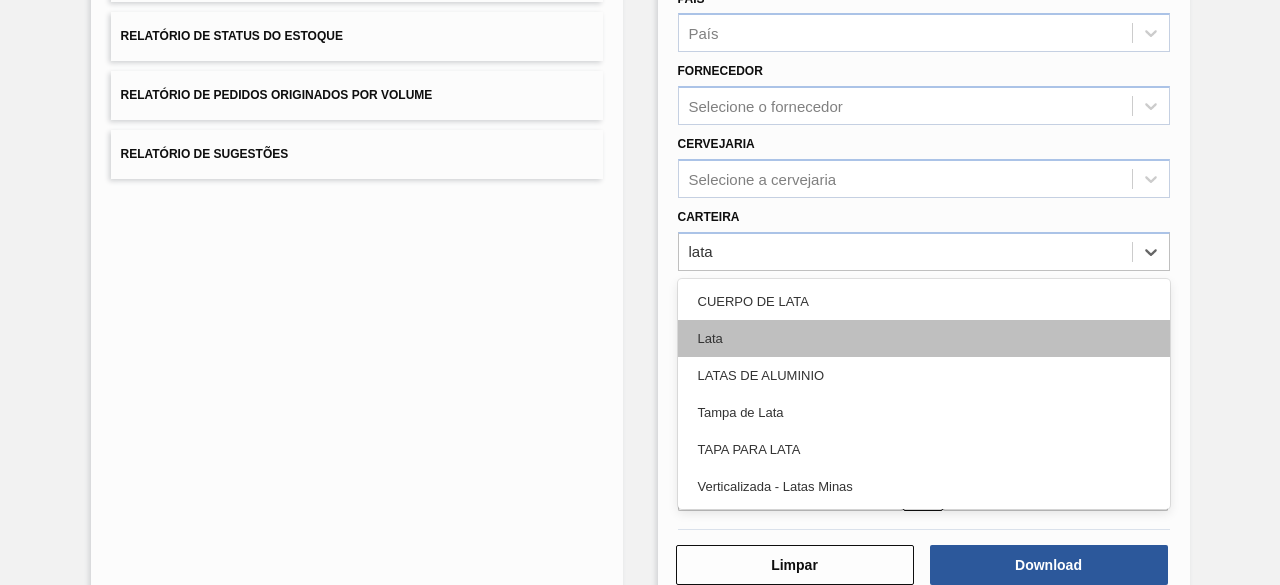 click on "Lata" at bounding box center [924, 338] 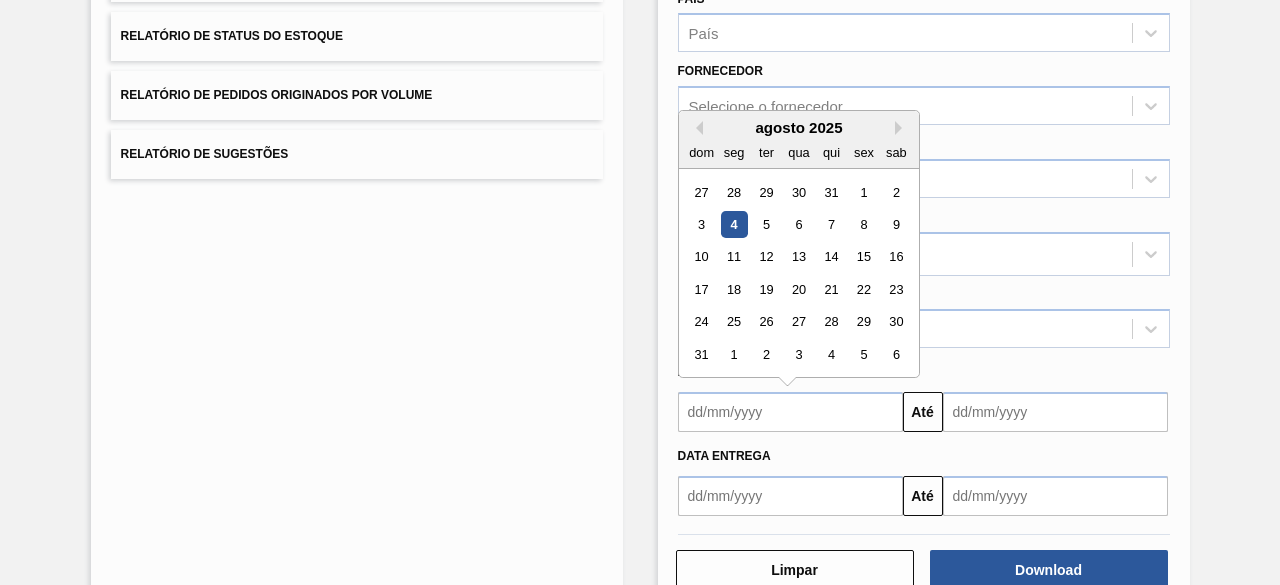 click at bounding box center [790, 412] 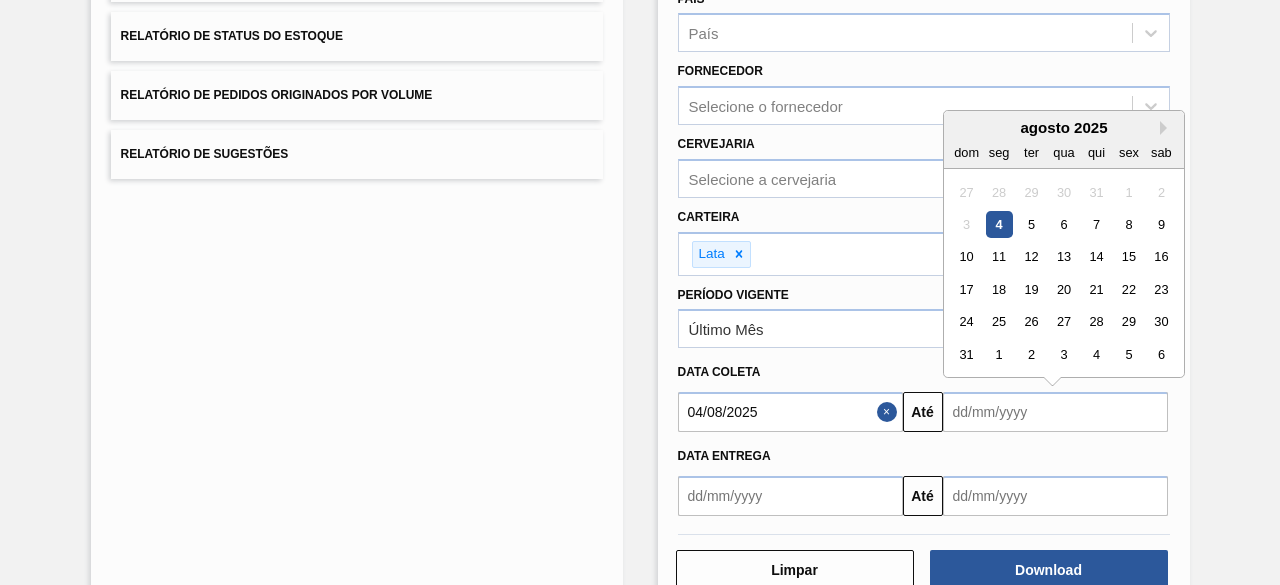 click at bounding box center [1055, 412] 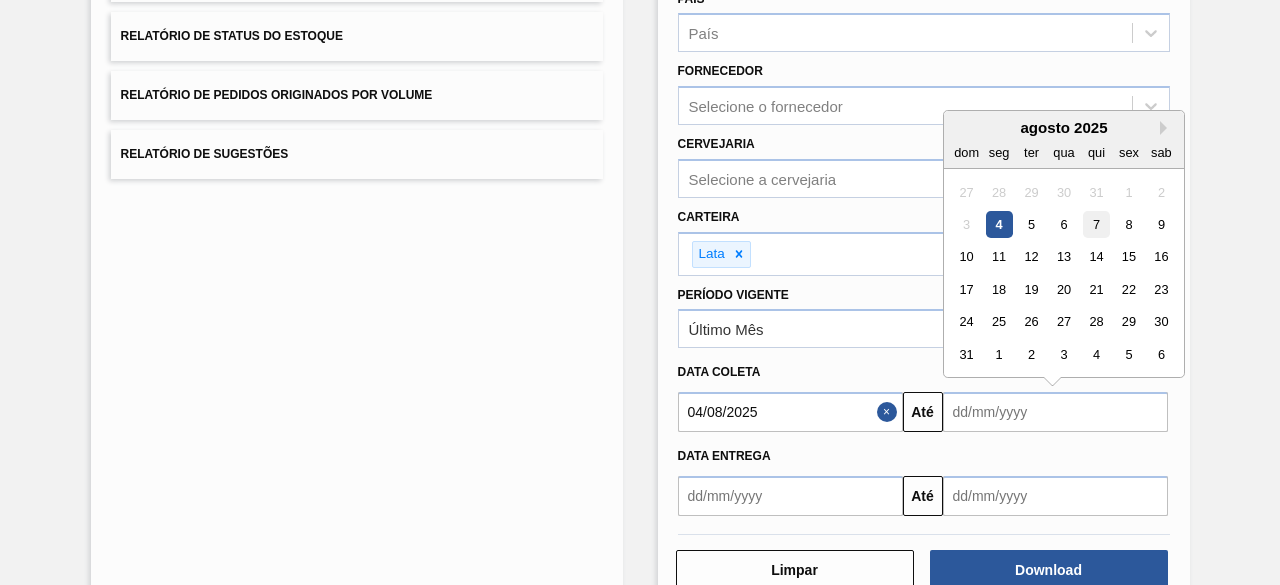 click on "7" at bounding box center [1095, 224] 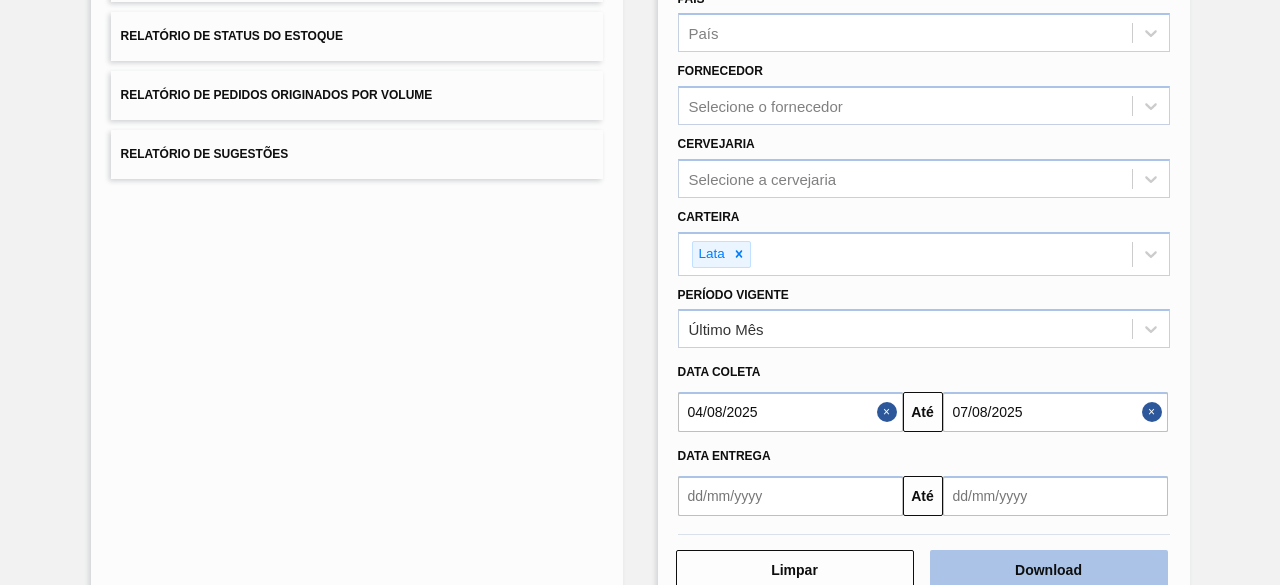 click on "Download" at bounding box center (1049, 570) 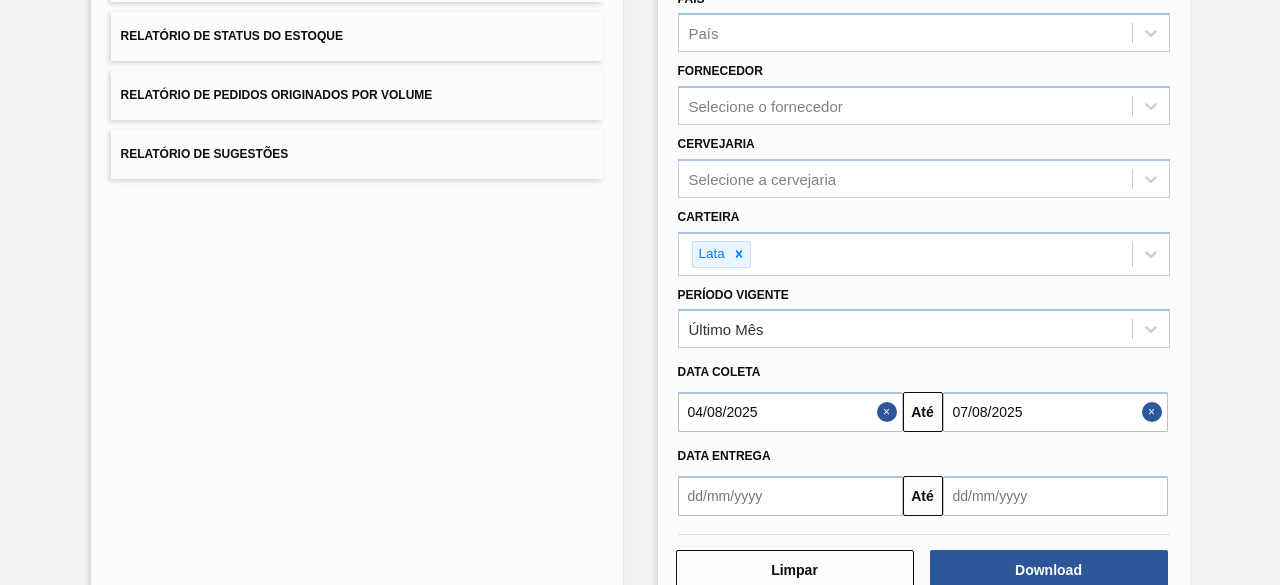 scroll, scrollTop: 0, scrollLeft: 0, axis: both 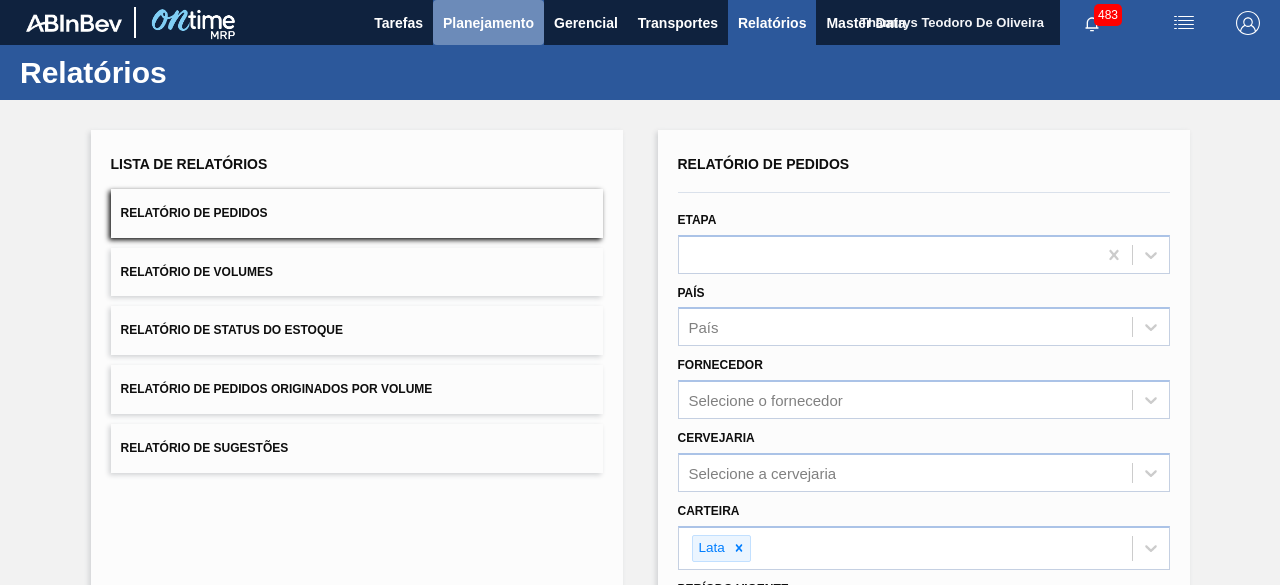 click on "Planejamento" at bounding box center [488, 23] 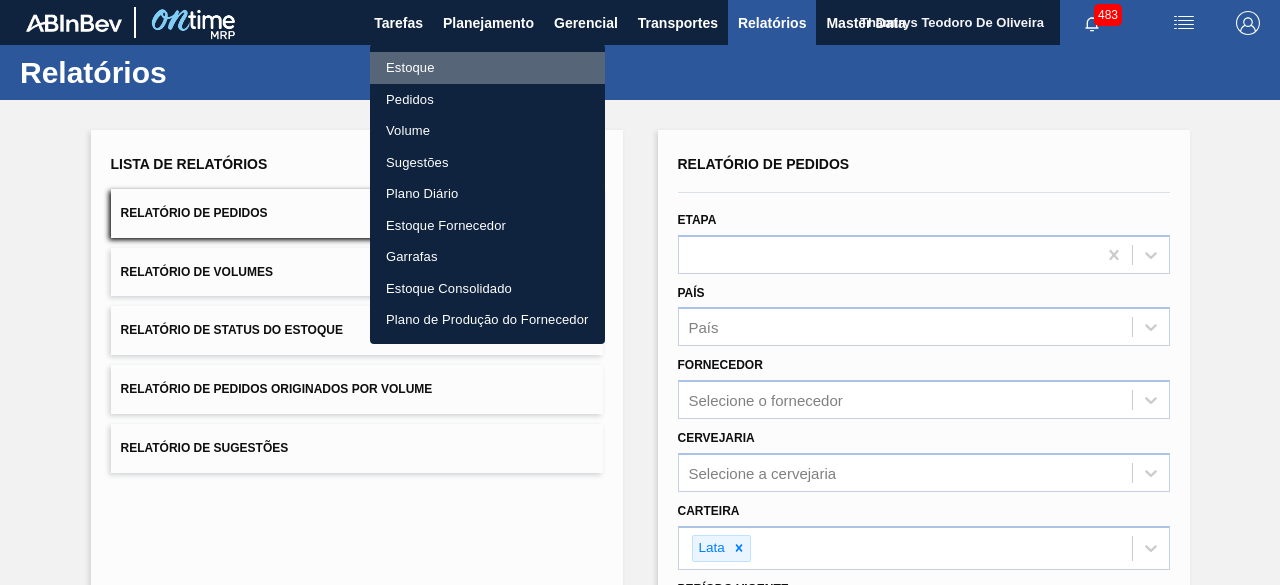 click on "Estoque" at bounding box center (487, 68) 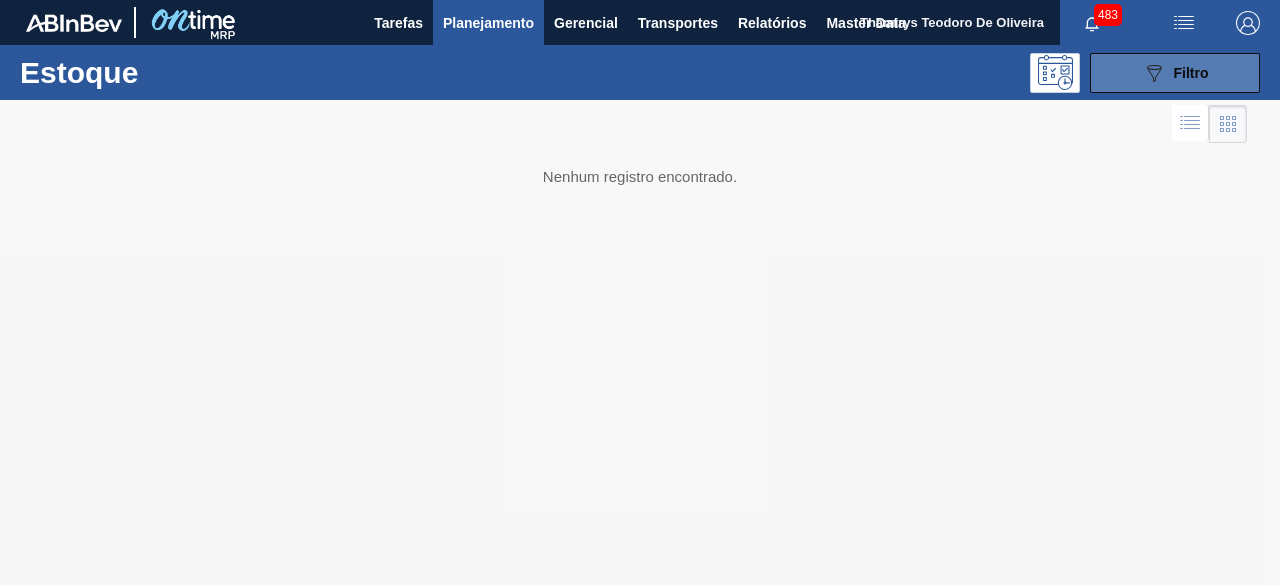 click on "089F7B8B-B2A5-4AFE-B5C0-19BA573D28AC Filtro" at bounding box center [1175, 73] 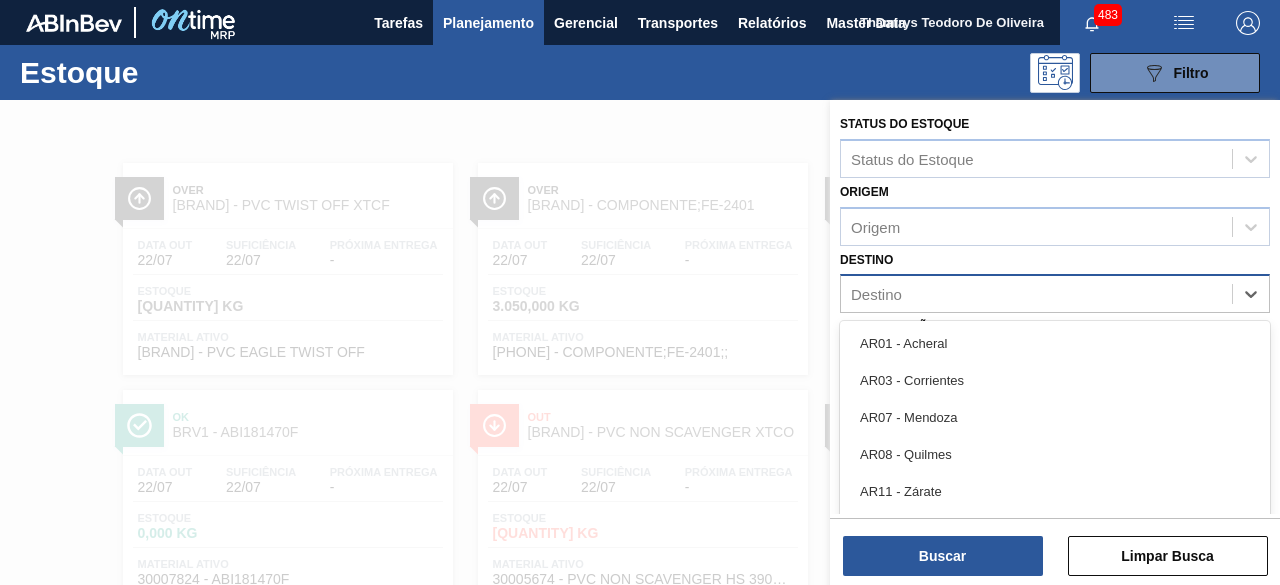 scroll, scrollTop: 43, scrollLeft: 0, axis: vertical 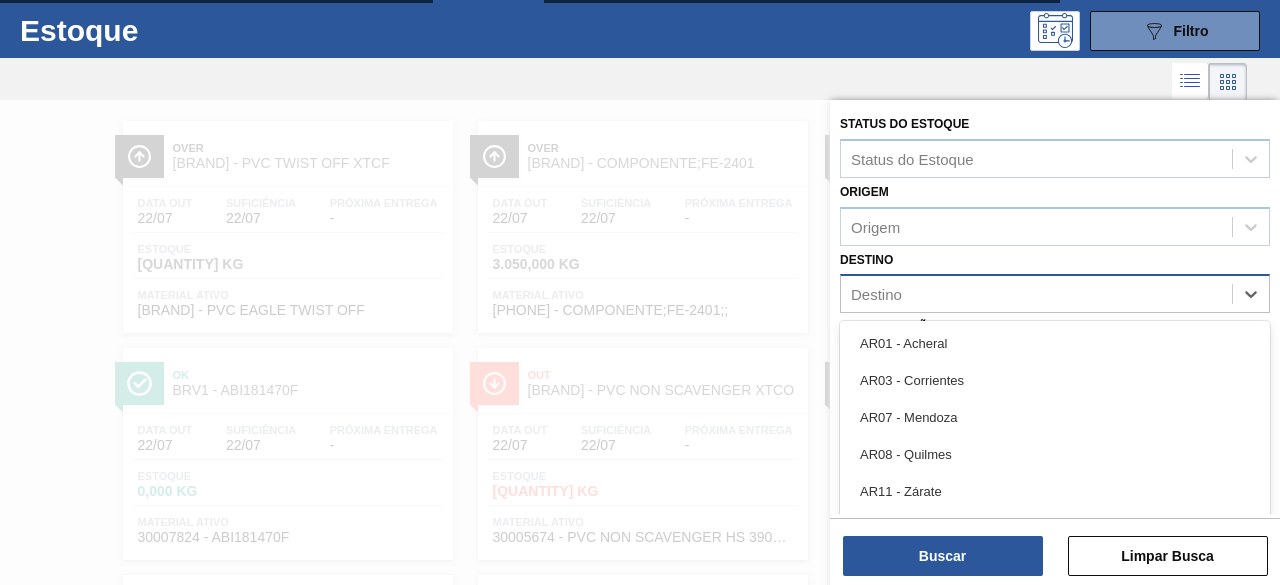 click on "Destino" at bounding box center (876, 294) 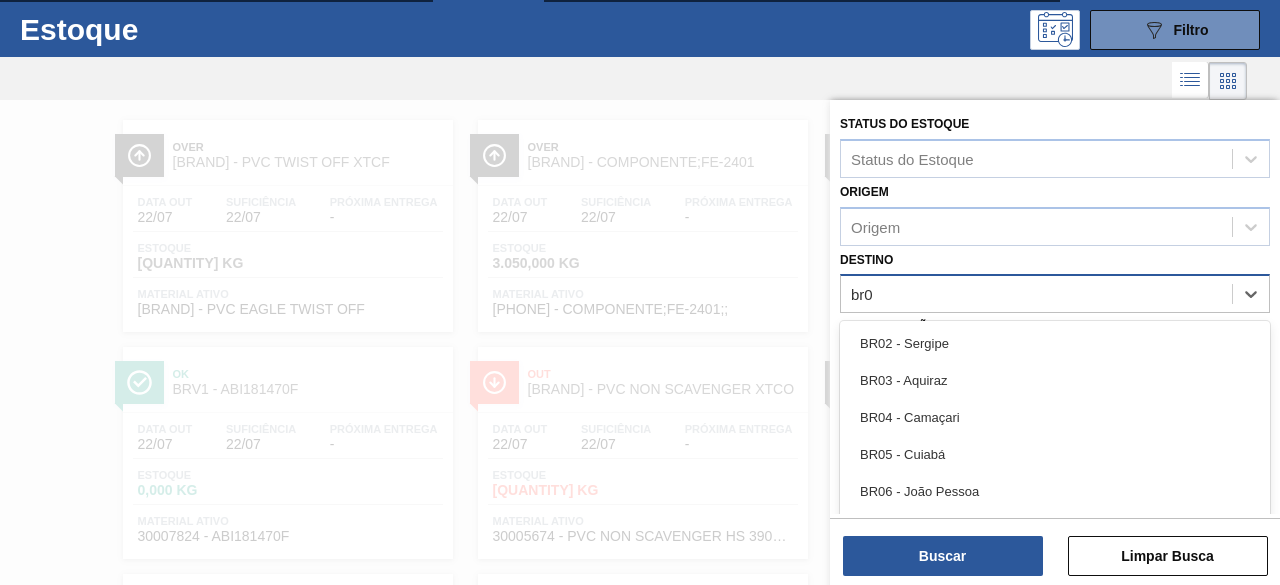 type on "br07" 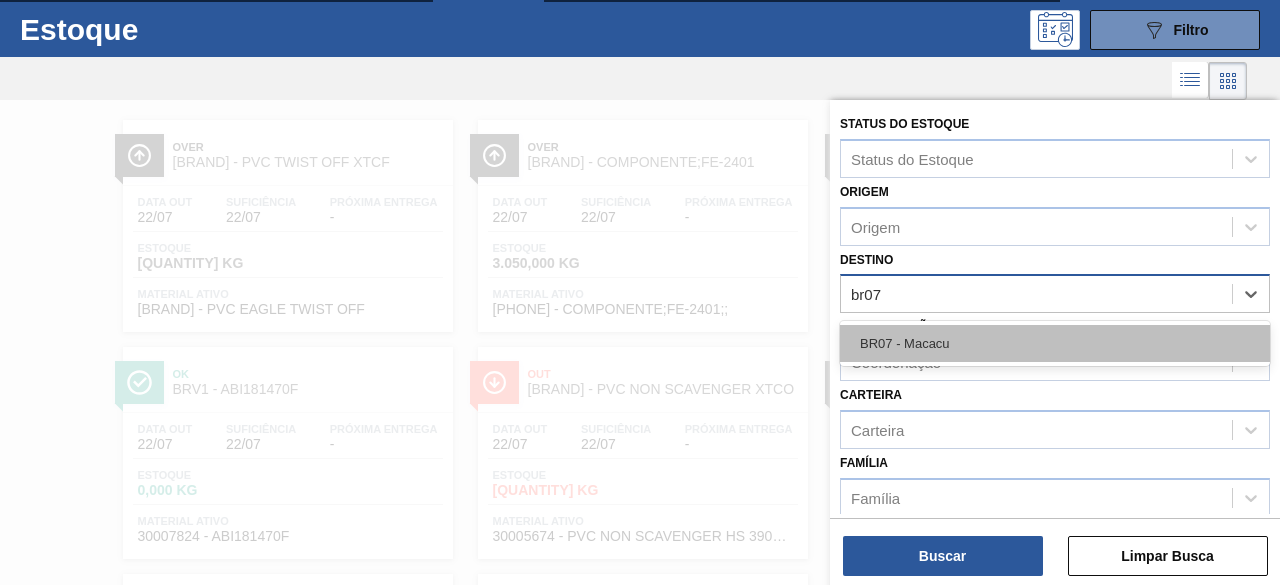 click on "BR07 - Macacu" at bounding box center [1055, 343] 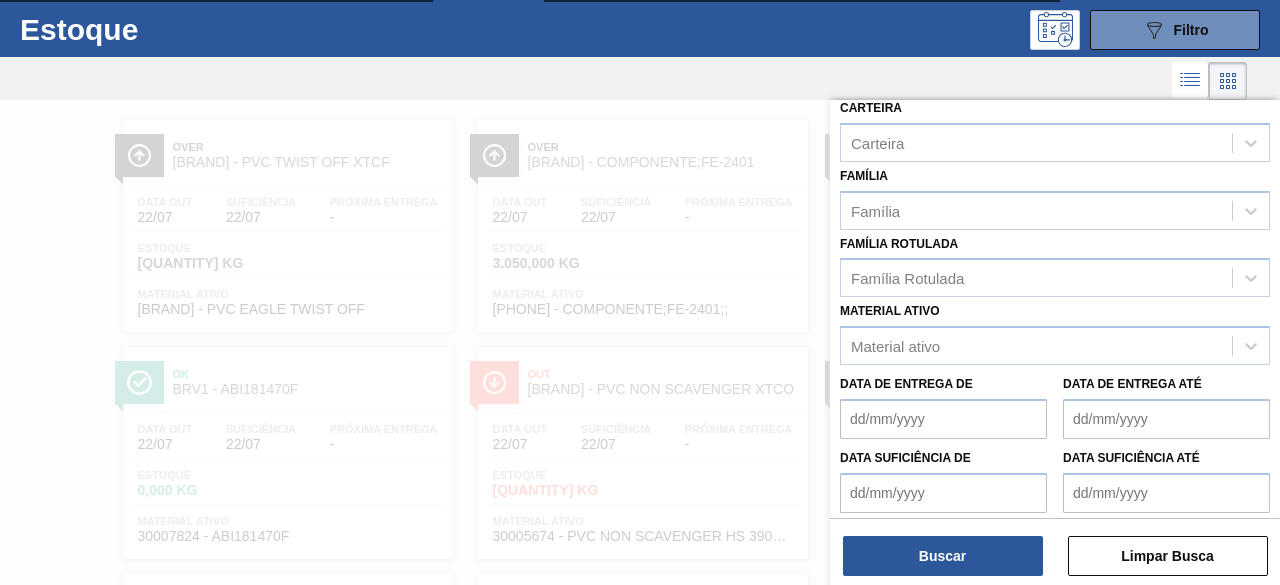scroll, scrollTop: 293, scrollLeft: 0, axis: vertical 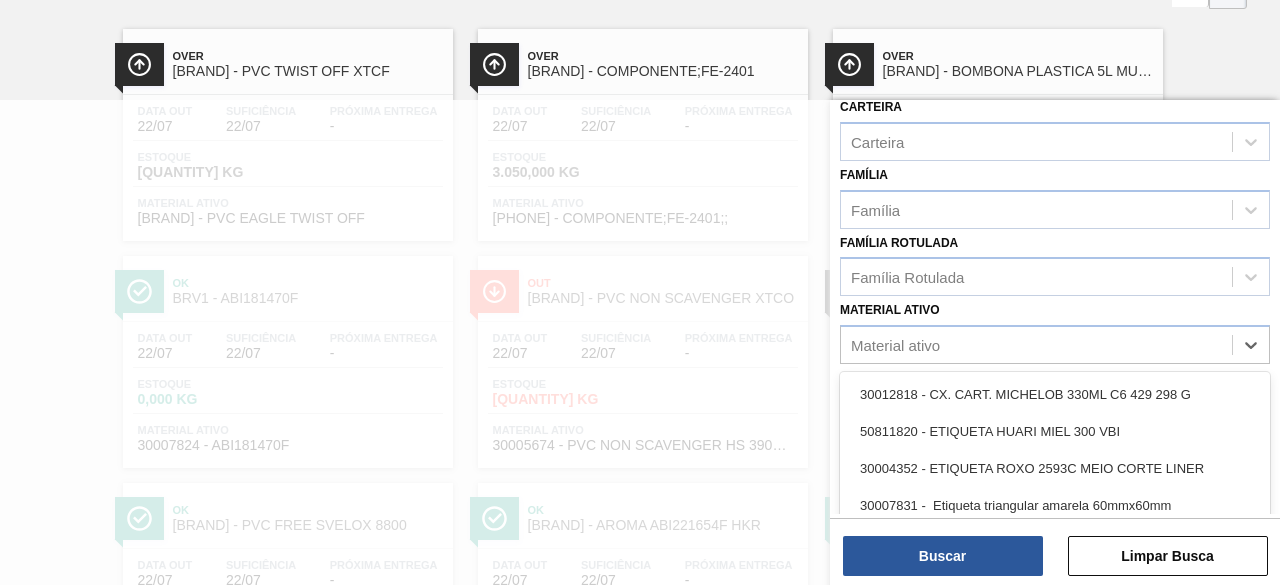 click on "Material ativo" at bounding box center (895, 345) 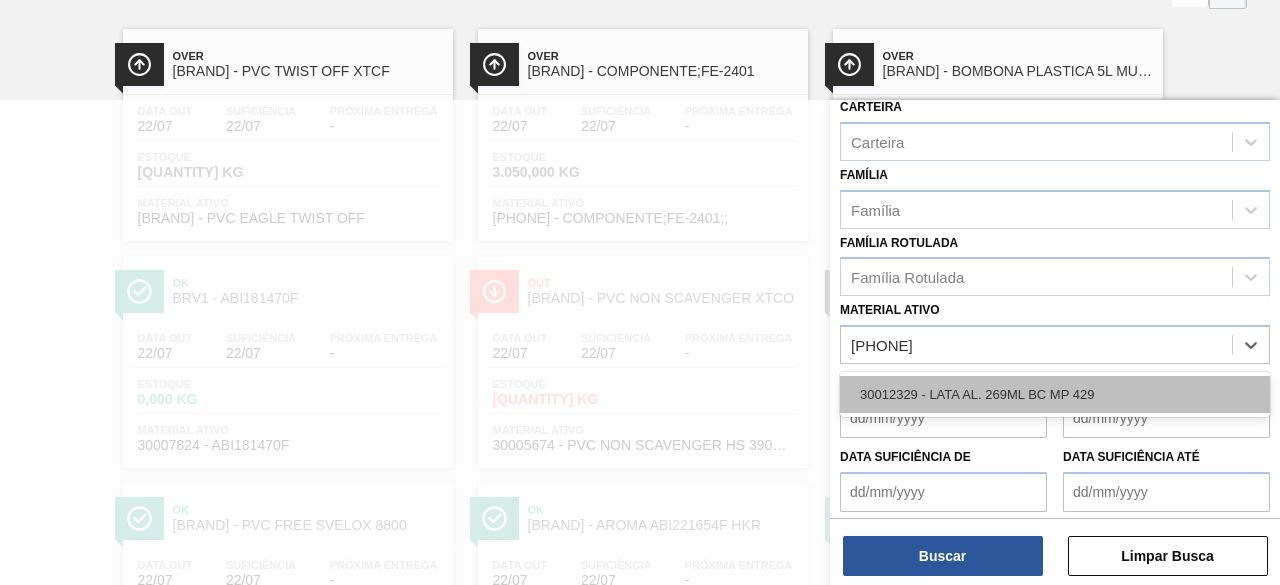 click on "30012329 - LATA AL. 269ML BC MP 429" at bounding box center (1055, 394) 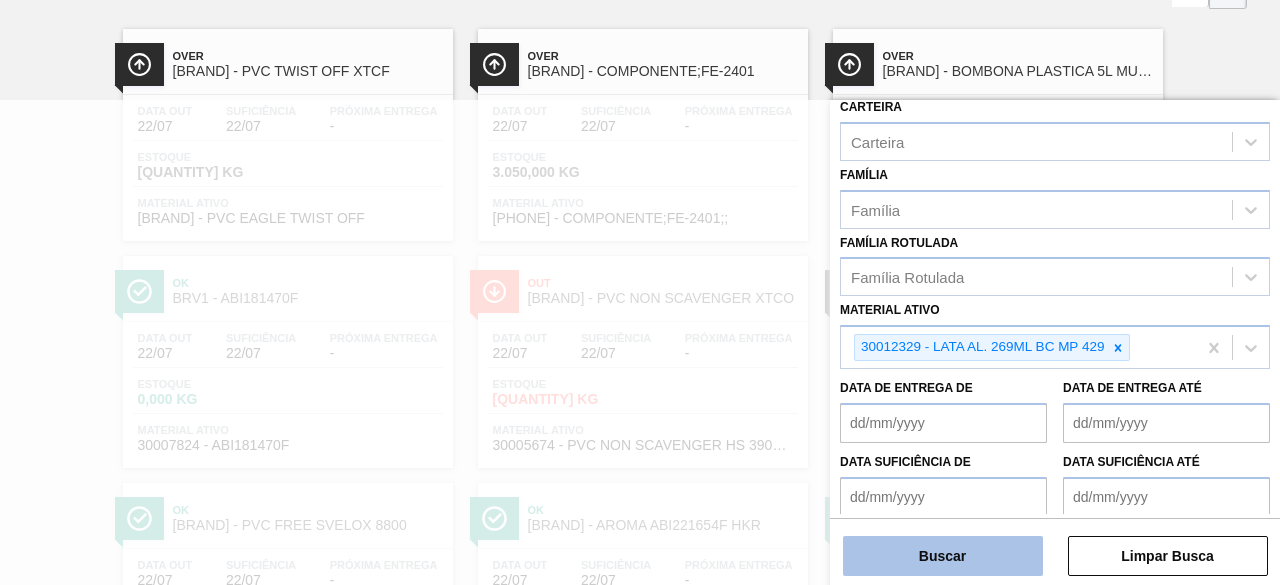 click on "Buscar" at bounding box center (943, 556) 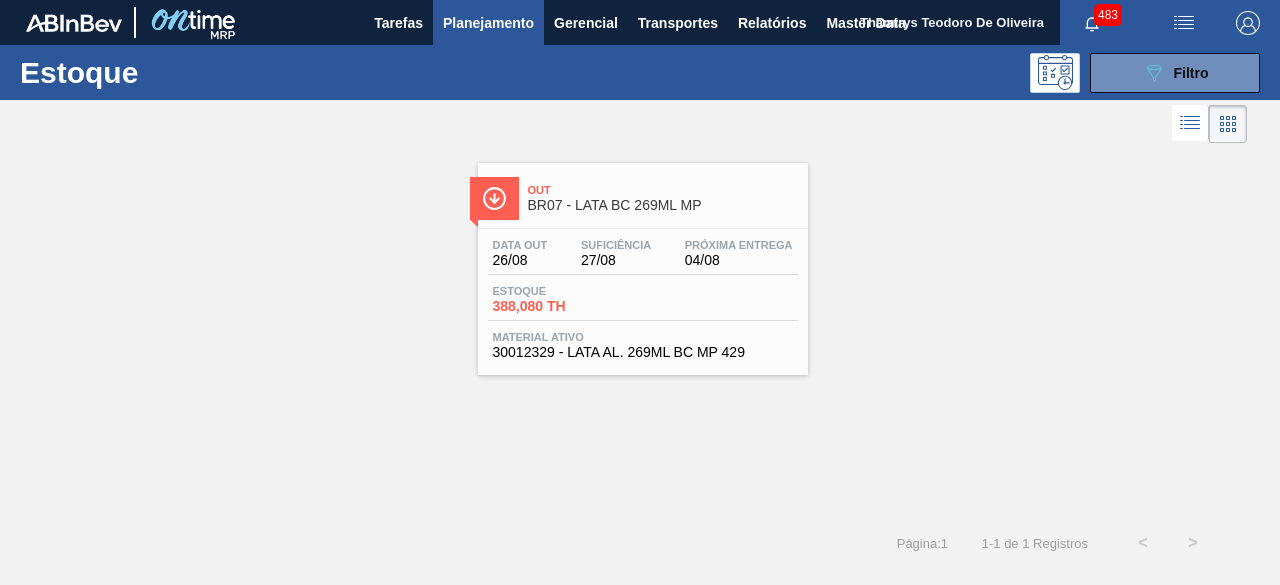 click on "Suficiência 27/08" at bounding box center (616, 253) 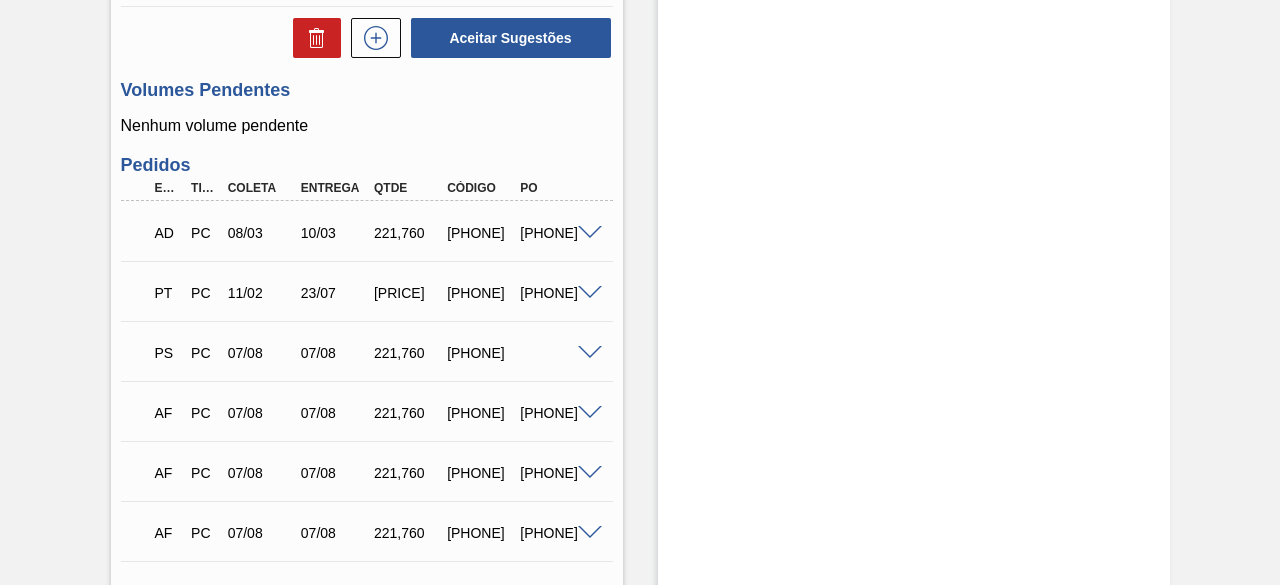 scroll, scrollTop: 674, scrollLeft: 0, axis: vertical 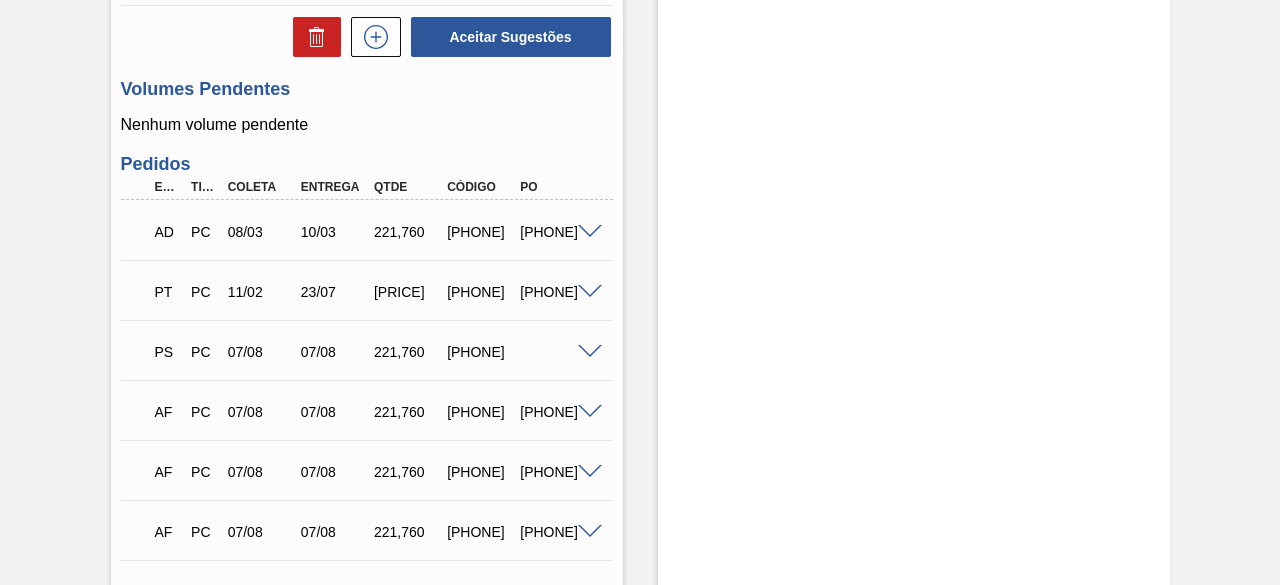 click at bounding box center [590, 352] 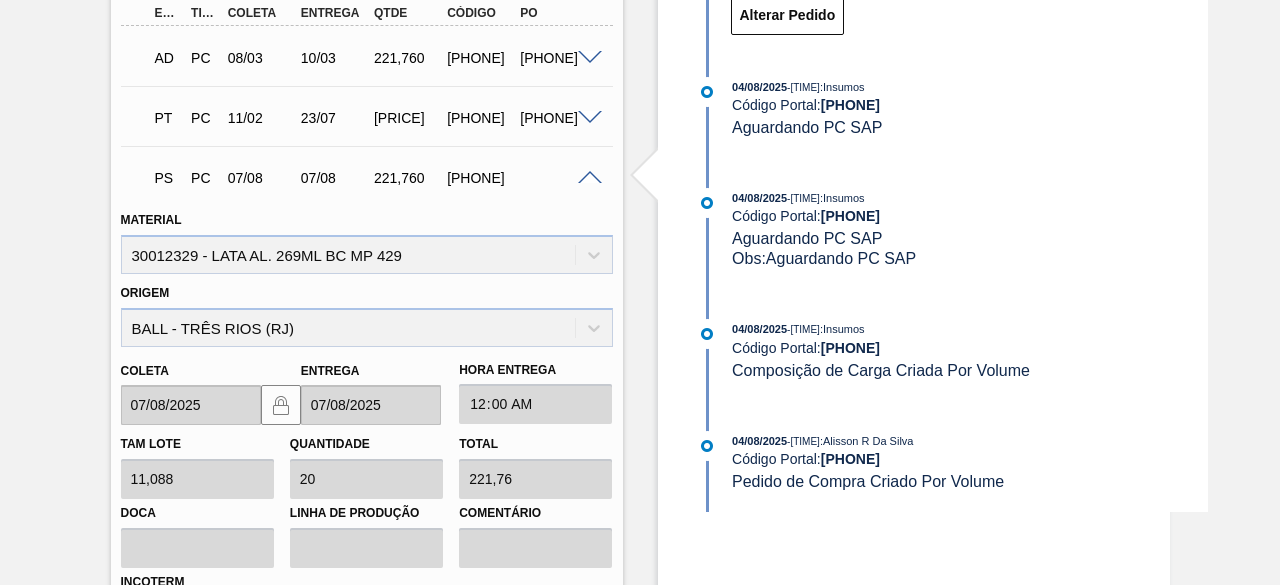 scroll, scrollTop: 1126, scrollLeft: 0, axis: vertical 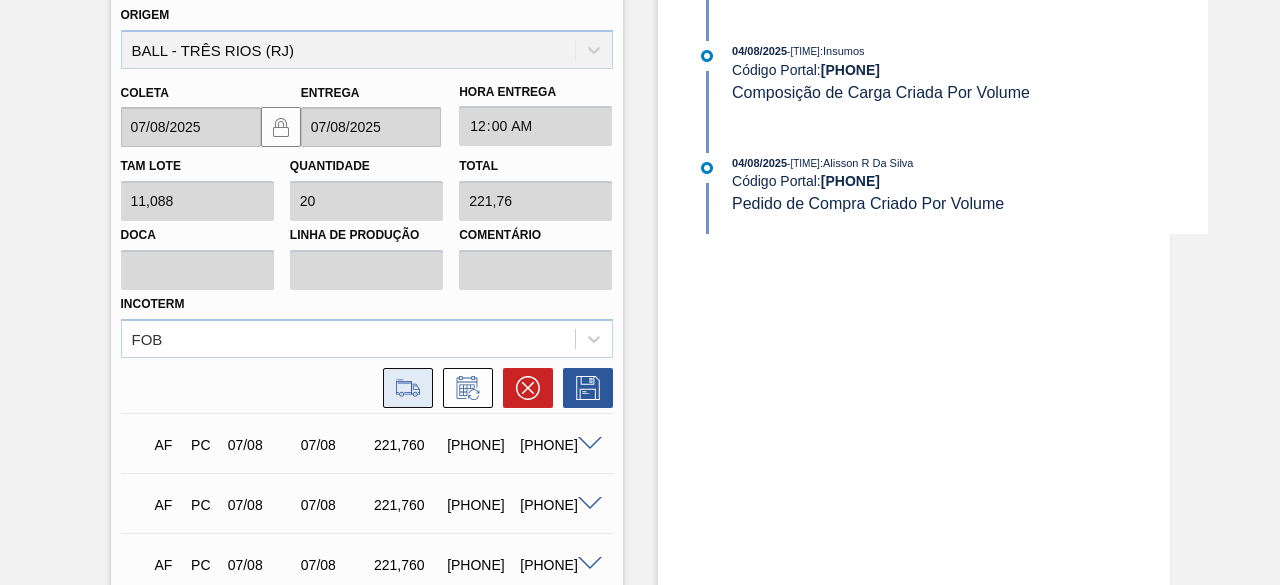 click 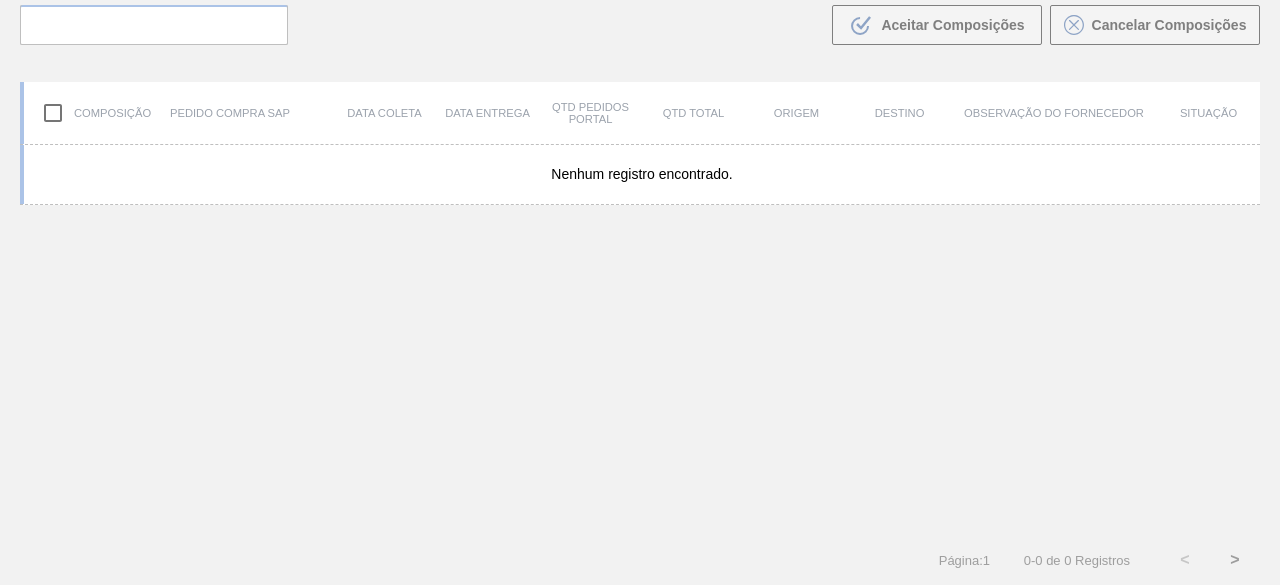 scroll, scrollTop: 143, scrollLeft: 0, axis: vertical 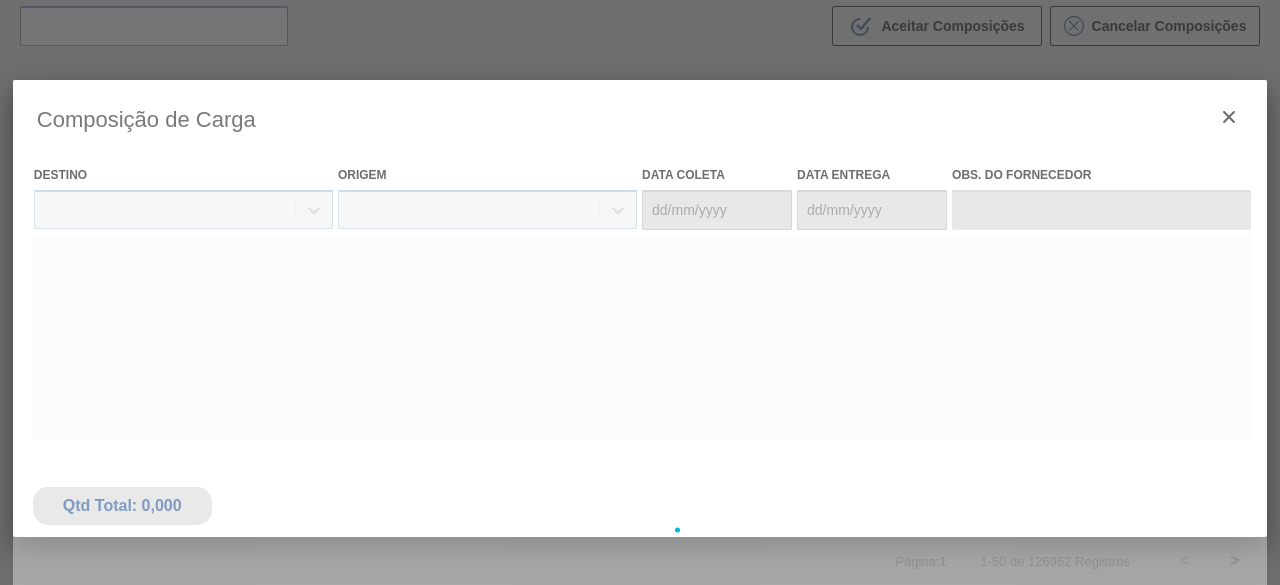 type on "07/08/2025" 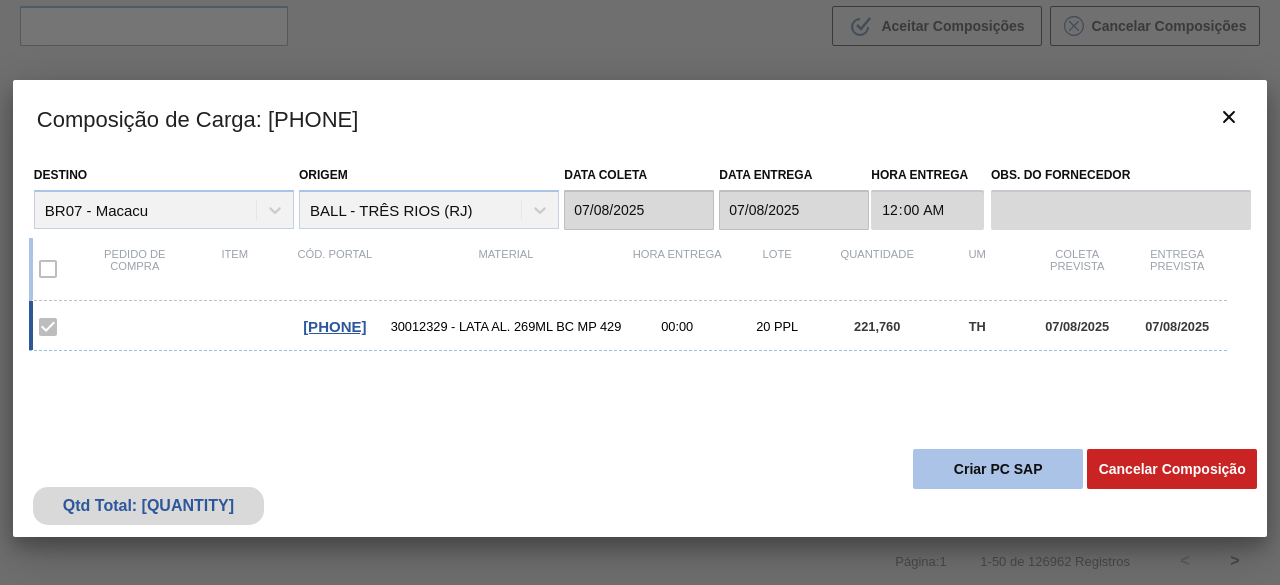 click on "Criar PC SAP" at bounding box center [998, 469] 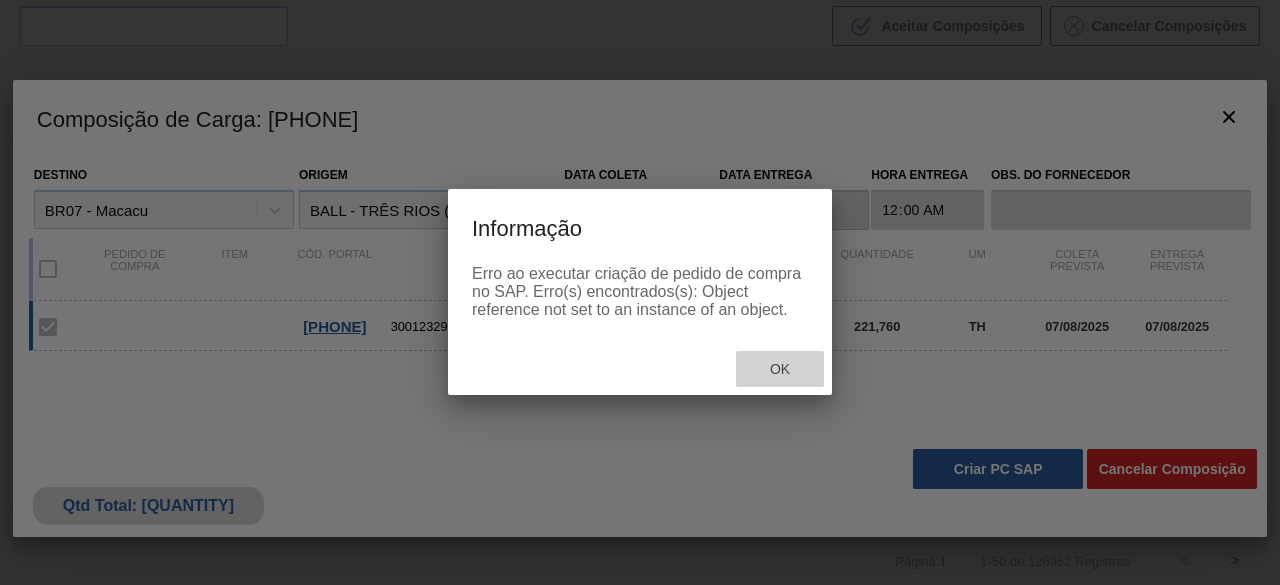 click on "Ok" at bounding box center (780, 369) 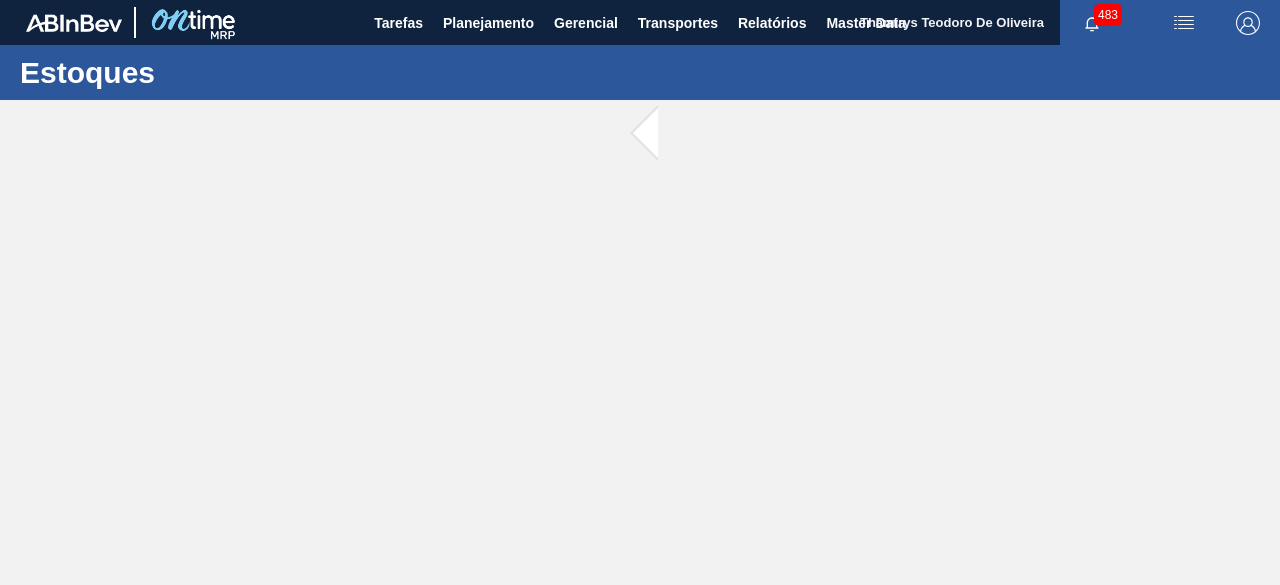 scroll, scrollTop: 0, scrollLeft: 0, axis: both 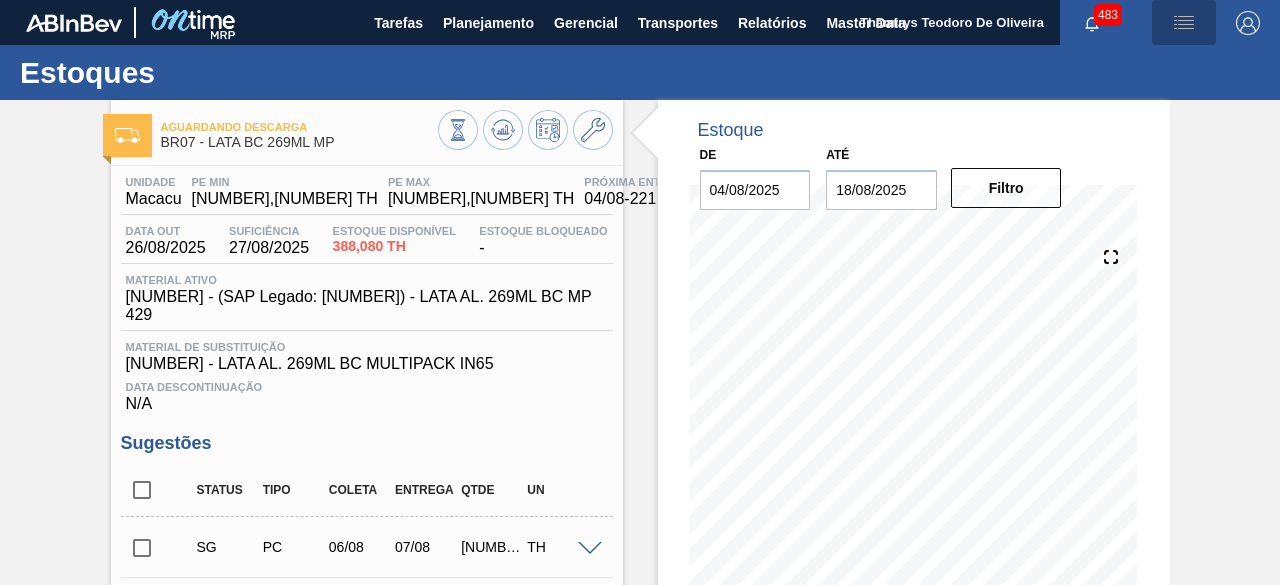 click at bounding box center (1184, 23) 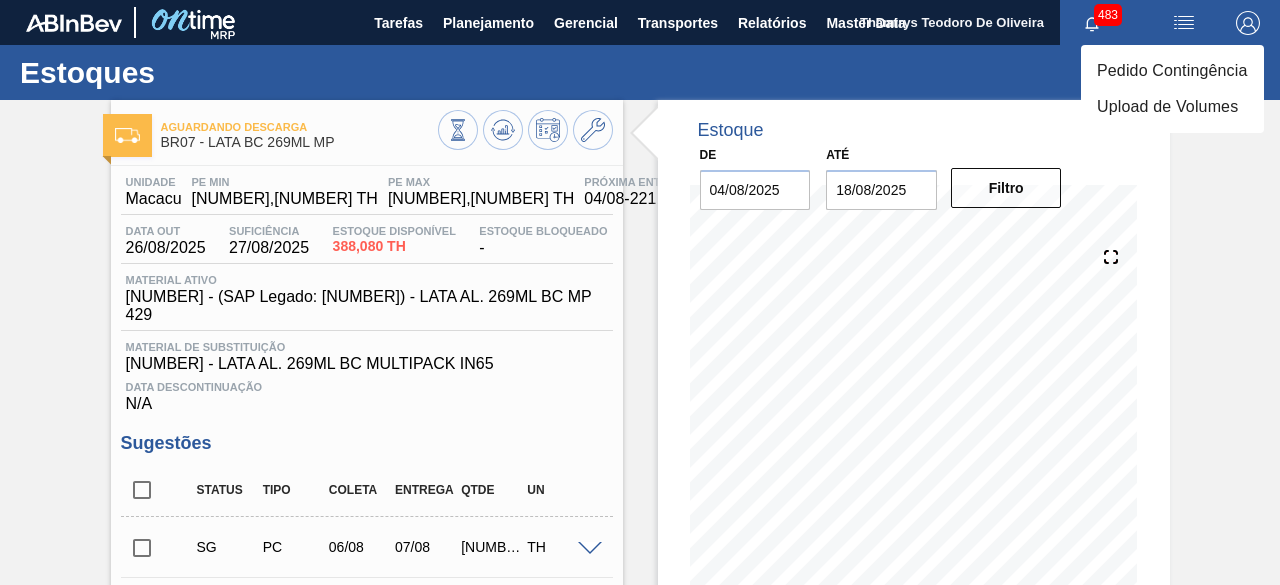 click at bounding box center (640, 292) 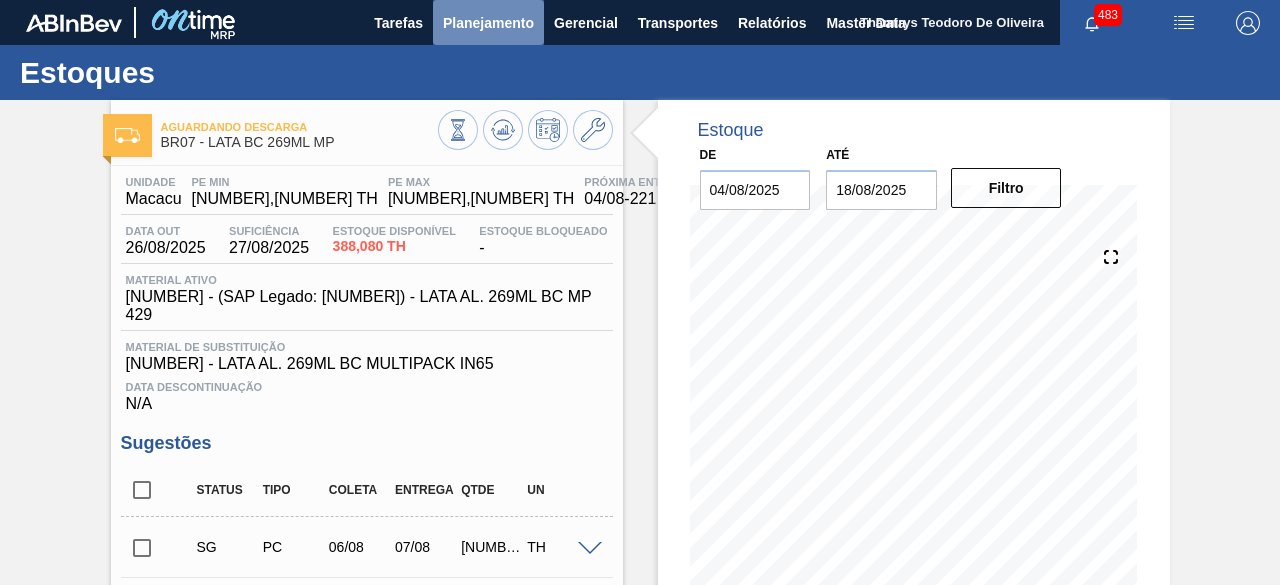 click on "Planejamento" at bounding box center [488, 23] 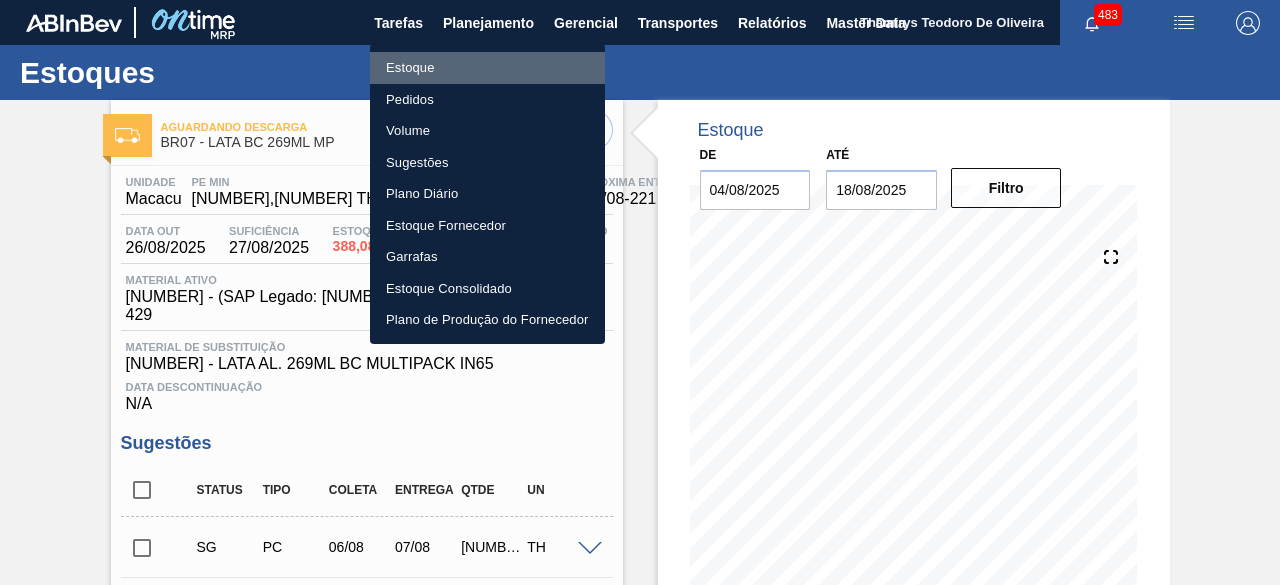 click on "Estoque" at bounding box center [487, 68] 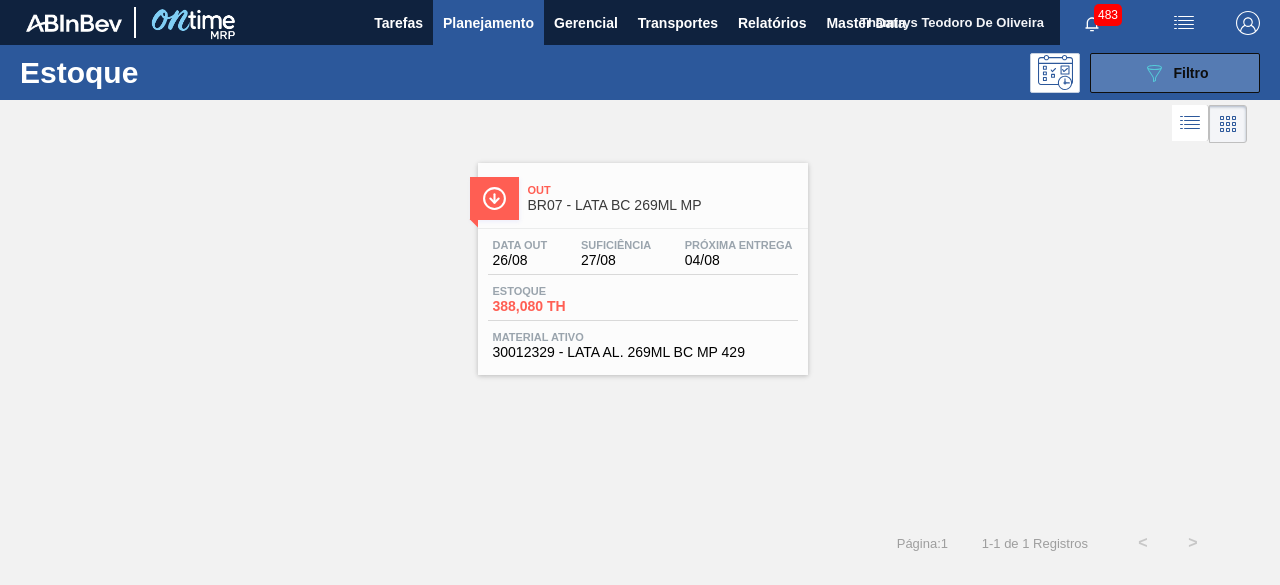 click on "Filtro" at bounding box center (1191, 73) 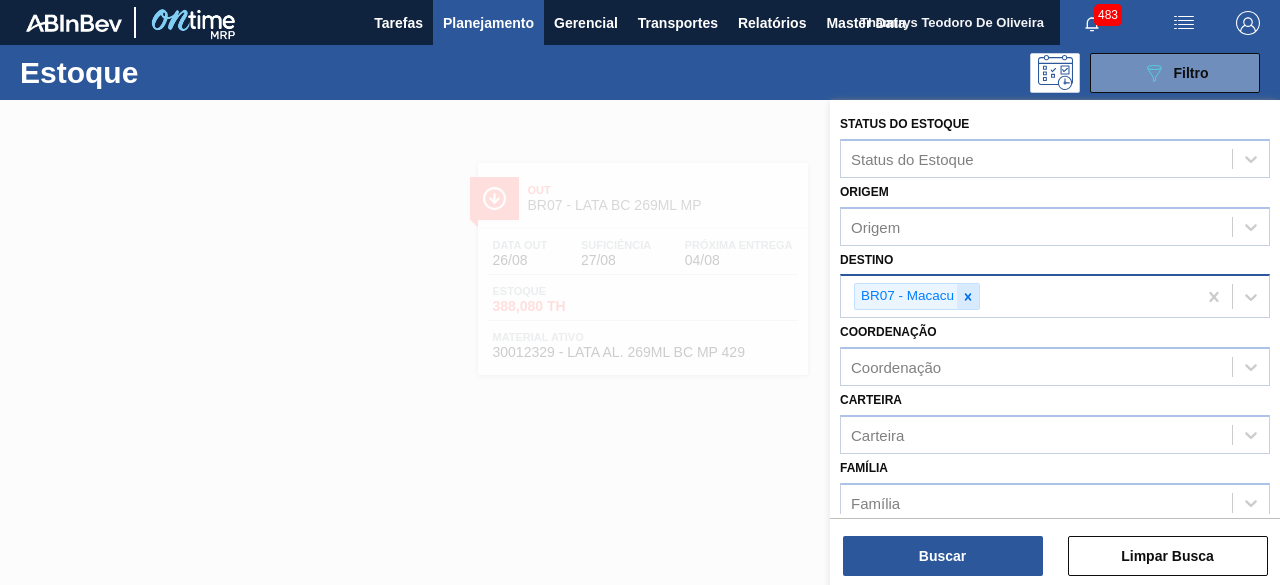 click 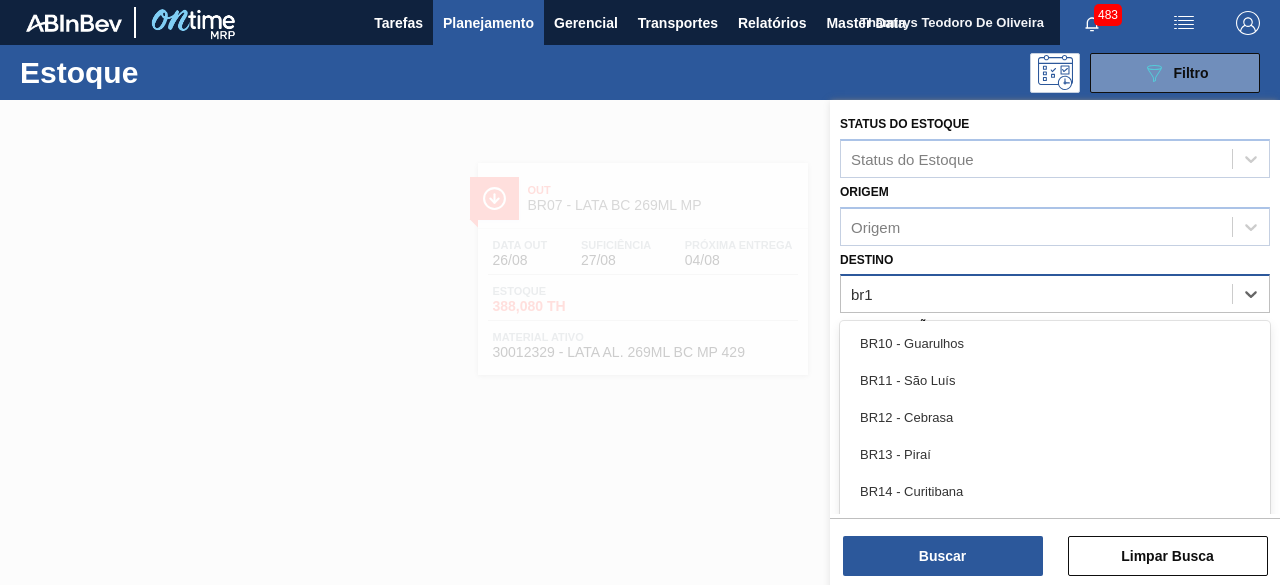 type on "br15" 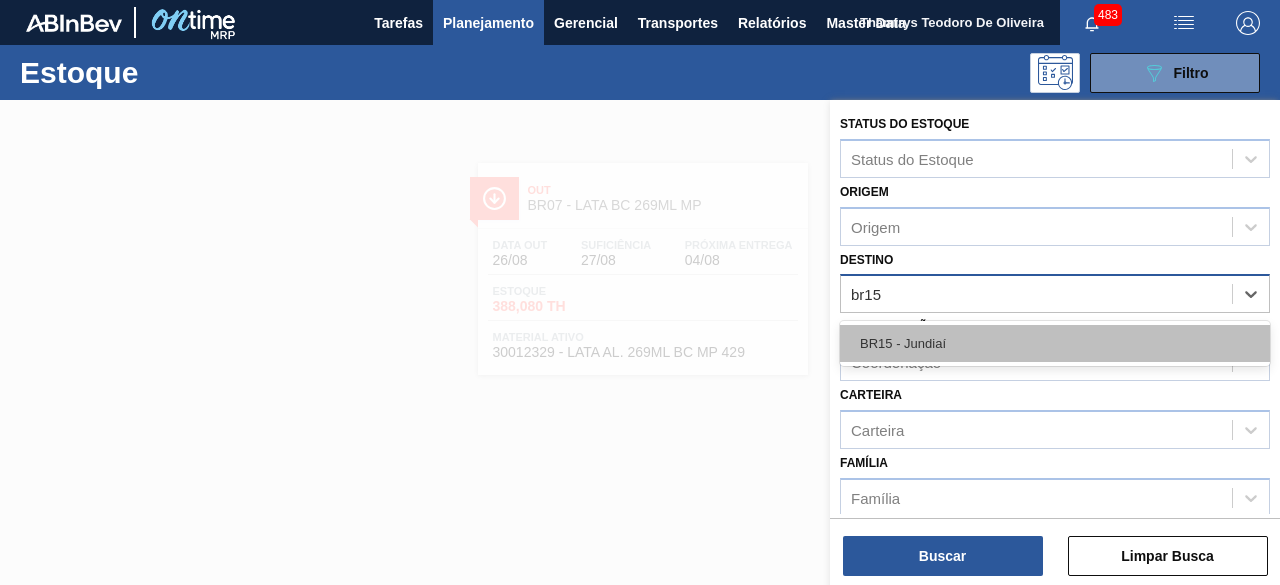 click on "BR15 - Jundiaí" at bounding box center (1055, 343) 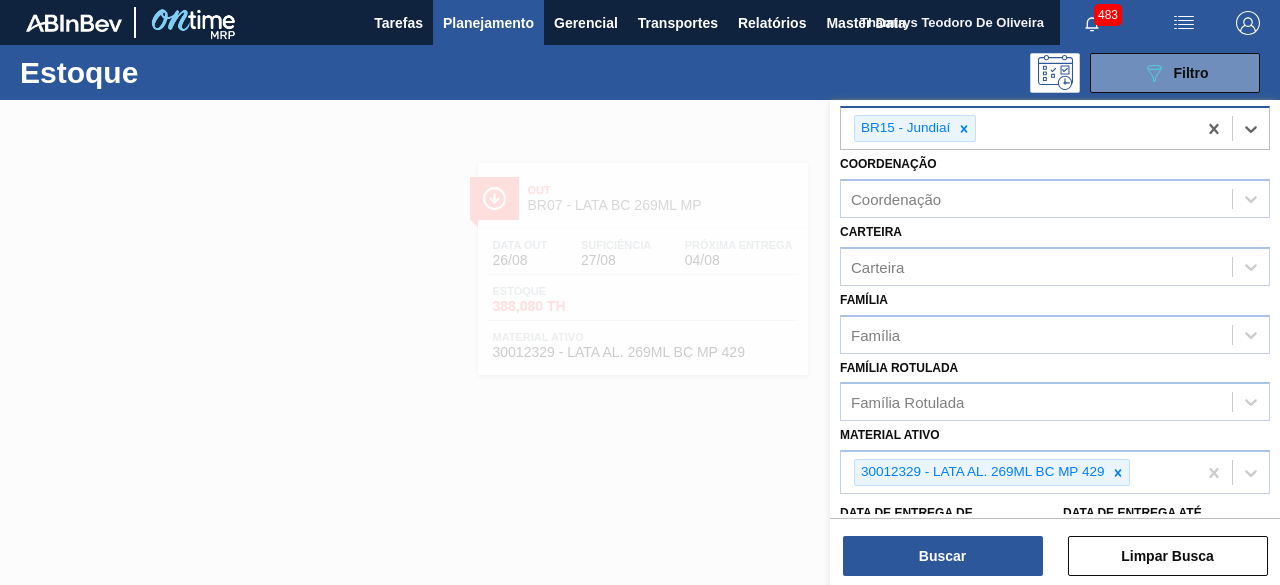 scroll, scrollTop: 249, scrollLeft: 0, axis: vertical 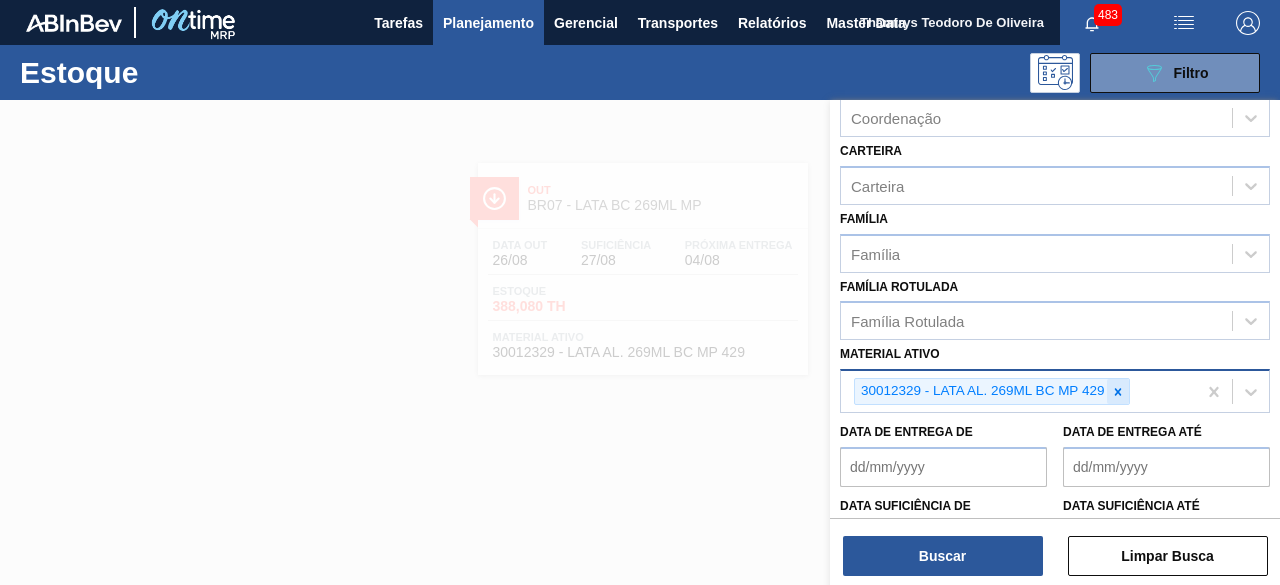 click 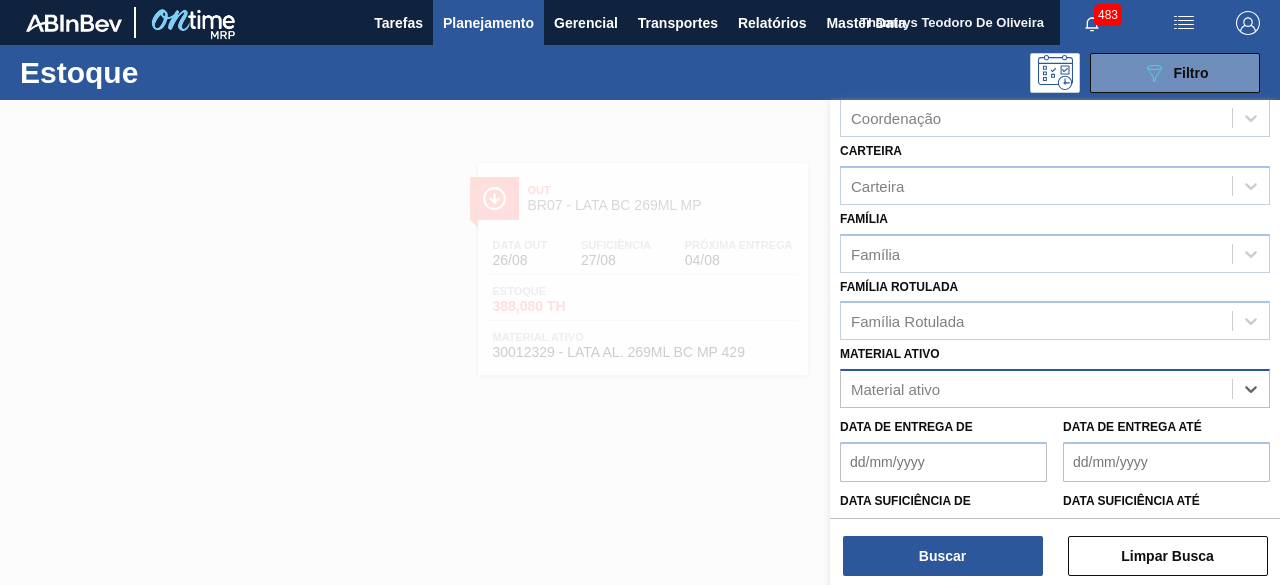 paste on "[NUMBER]" 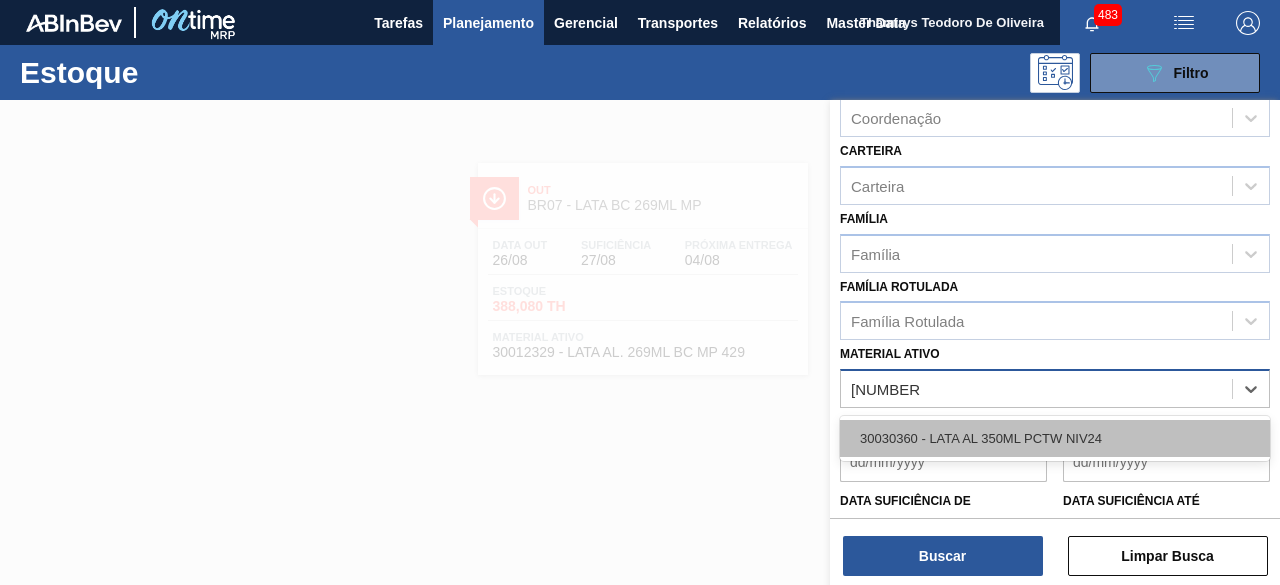 click on "30030360 - LATA AL 350ML PCTW NIV24" at bounding box center [1055, 438] 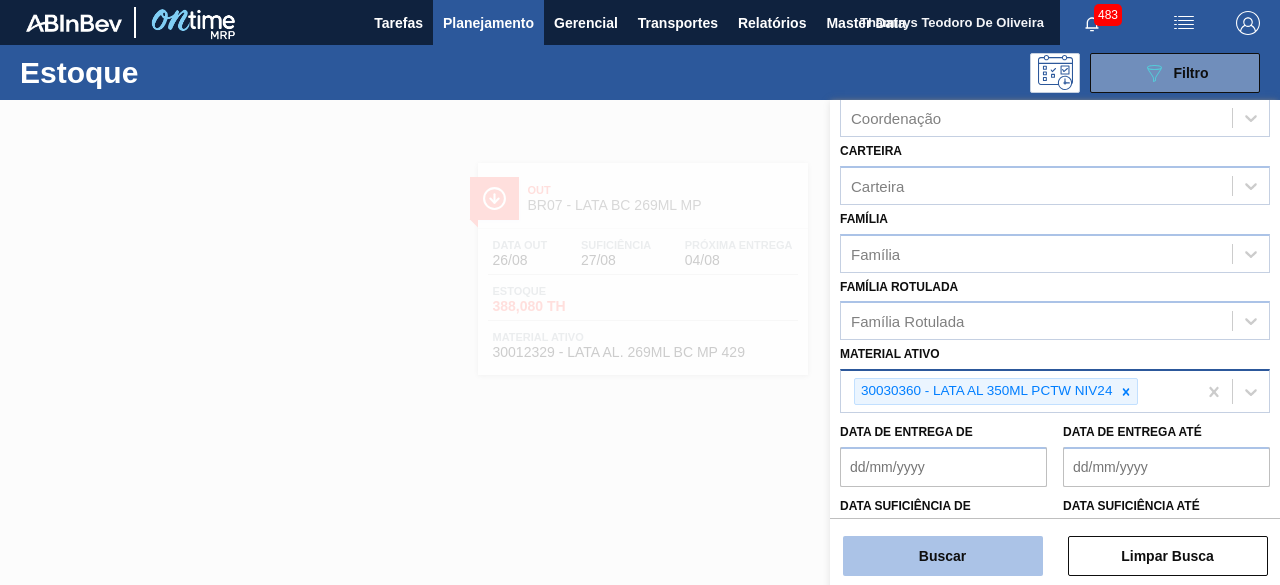 click on "Buscar" at bounding box center (943, 556) 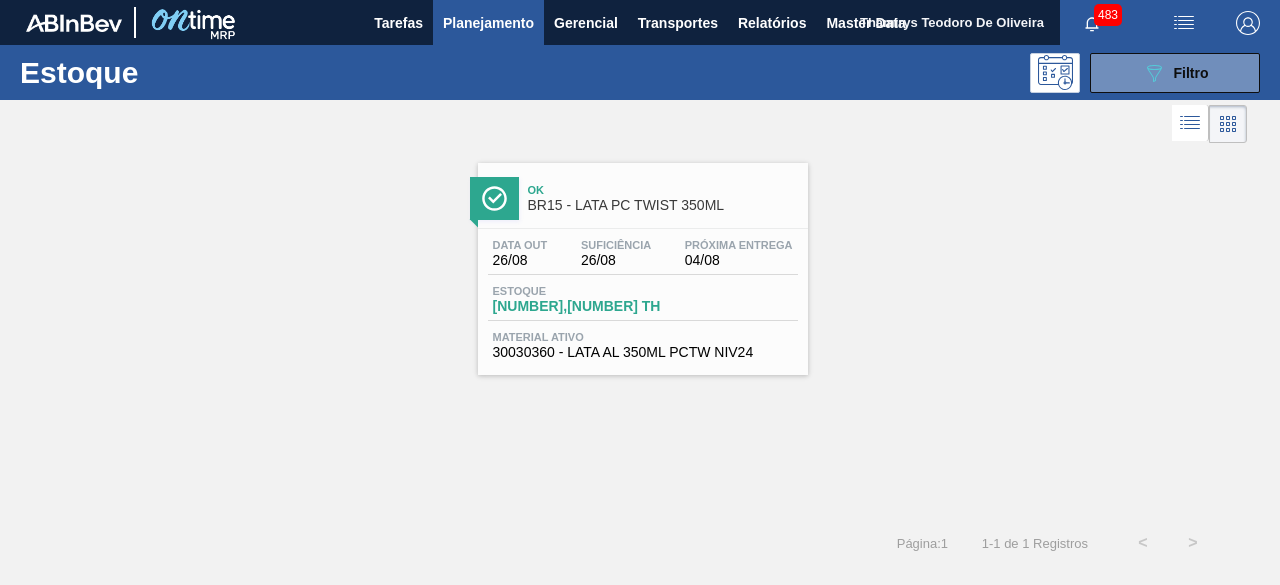 click on "Data out 26/08 Suficiência 26/08 Próxima Entrega 04/08 Estoque 160,140 TH Material ativo 30030360 - LATA AL 350ML PCTW NIV24" at bounding box center (643, 297) 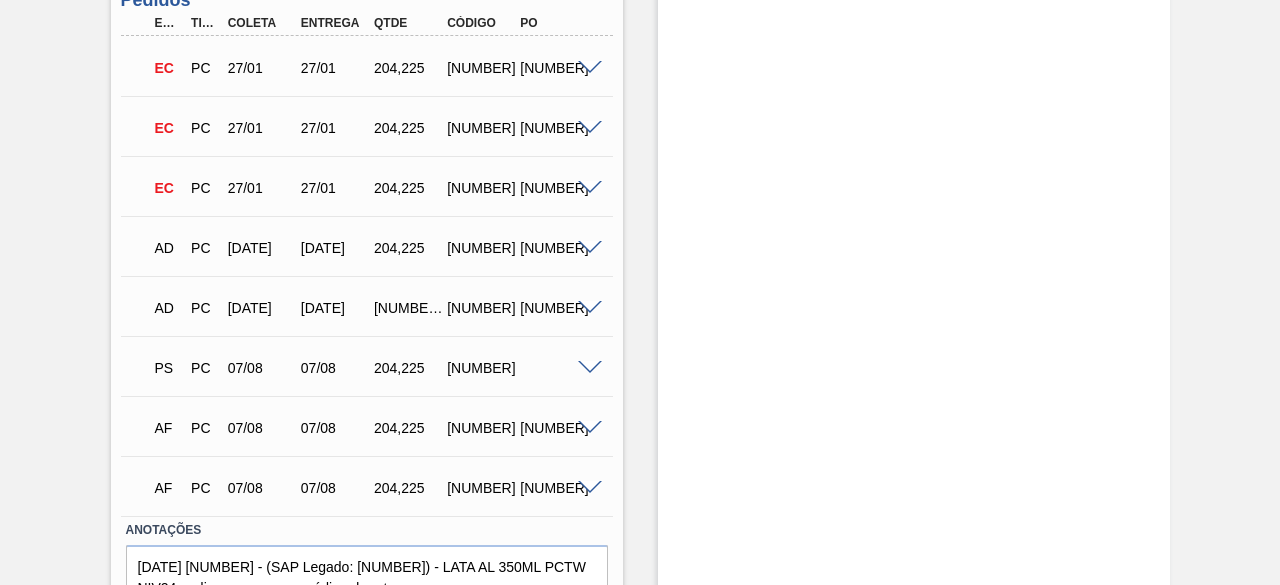 scroll, scrollTop: 2177, scrollLeft: 0, axis: vertical 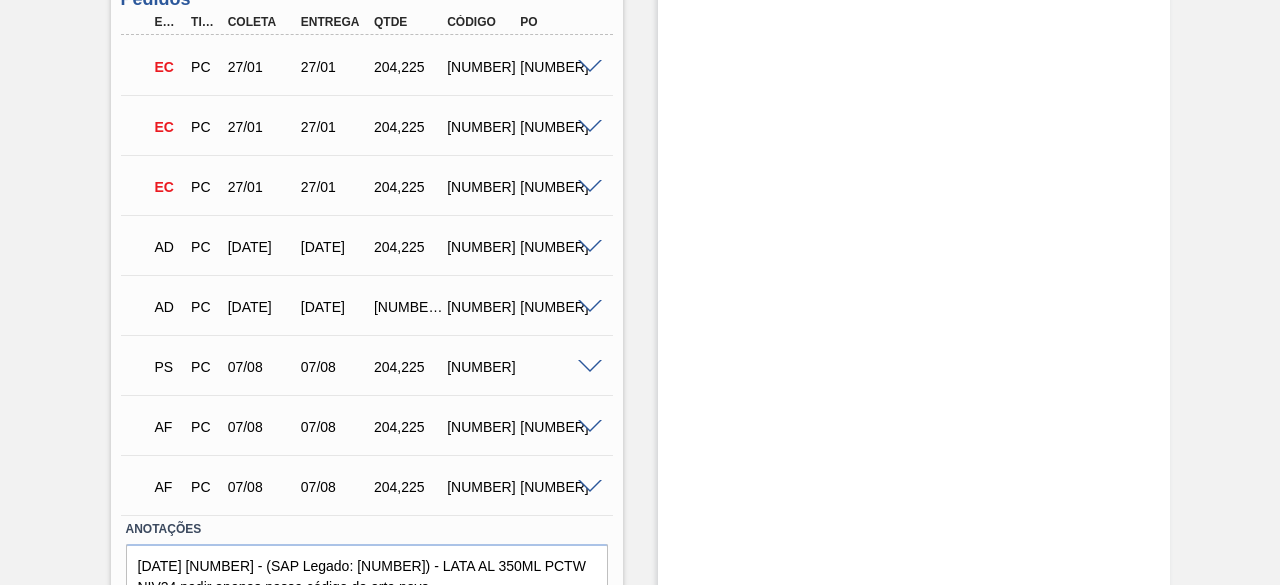 click at bounding box center (590, 367) 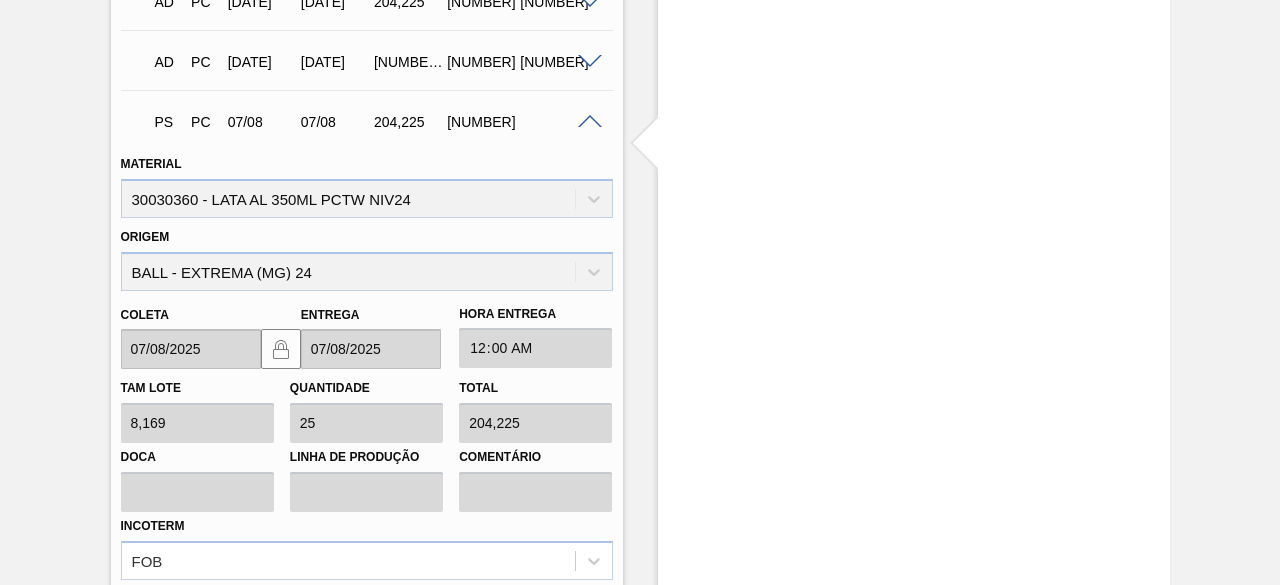scroll, scrollTop: 2611, scrollLeft: 0, axis: vertical 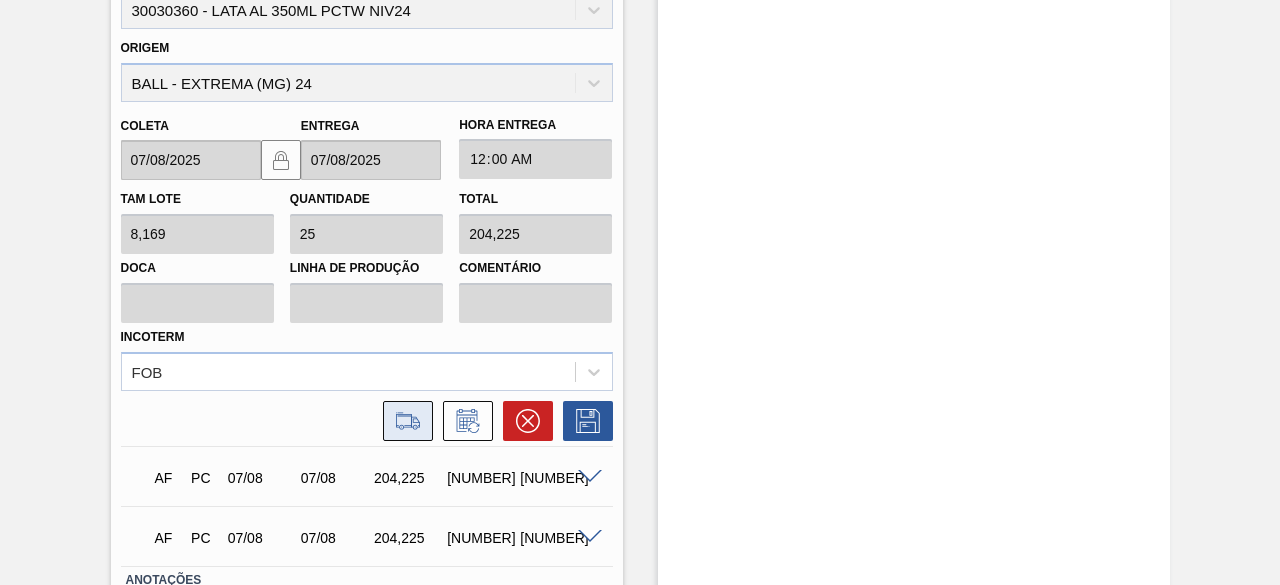 click 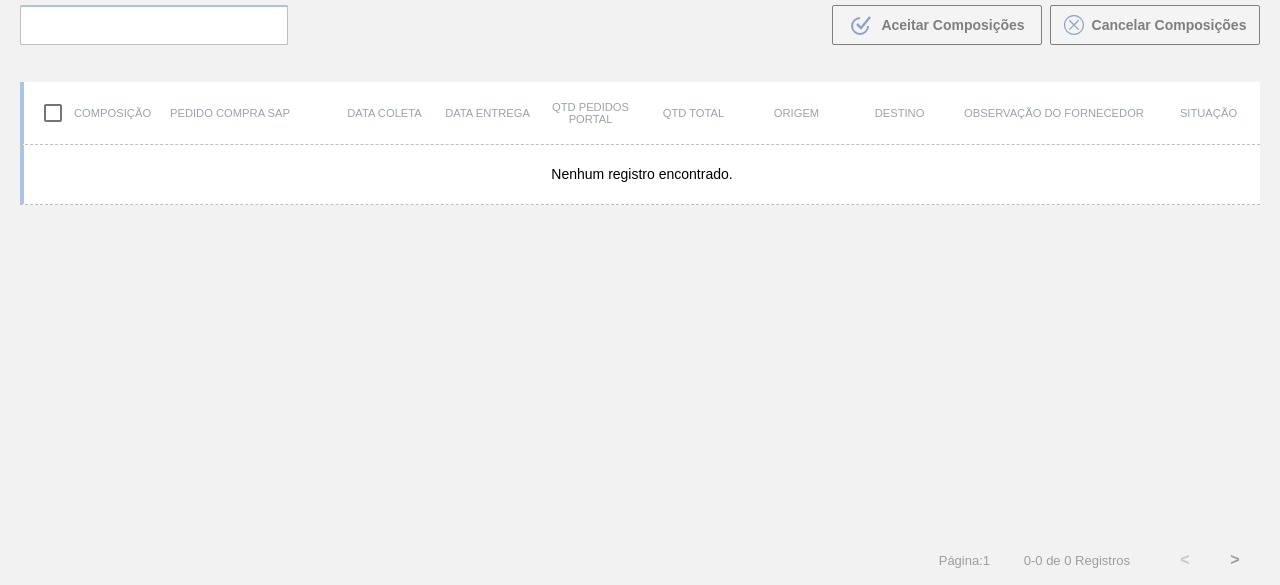 scroll, scrollTop: 143, scrollLeft: 0, axis: vertical 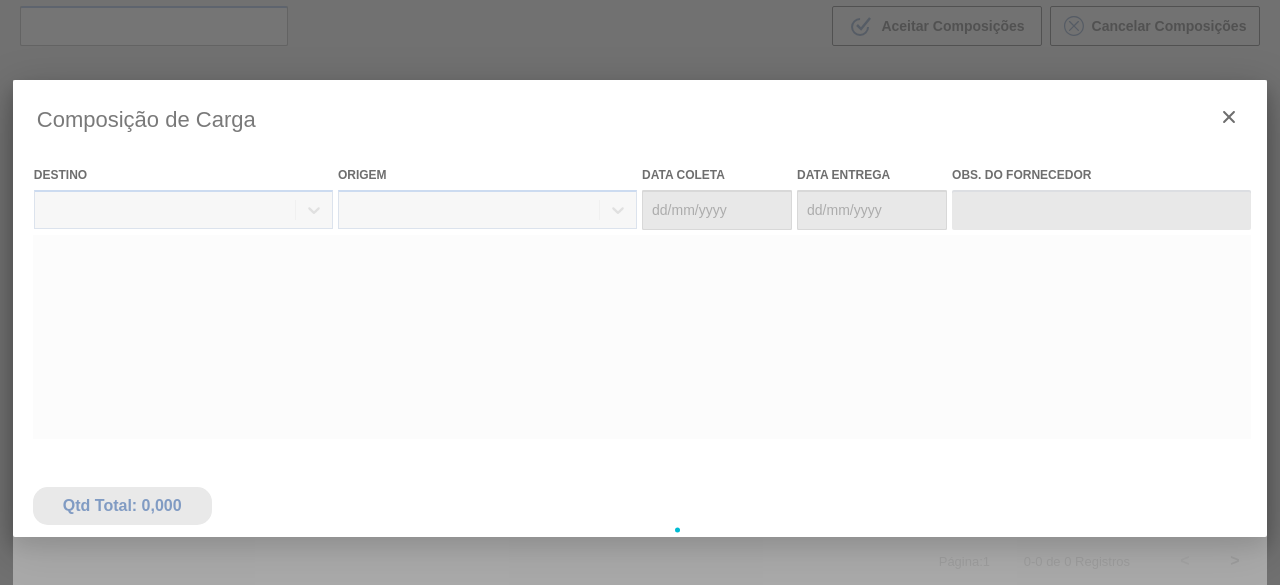 type on "07/08/2025" 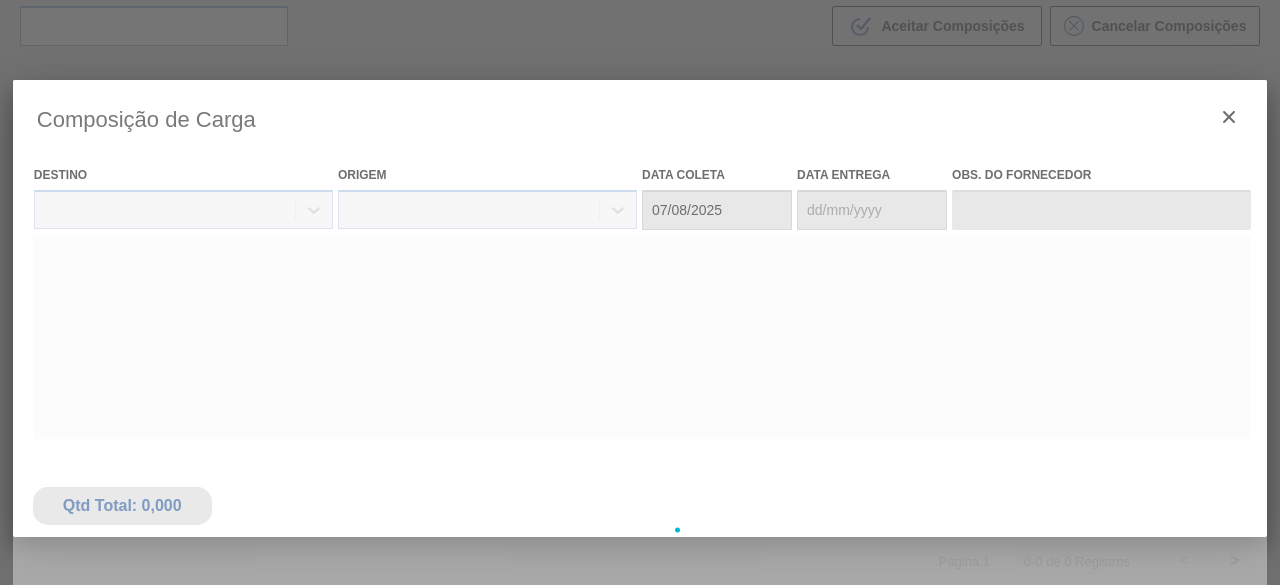 type on "07/08/2025" 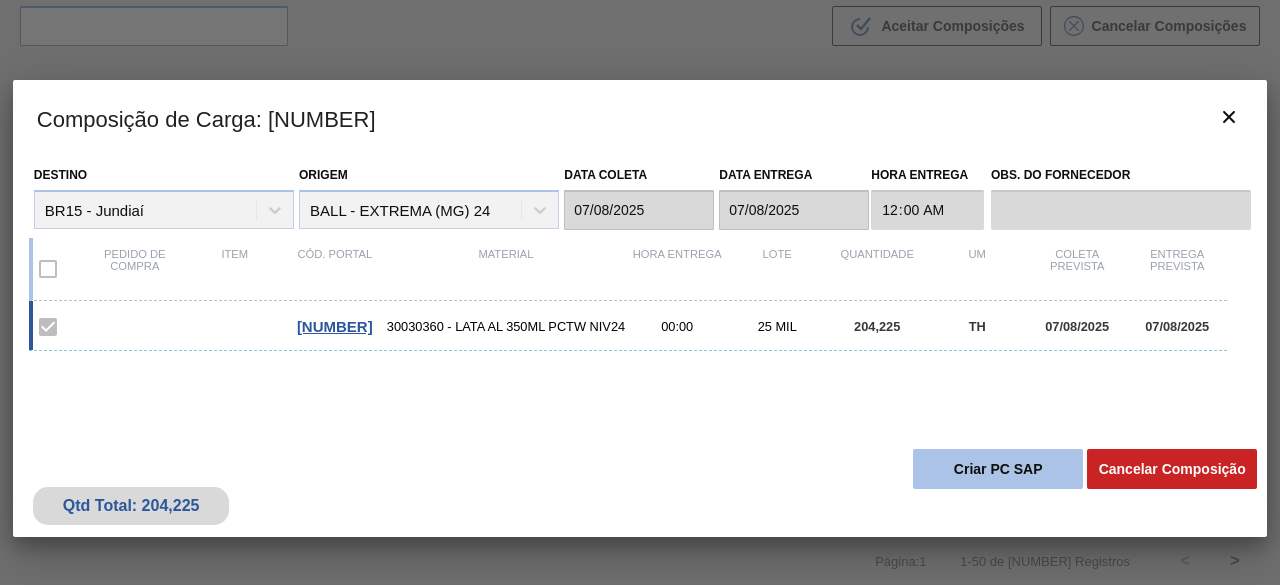 click on "Criar PC SAP" at bounding box center (998, 469) 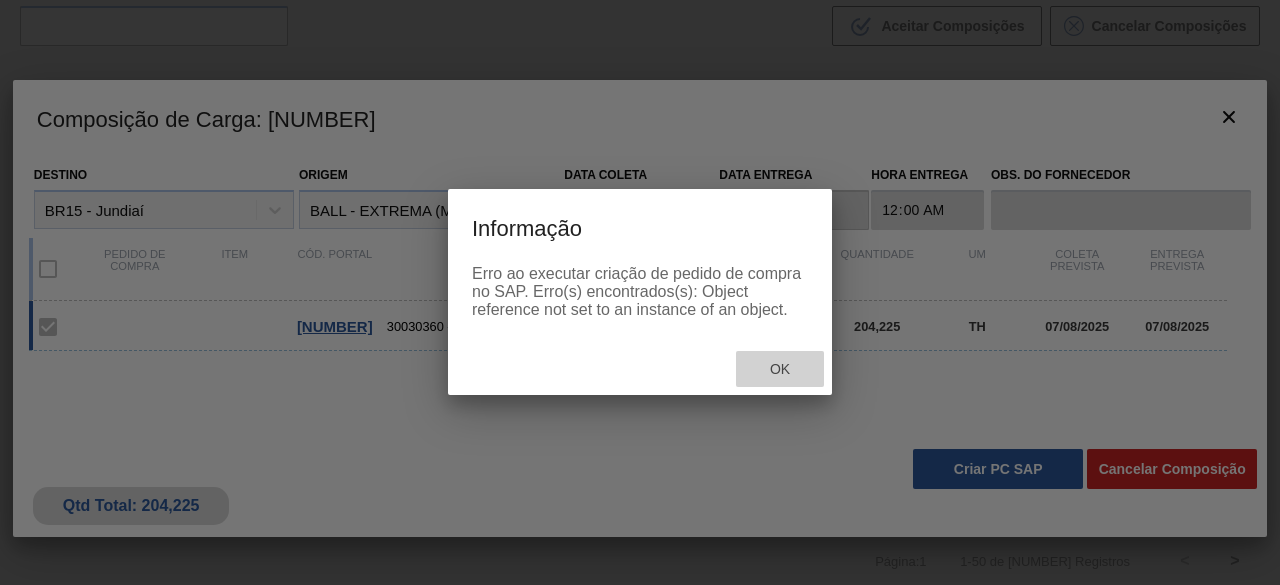 click on "Ok" at bounding box center [780, 369] 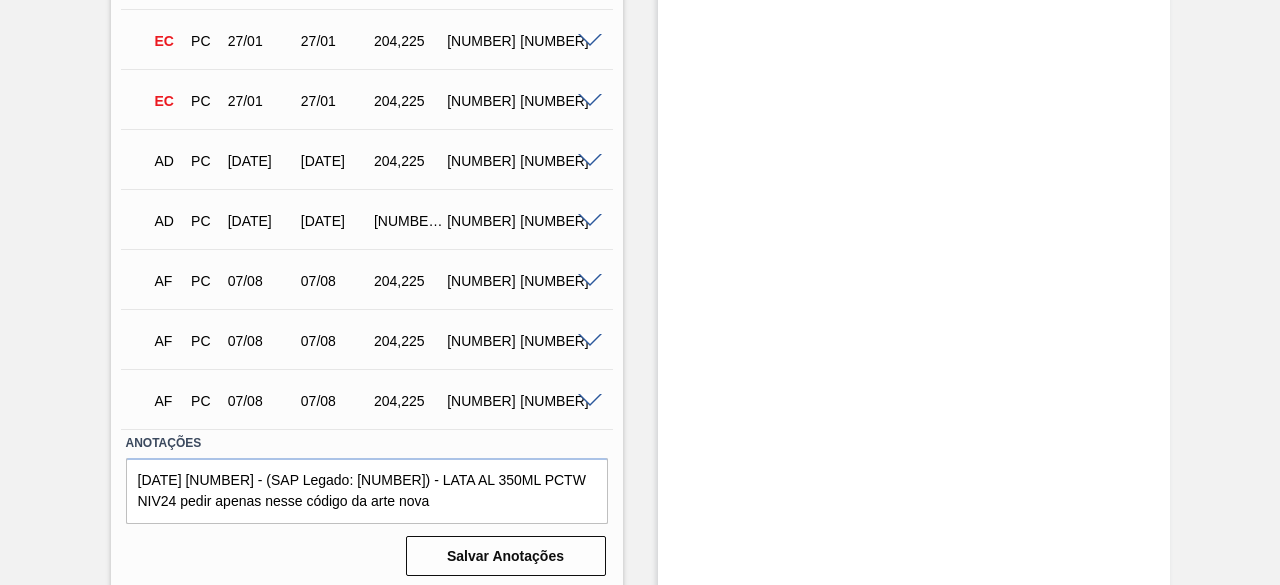 scroll, scrollTop: 2264, scrollLeft: 0, axis: vertical 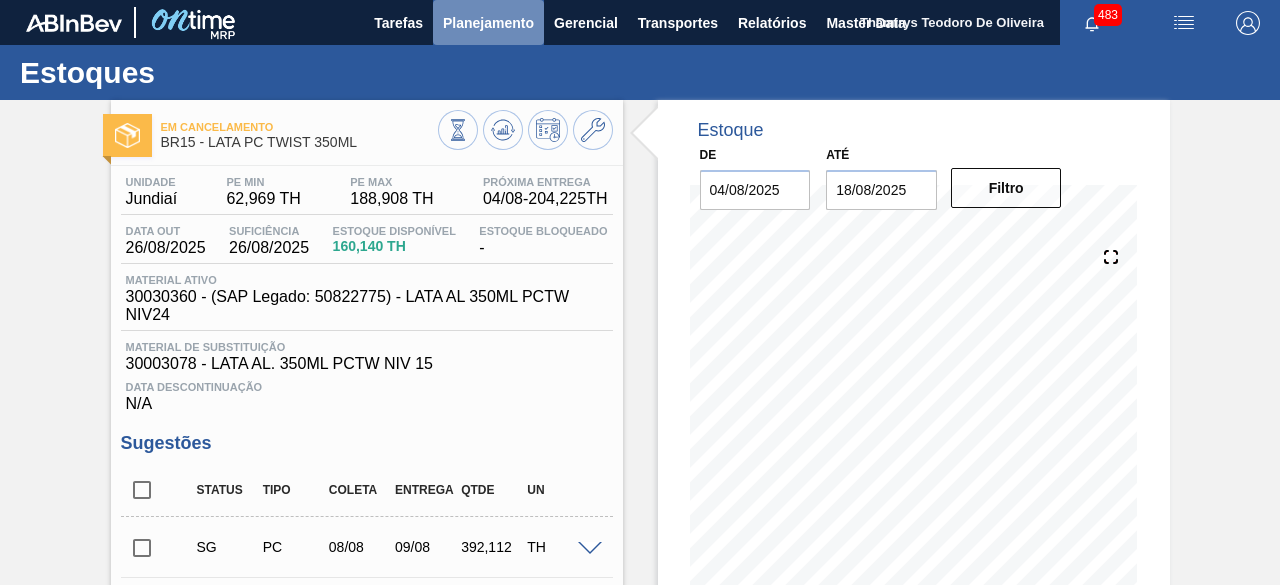 click on "Planejamento" at bounding box center (488, 23) 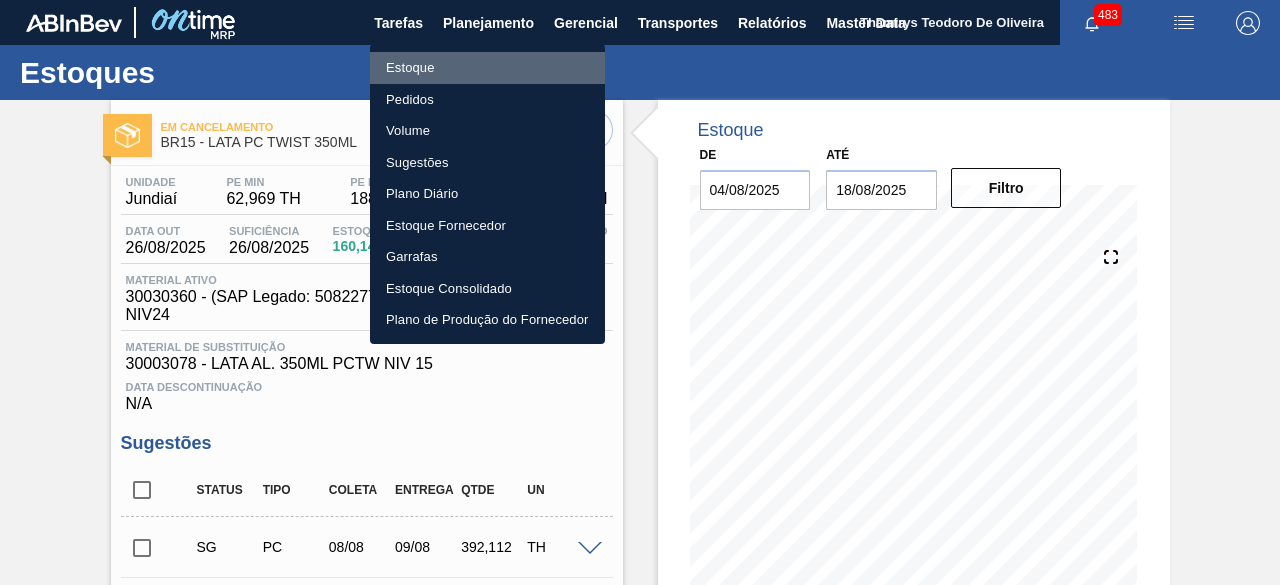 click on "Estoque" at bounding box center (487, 68) 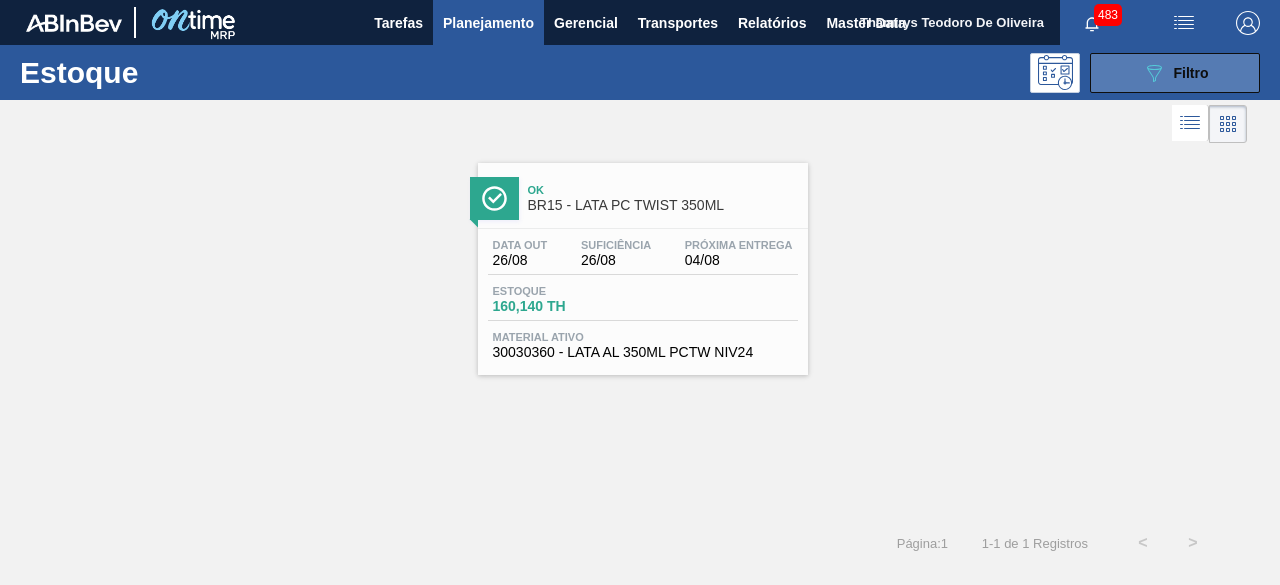 click on "Filtro" at bounding box center [1191, 73] 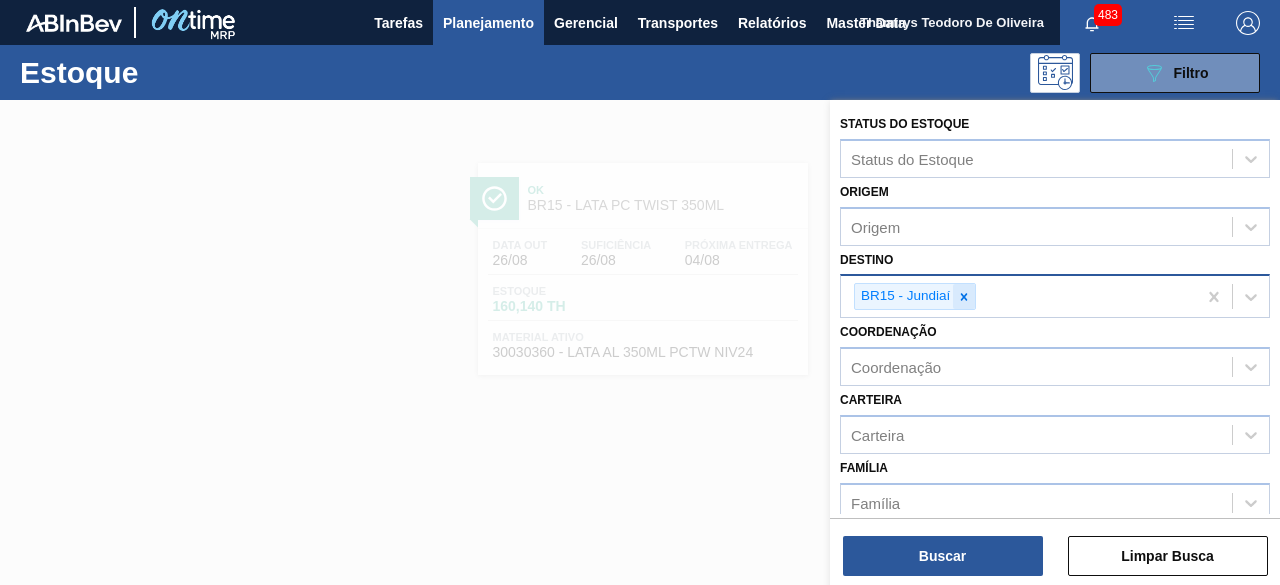 click 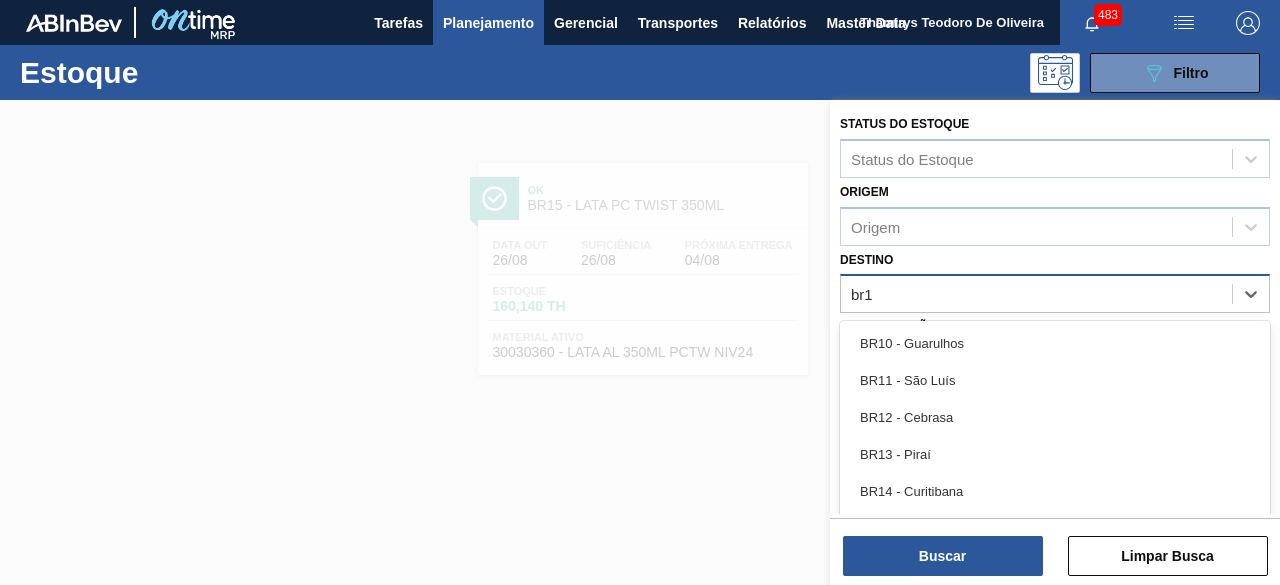 type on "br12" 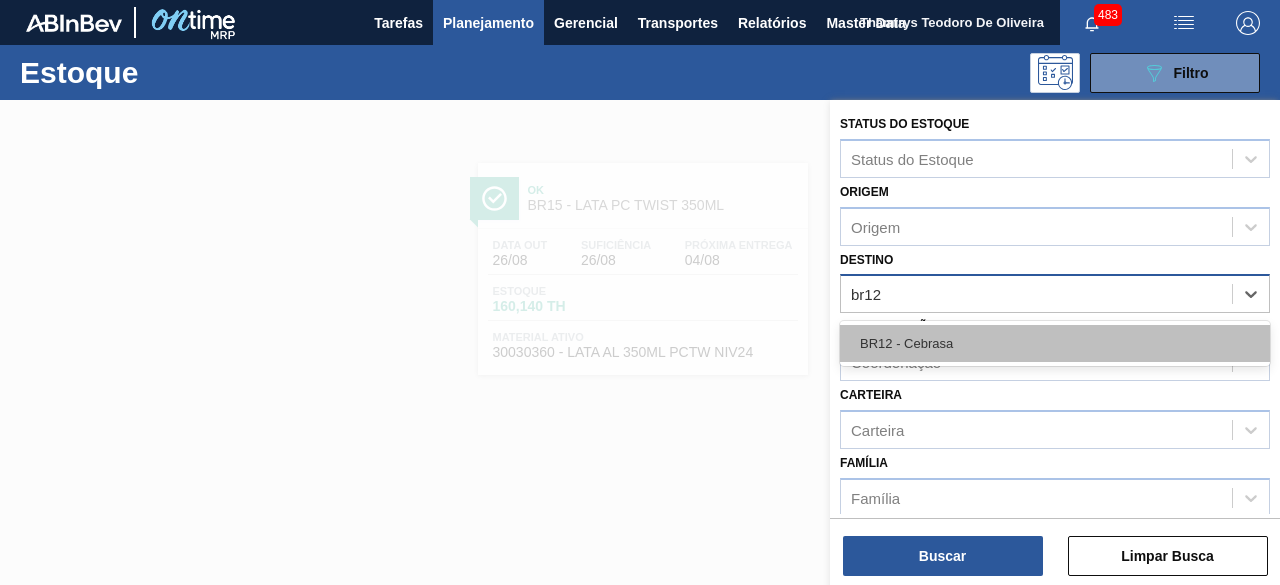 click on "BR12 - Cebrasa" at bounding box center [1055, 343] 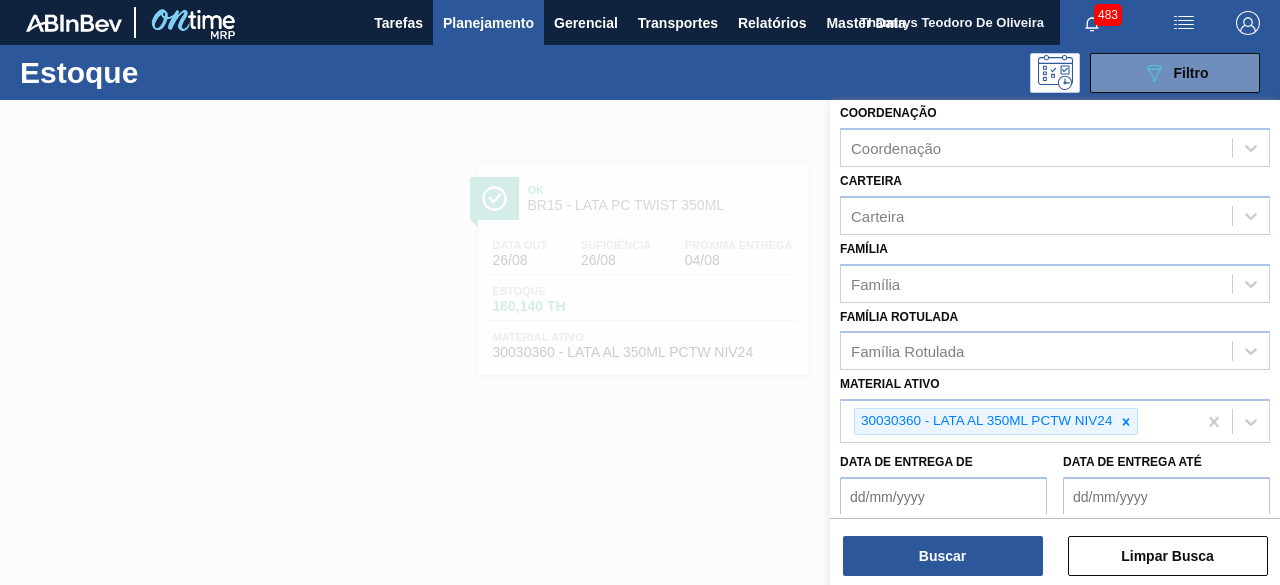 scroll, scrollTop: 222, scrollLeft: 0, axis: vertical 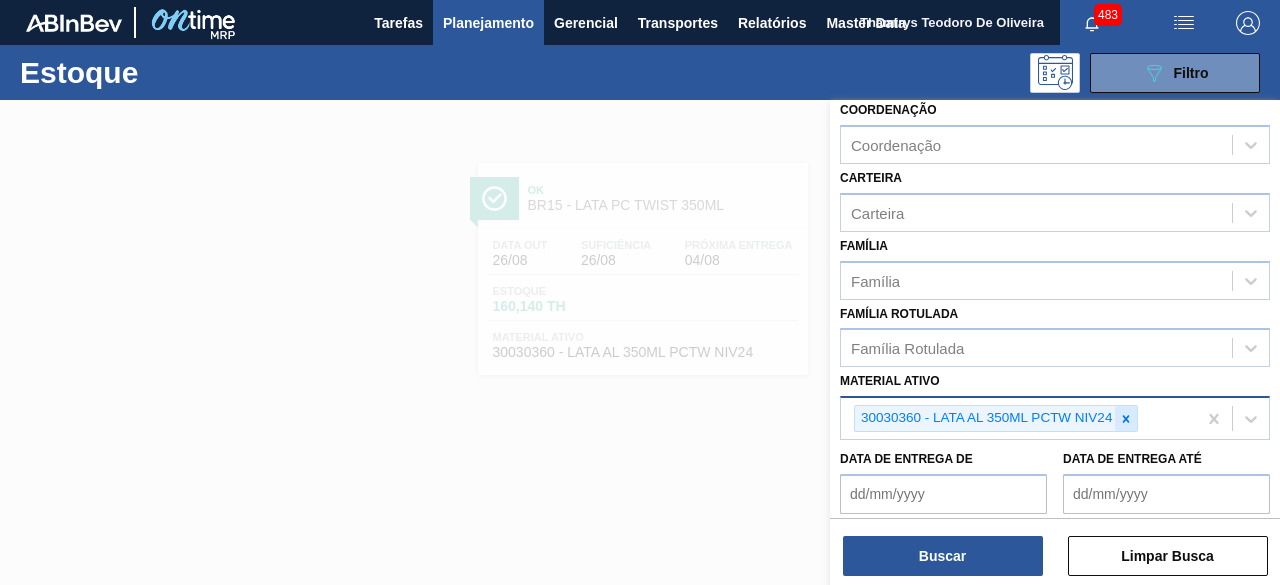 click 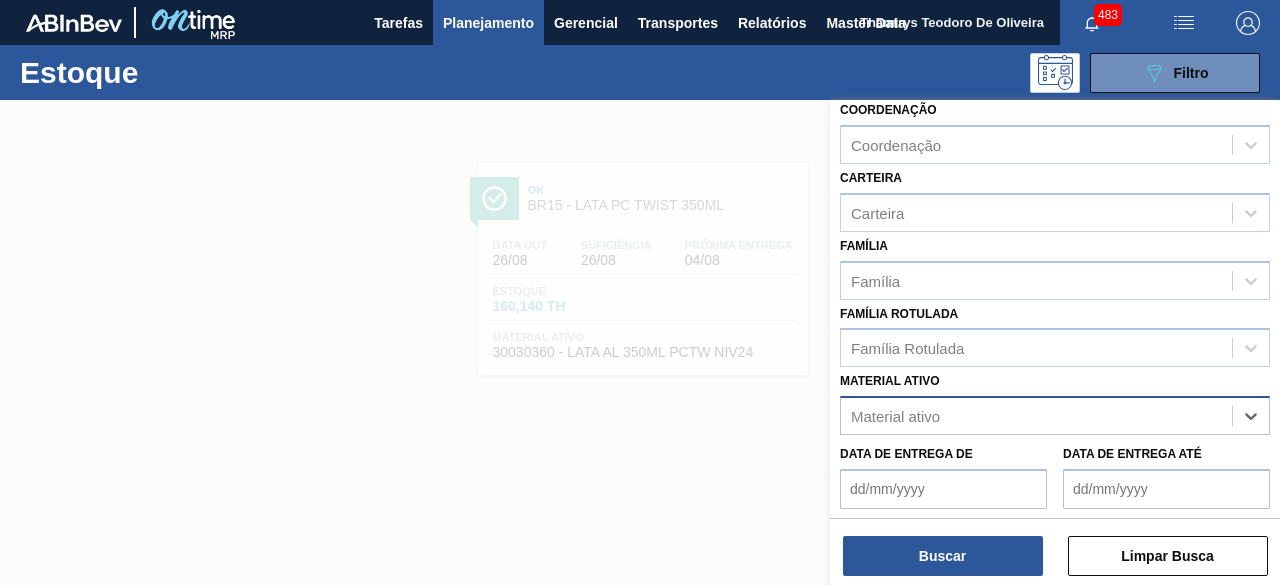 paste on "30012388" 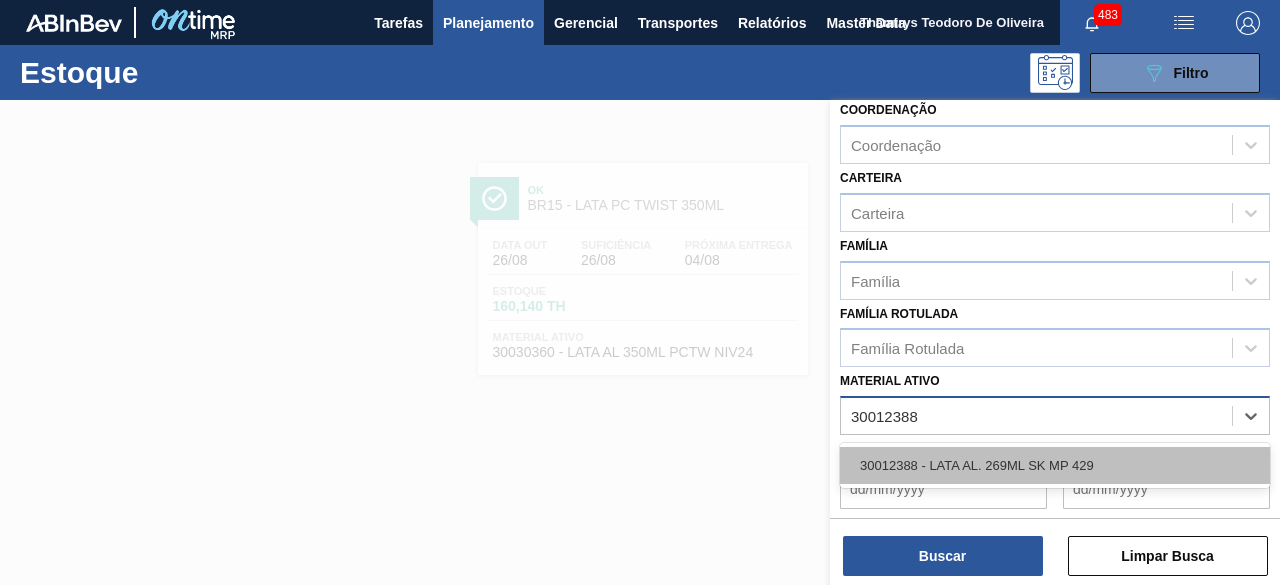 click on "30012388 - LATA AL. 269ML SK MP 429" at bounding box center [1055, 465] 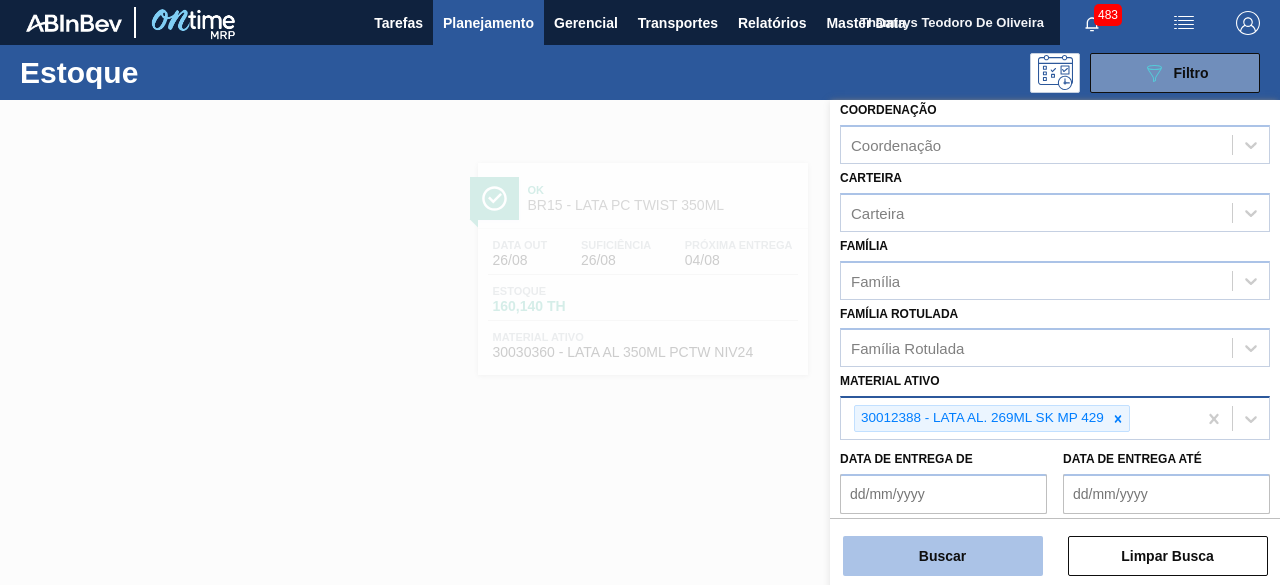 click on "Buscar" at bounding box center (943, 556) 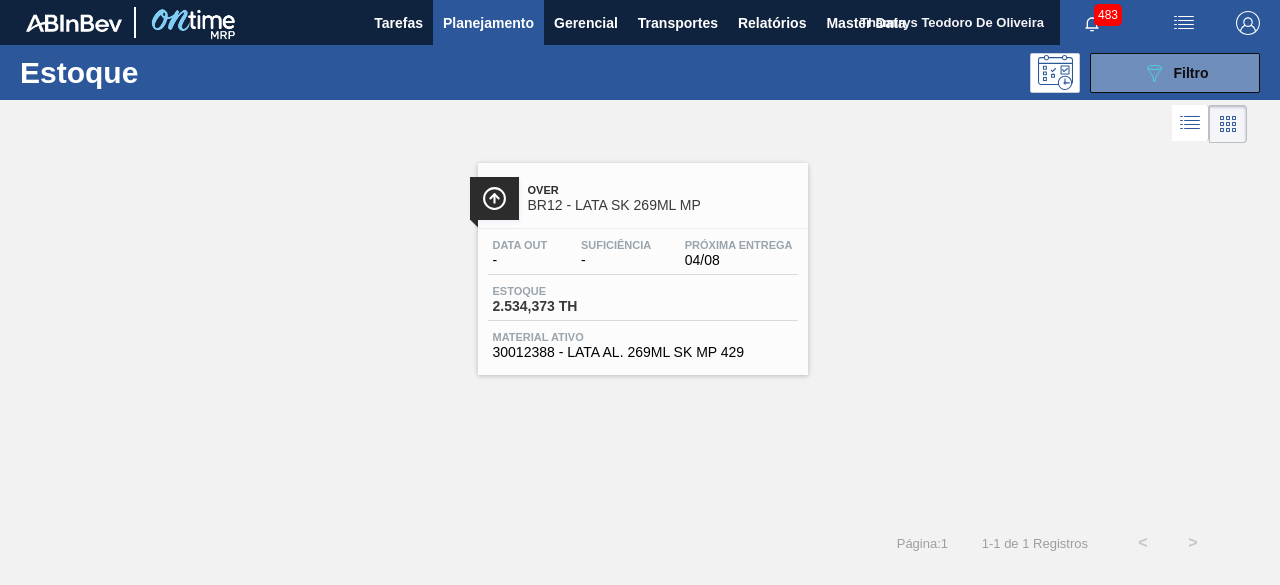 click on "Suficiência -" at bounding box center [616, 253] 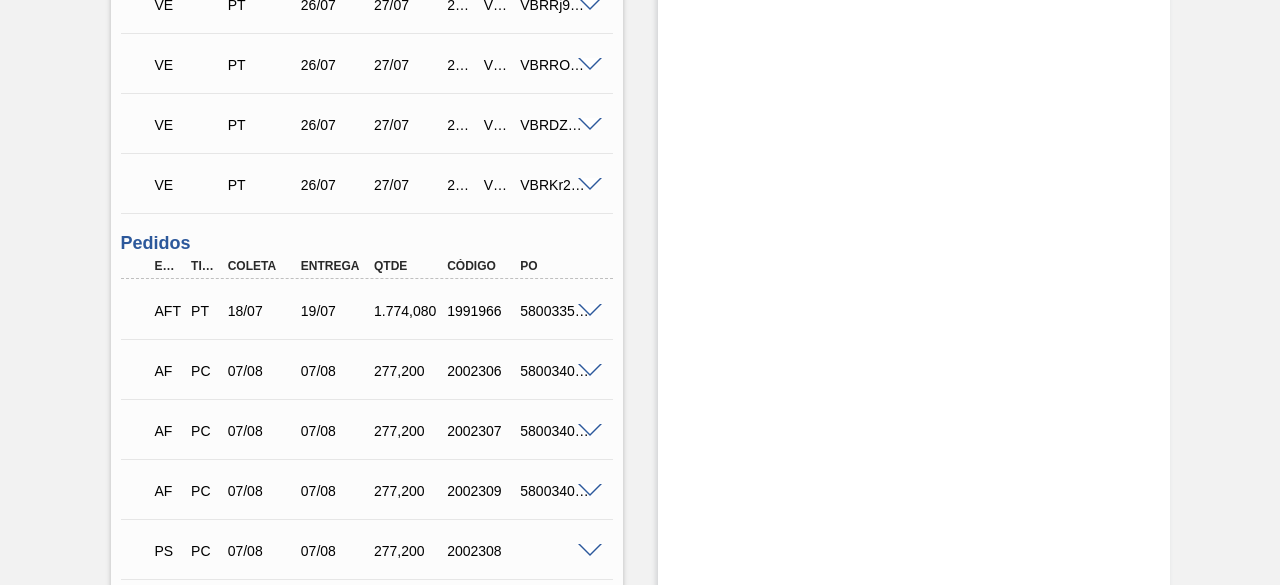 scroll, scrollTop: 1323, scrollLeft: 0, axis: vertical 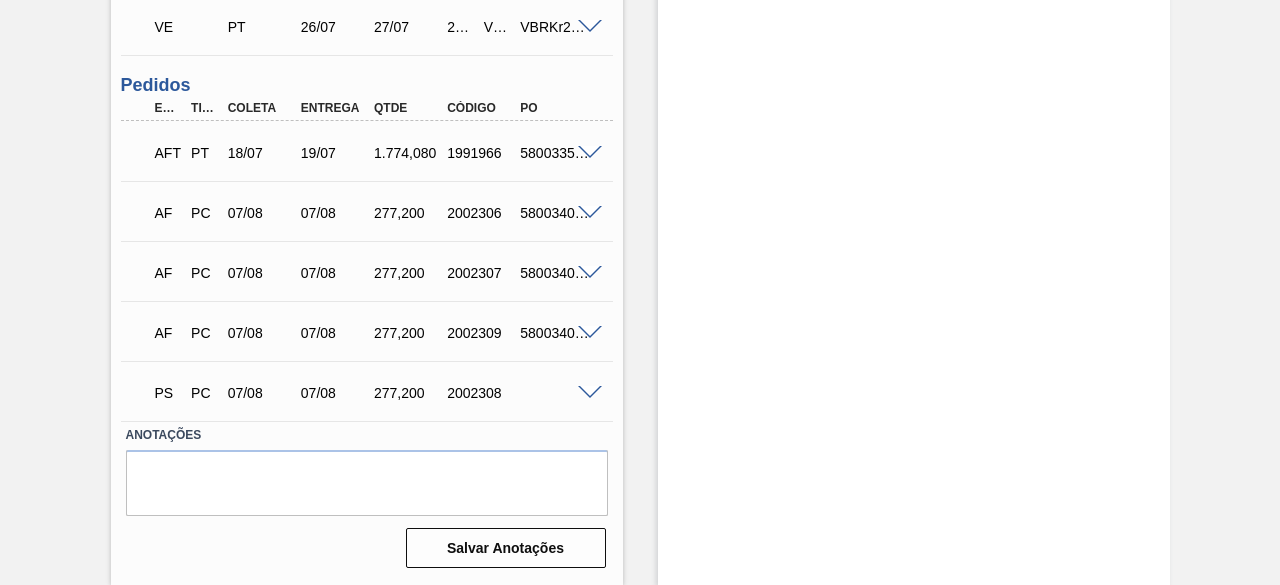 click at bounding box center (590, 393) 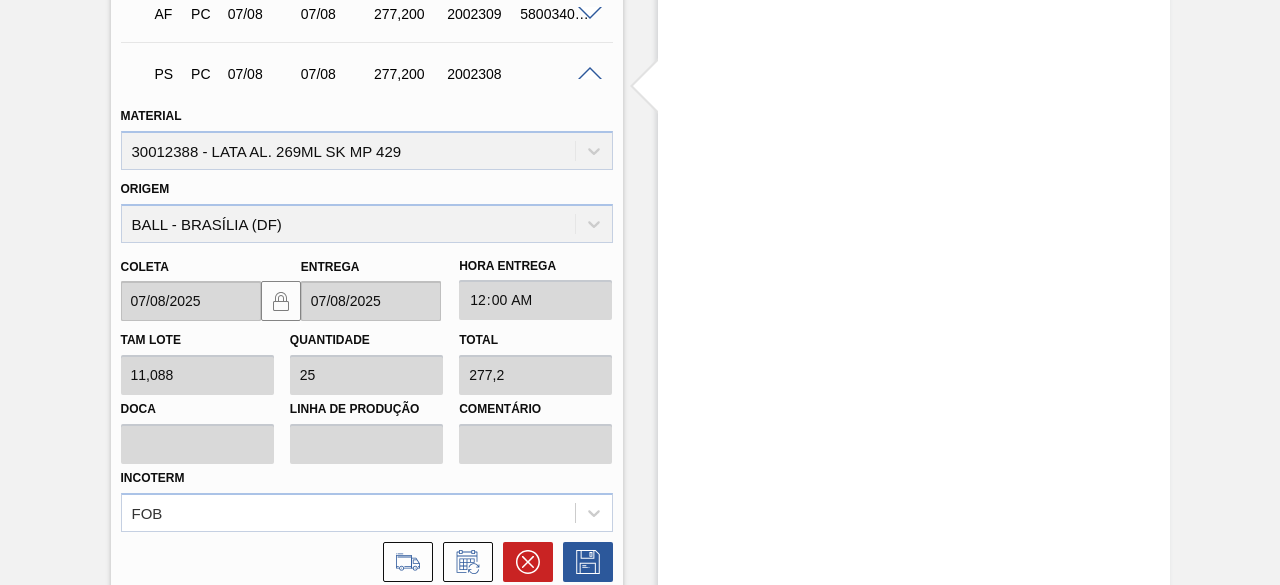 scroll, scrollTop: 1649, scrollLeft: 0, axis: vertical 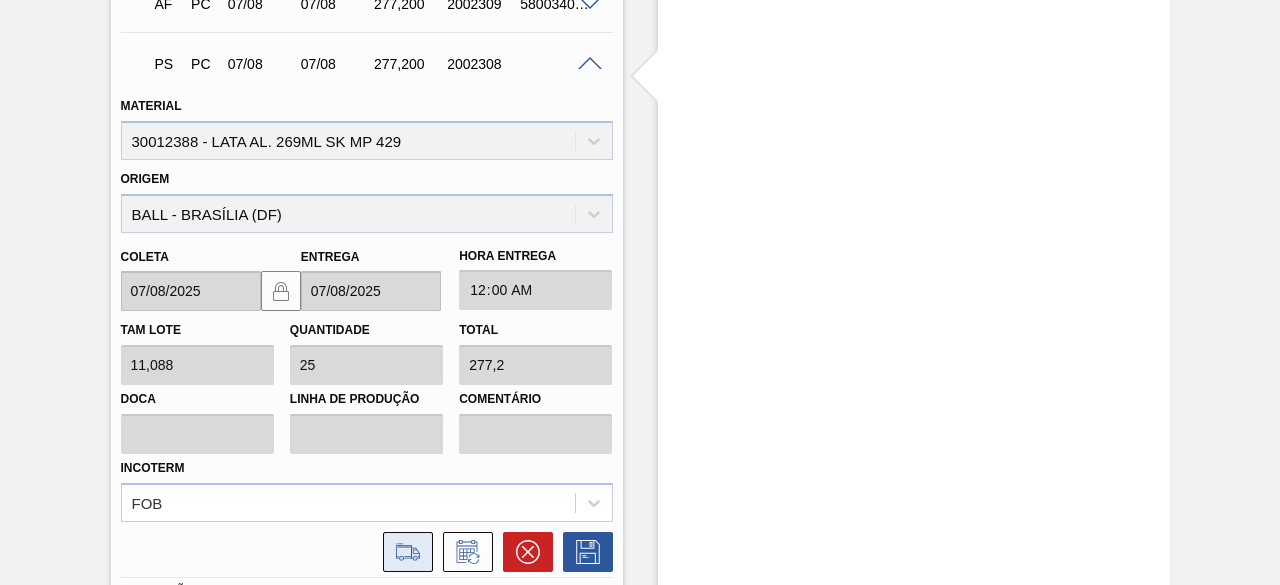 click 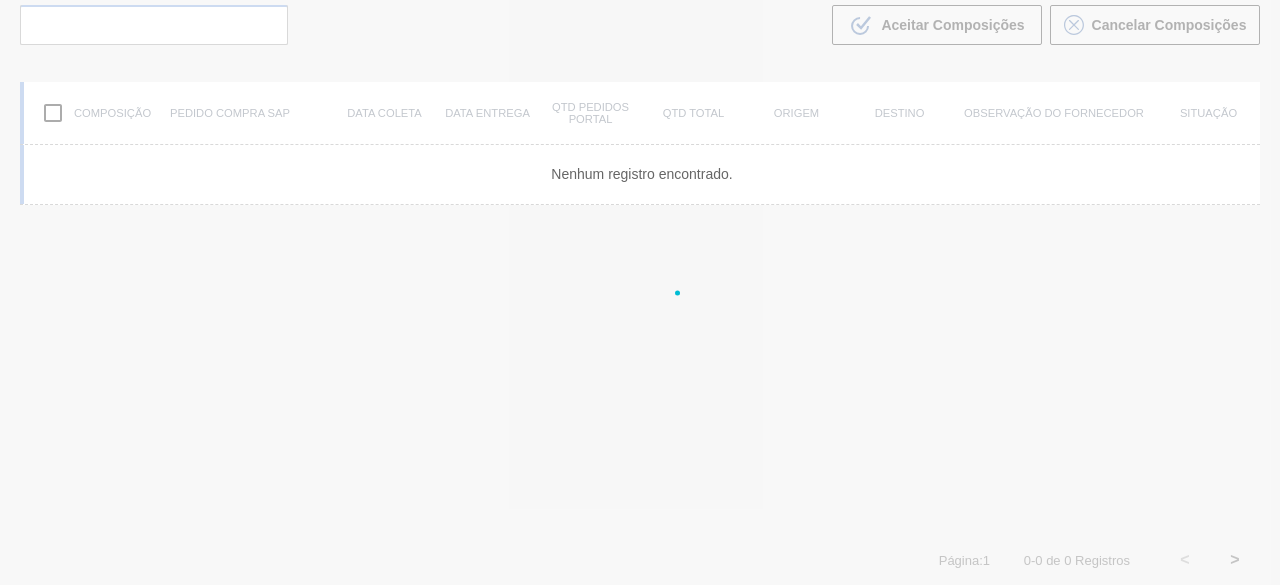 scroll, scrollTop: 143, scrollLeft: 0, axis: vertical 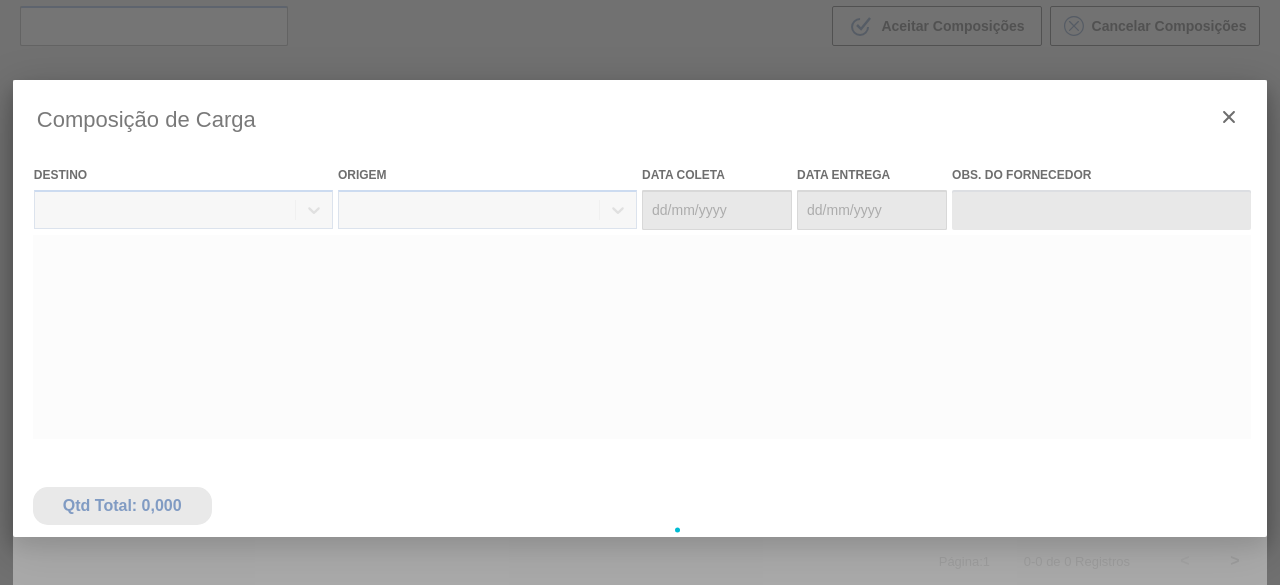type on "07/08/2025" 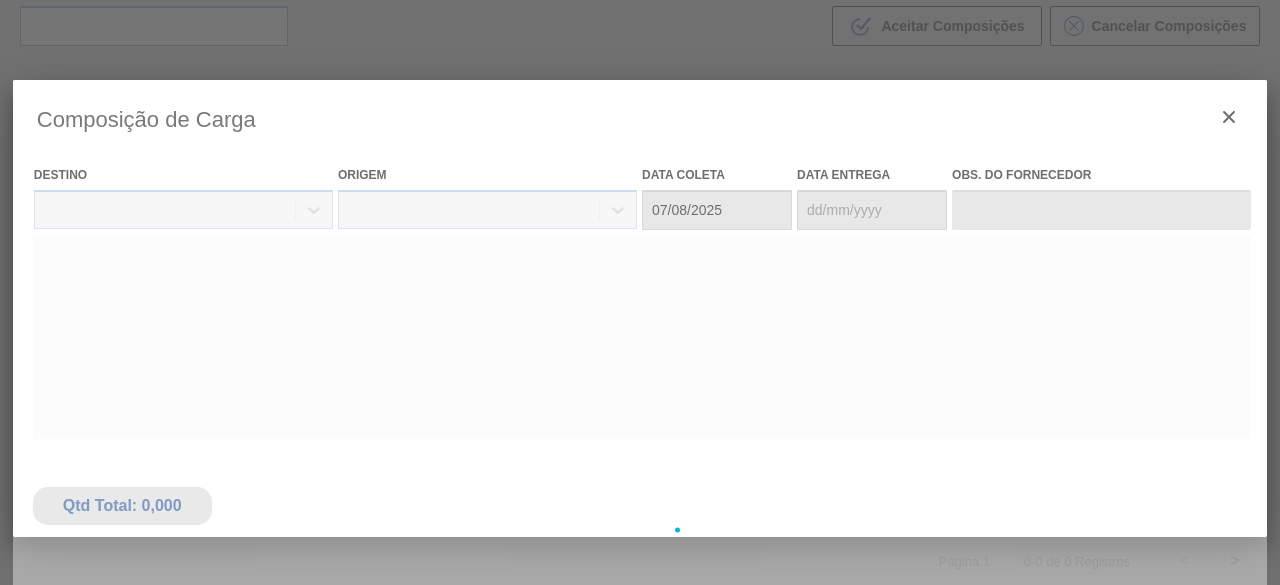 type on "07/08/2025" 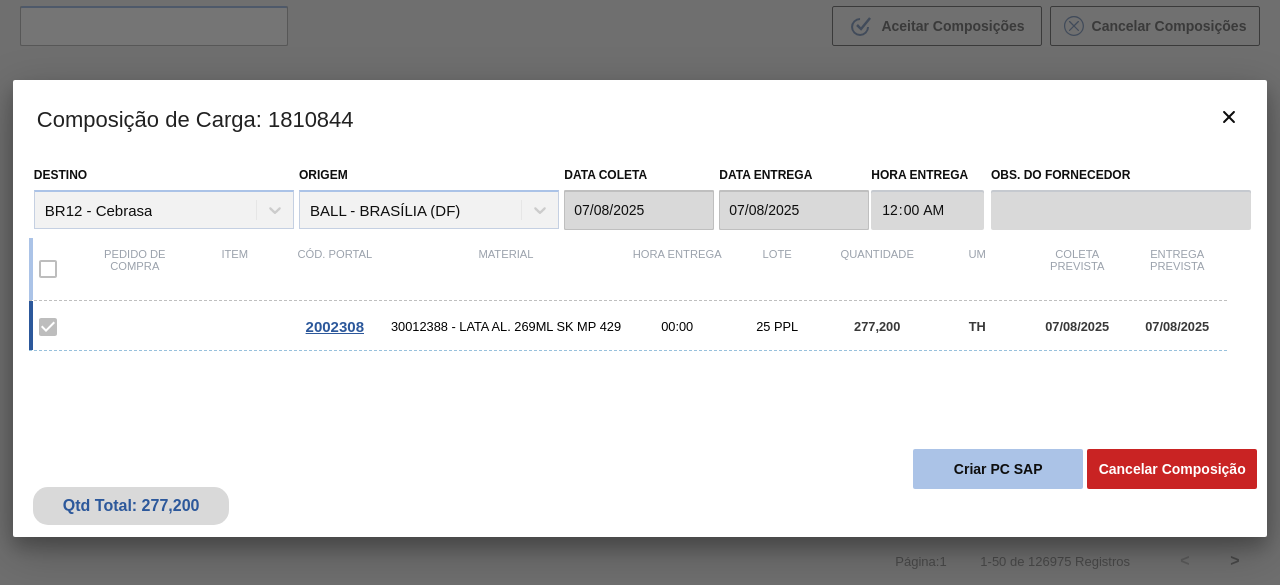 click on "Criar PC SAP" at bounding box center [998, 469] 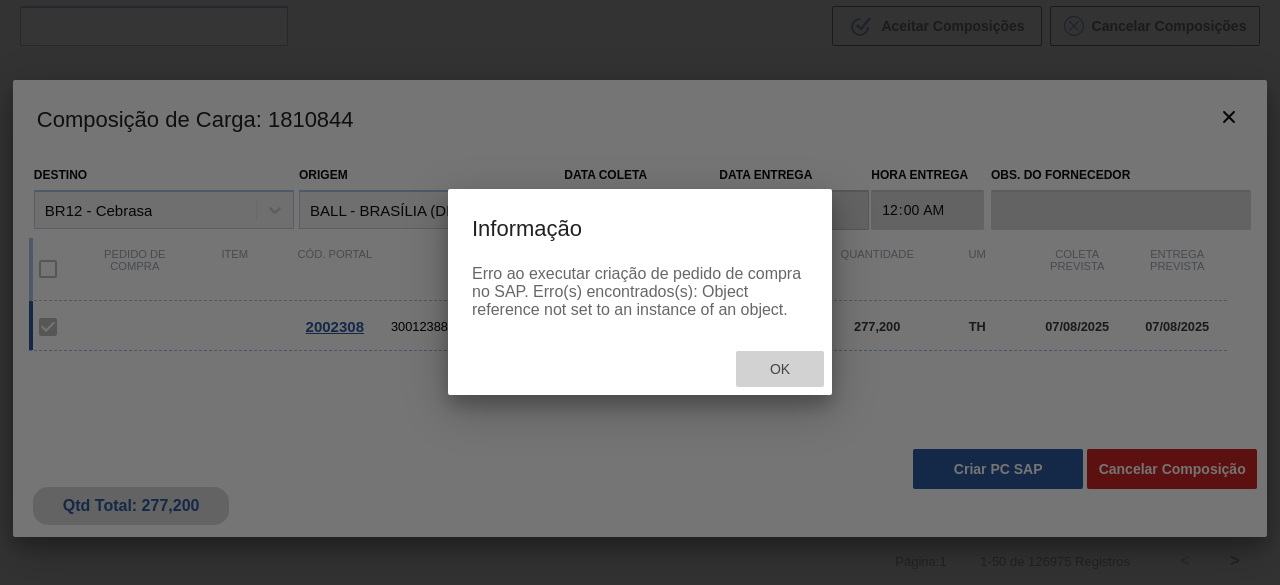 click on "Ok" at bounding box center (780, 369) 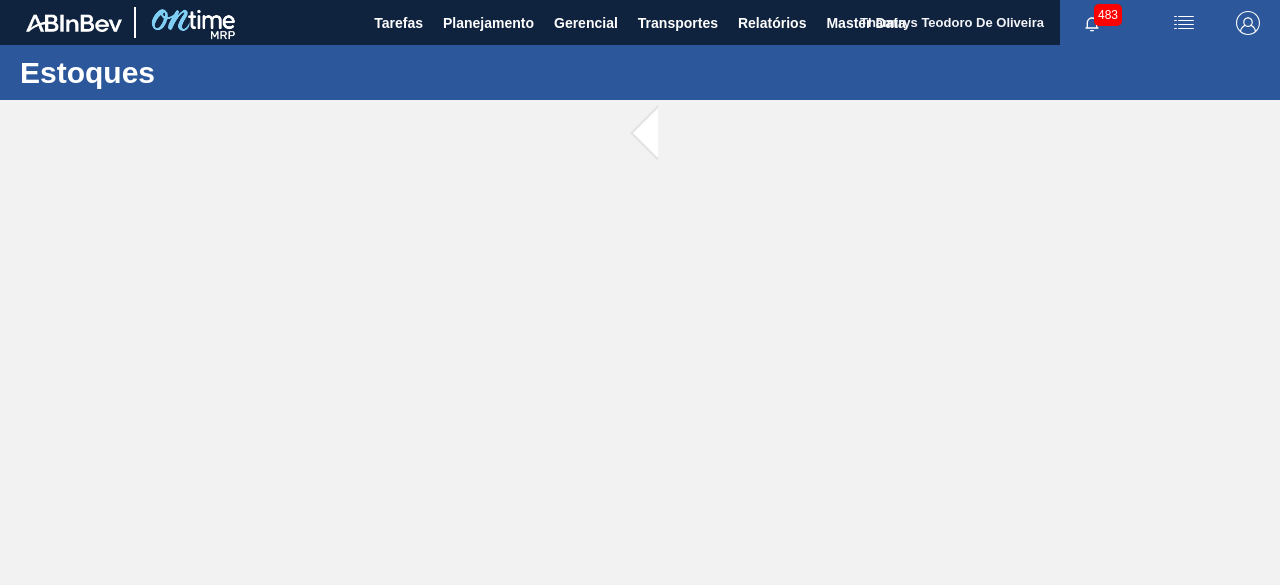 scroll, scrollTop: 0, scrollLeft: 0, axis: both 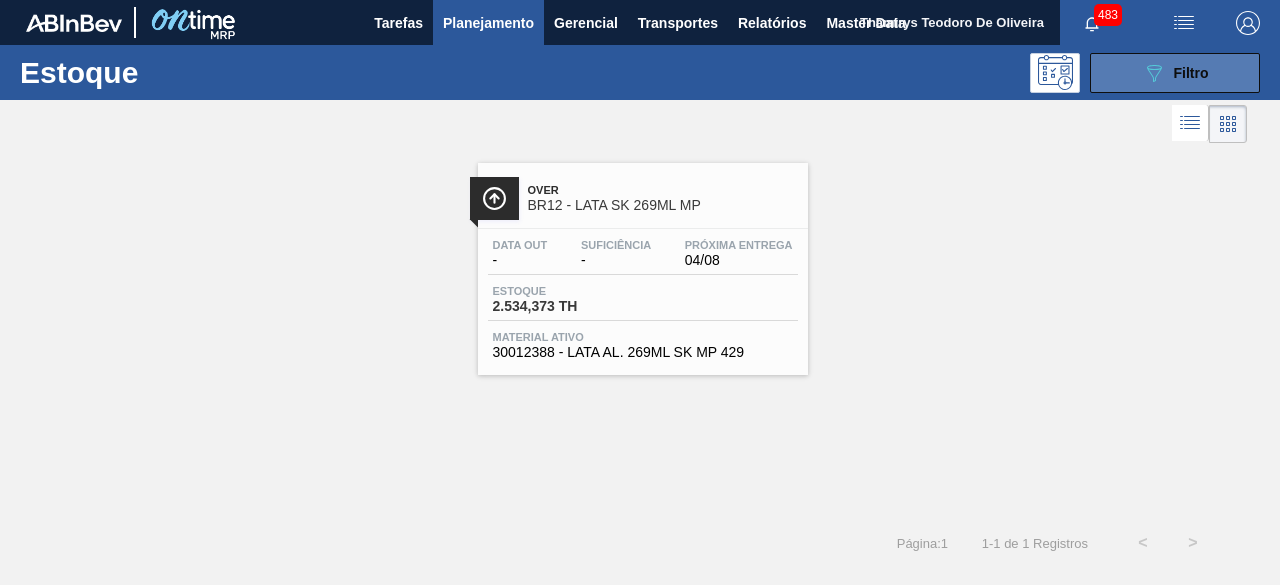 click on "Estoque 089F7B8B-B2A5-4AFE-B5C0-19BA573D28AC Filtro" at bounding box center [640, 72] 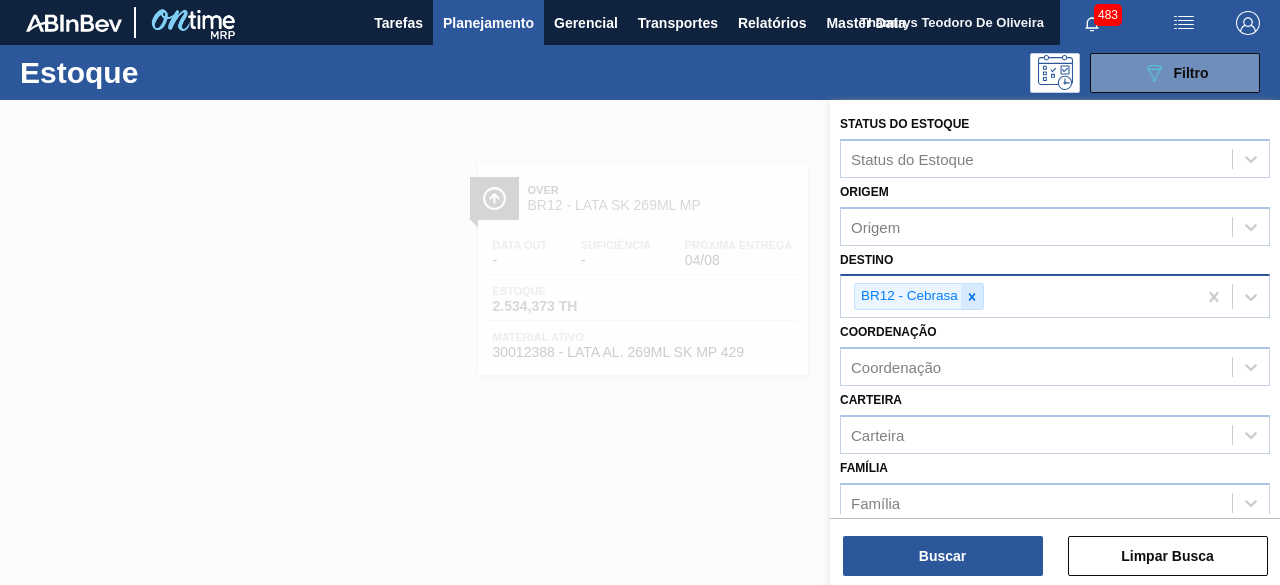 click 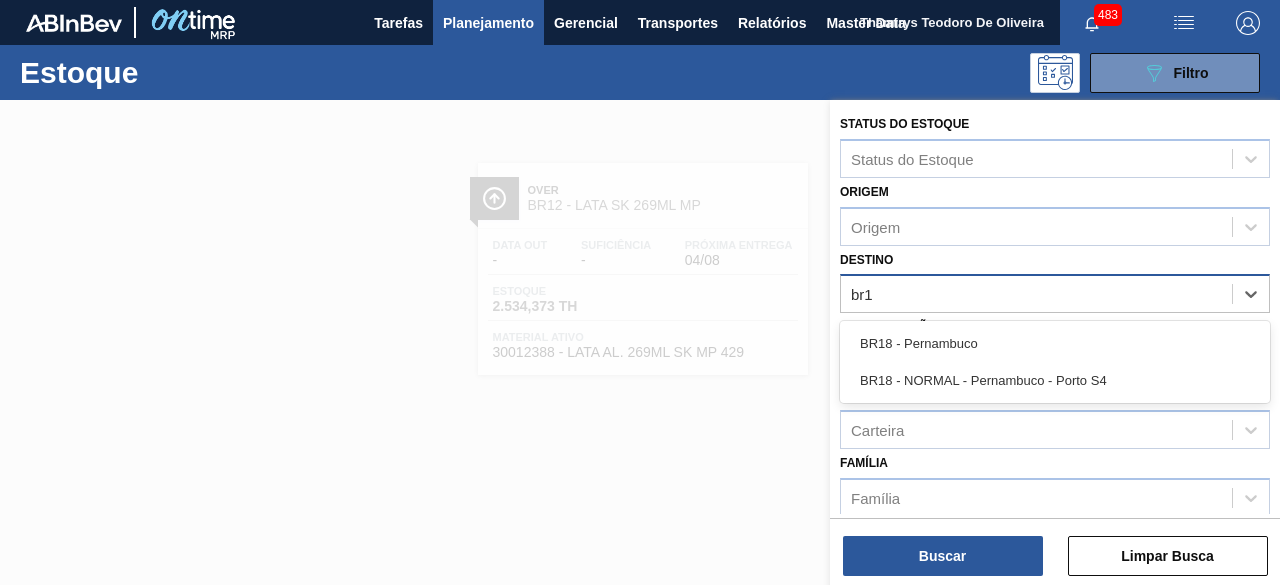 type on "br18" 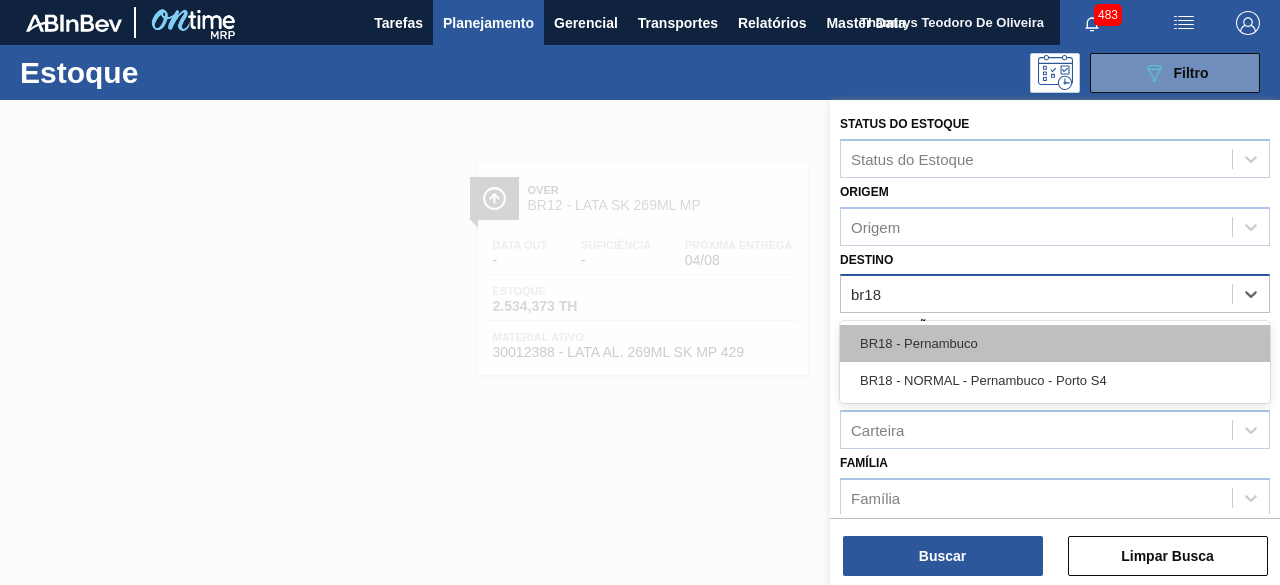 click on "BR18 - Pernambuco" at bounding box center (1055, 343) 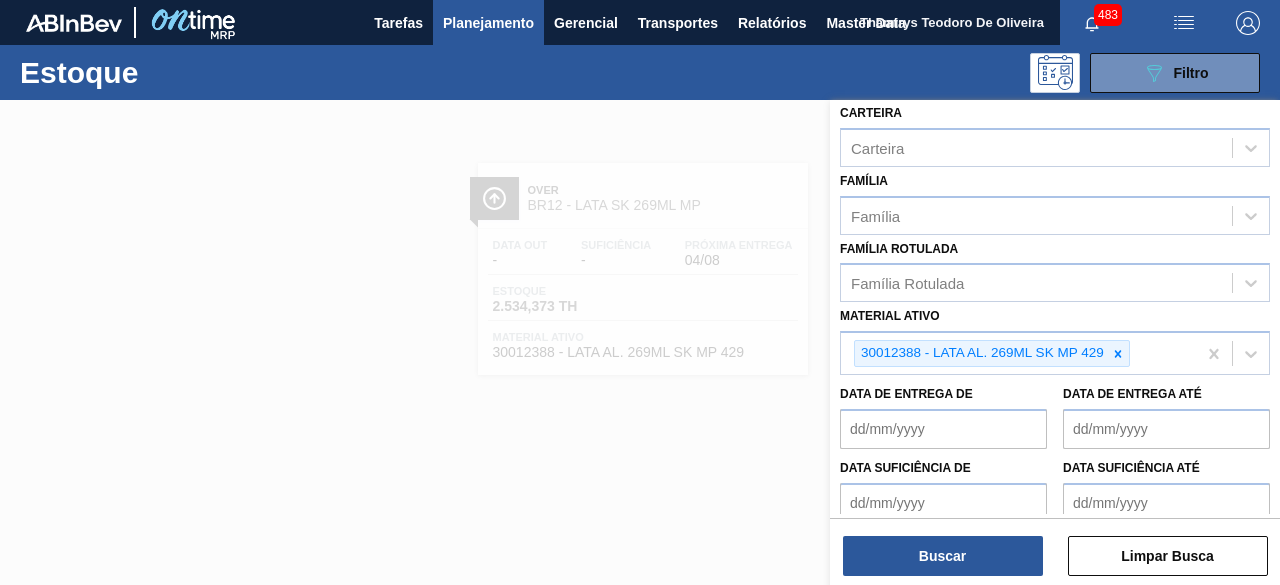 scroll, scrollTop: 288, scrollLeft: 0, axis: vertical 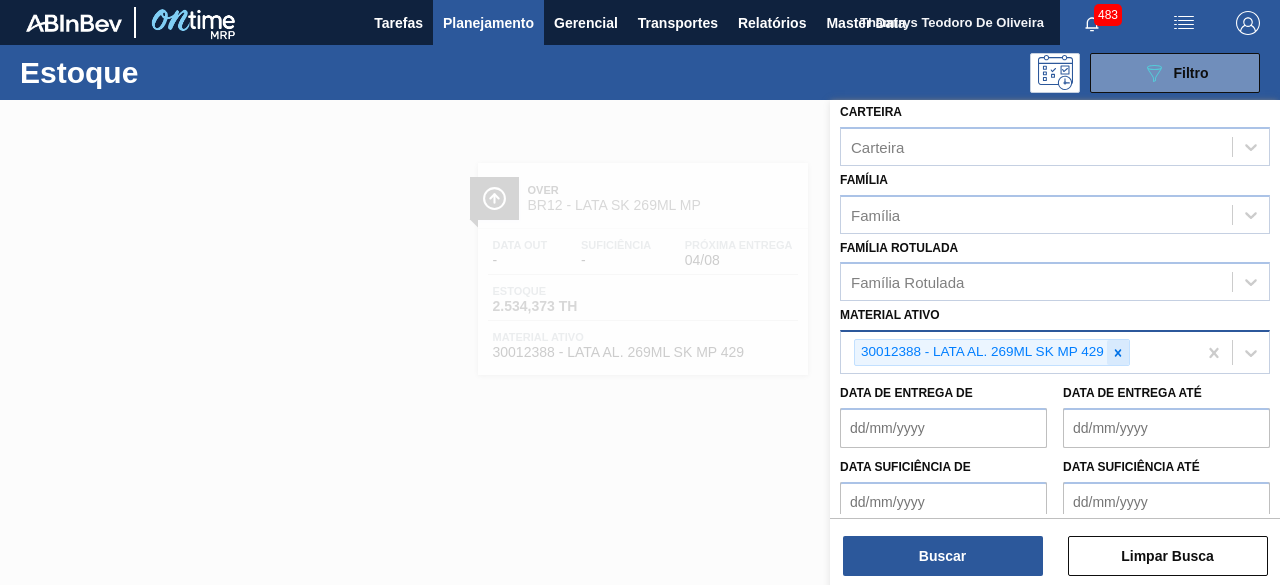 click 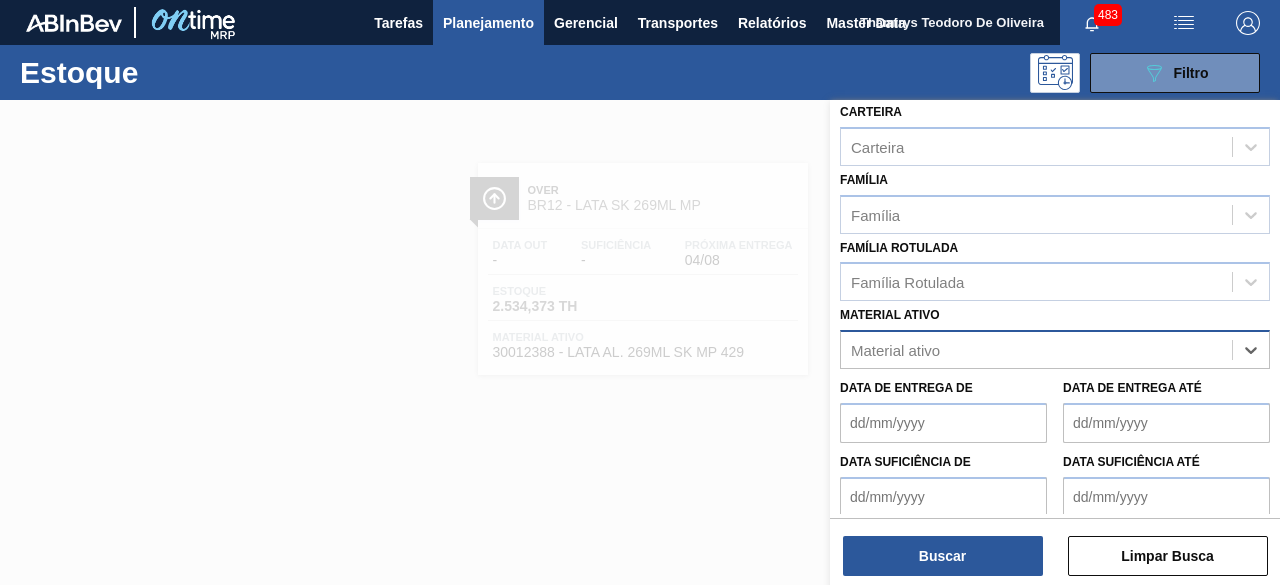 paste on "30012400" 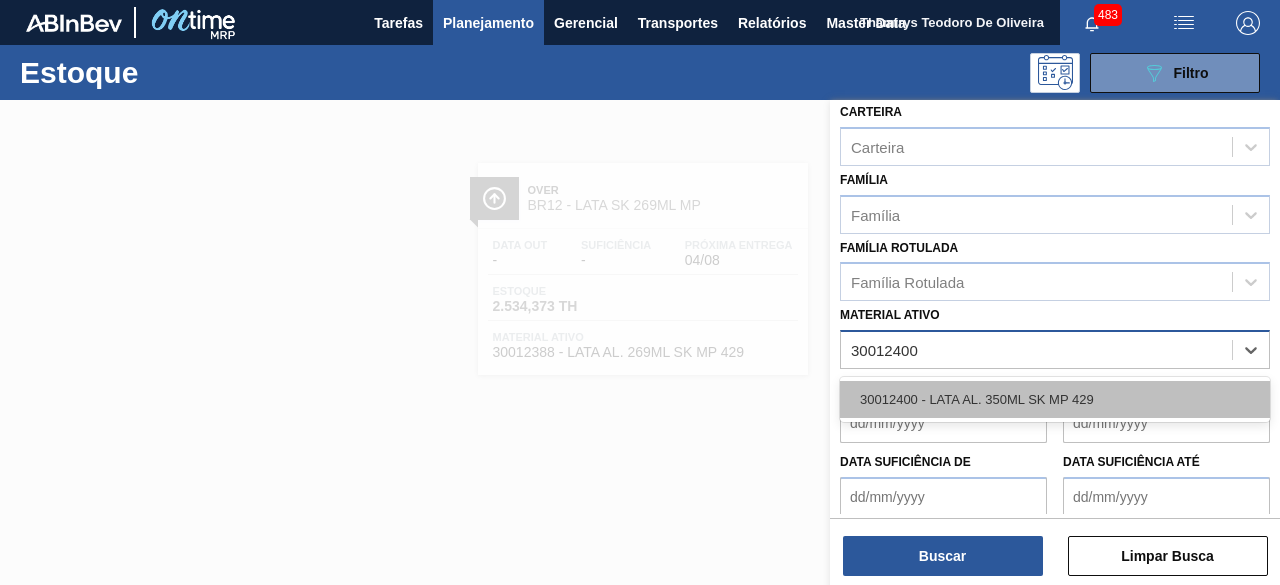 click on "30012400 - LATA AL. 350ML SK MP 429" at bounding box center (1055, 399) 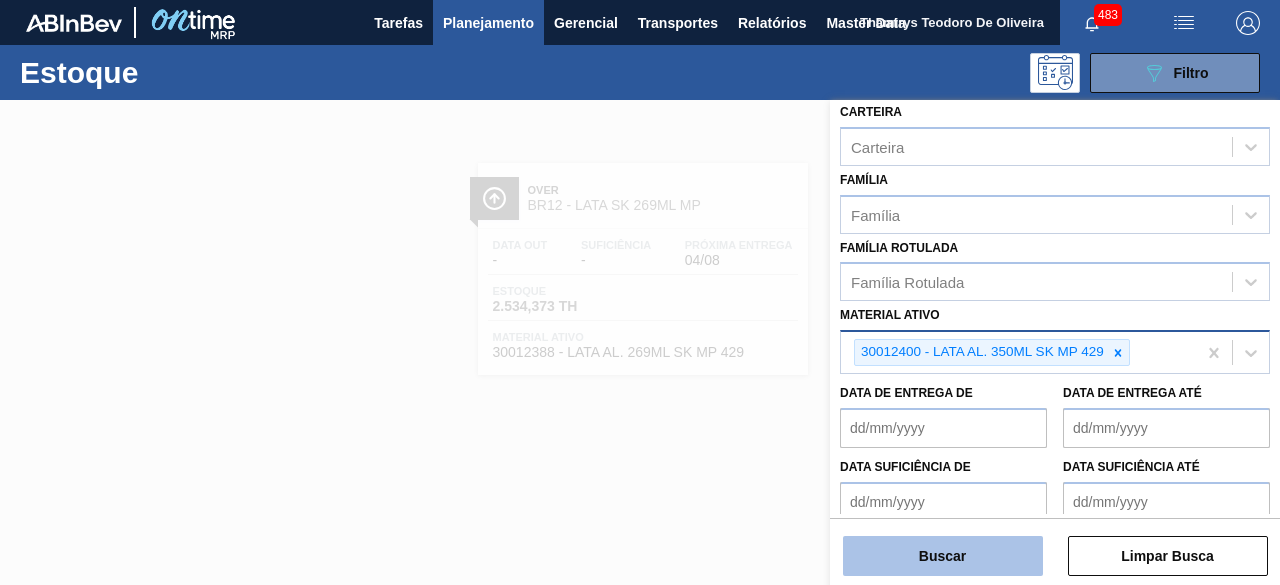 click on "Buscar" at bounding box center (943, 556) 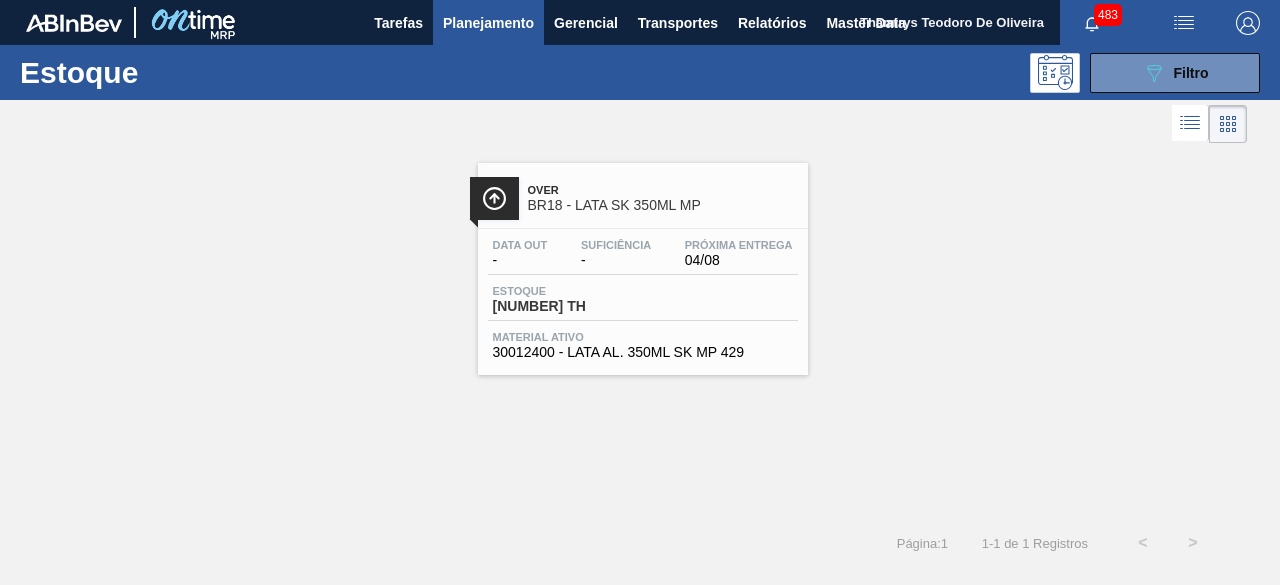 click on "Estoque 2.611,721 TH" at bounding box center (643, 303) 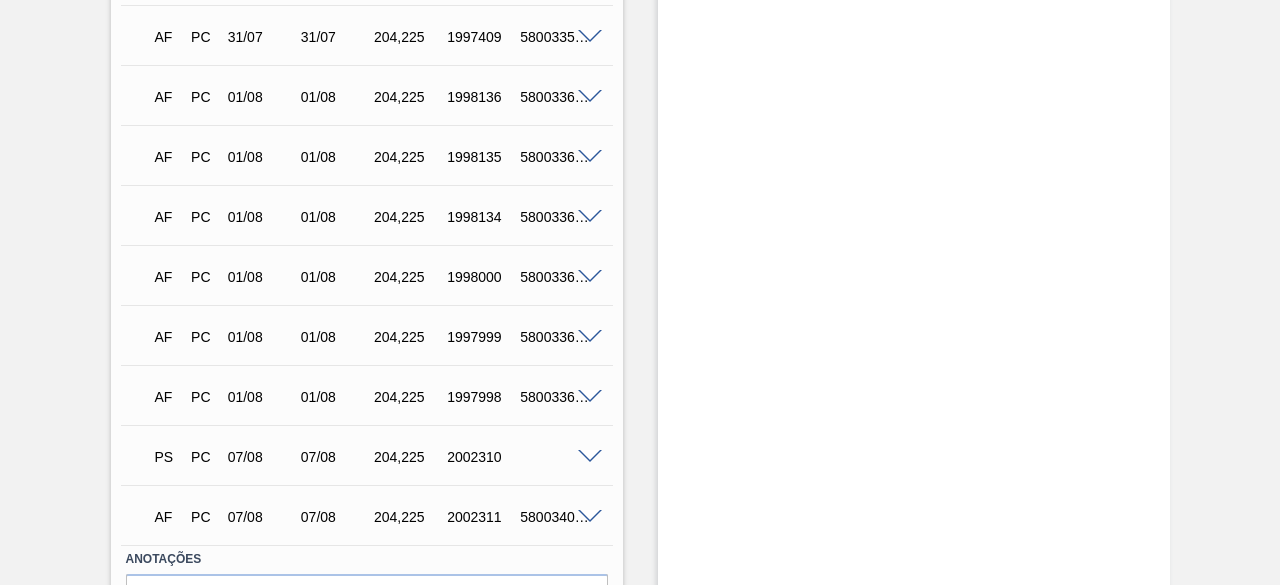scroll, scrollTop: 1142, scrollLeft: 0, axis: vertical 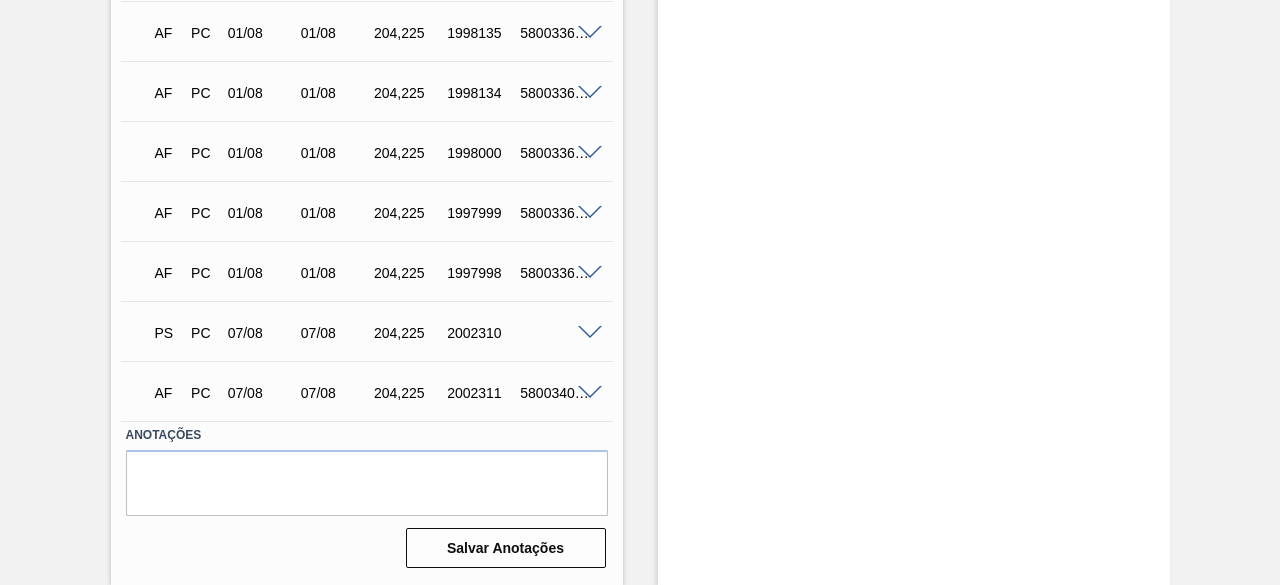 click at bounding box center (590, 333) 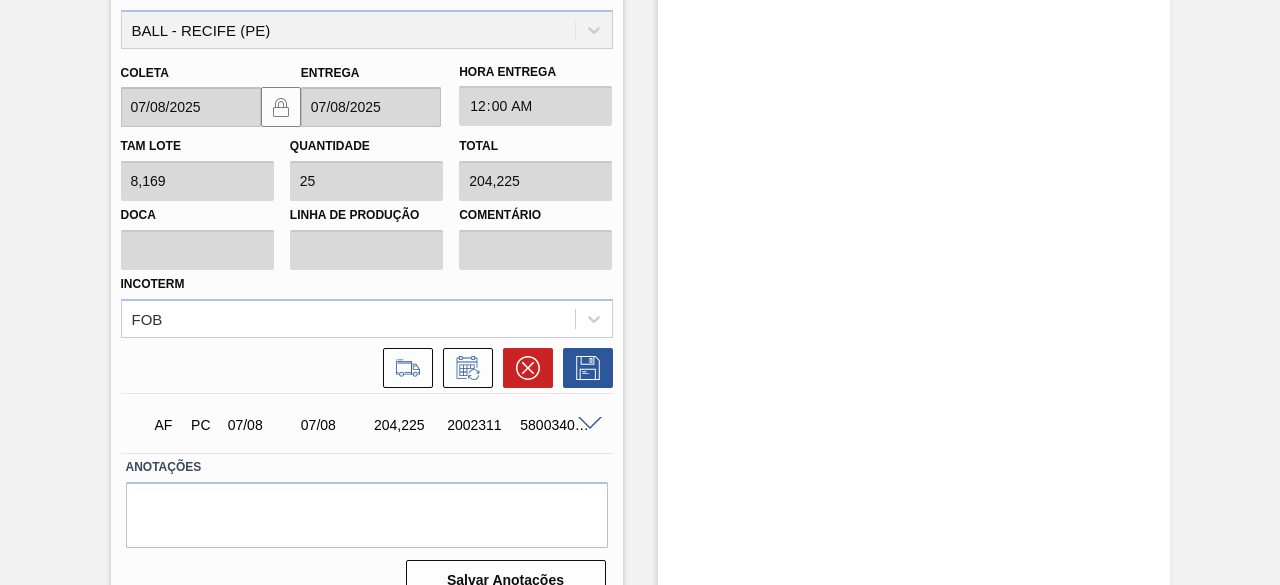 scroll, scrollTop: 1592, scrollLeft: 0, axis: vertical 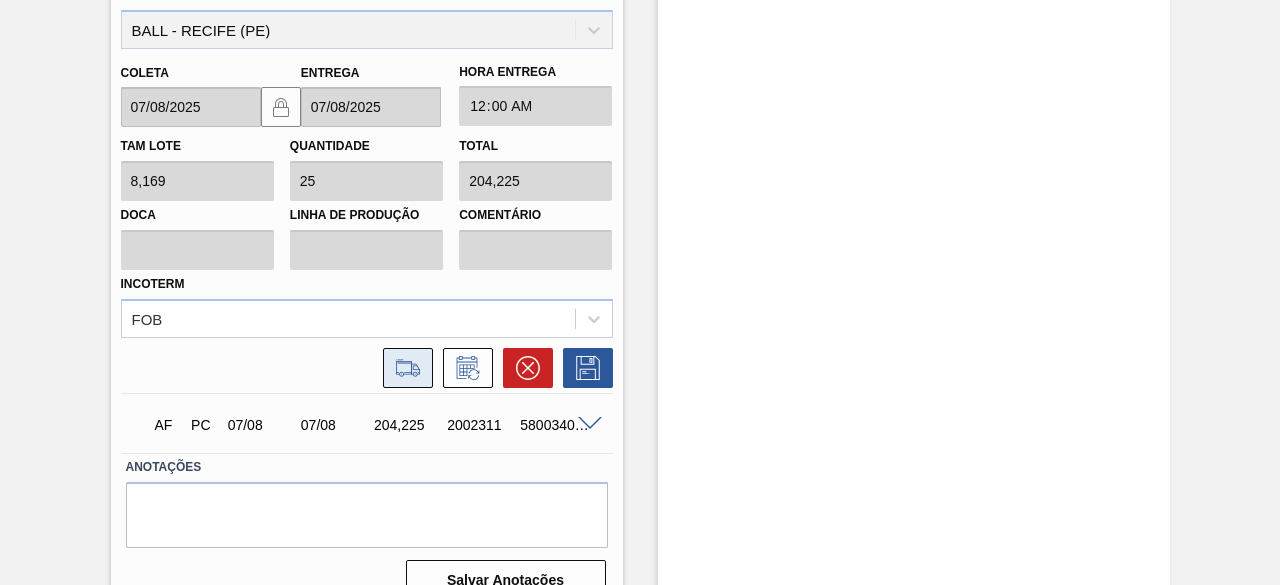 click 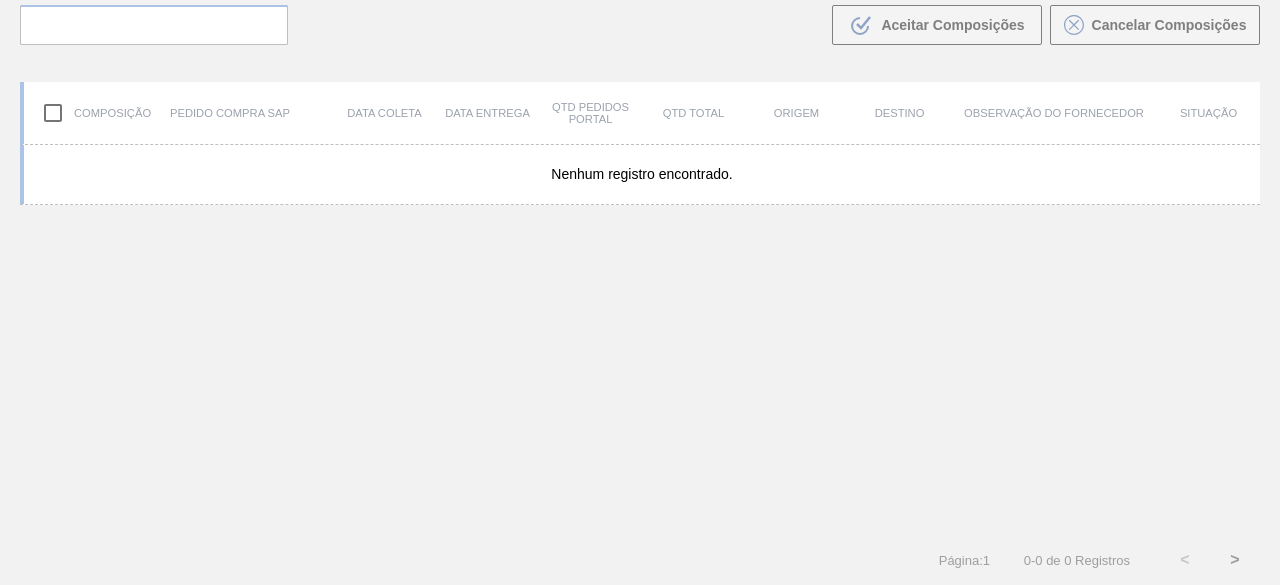 scroll, scrollTop: 143, scrollLeft: 0, axis: vertical 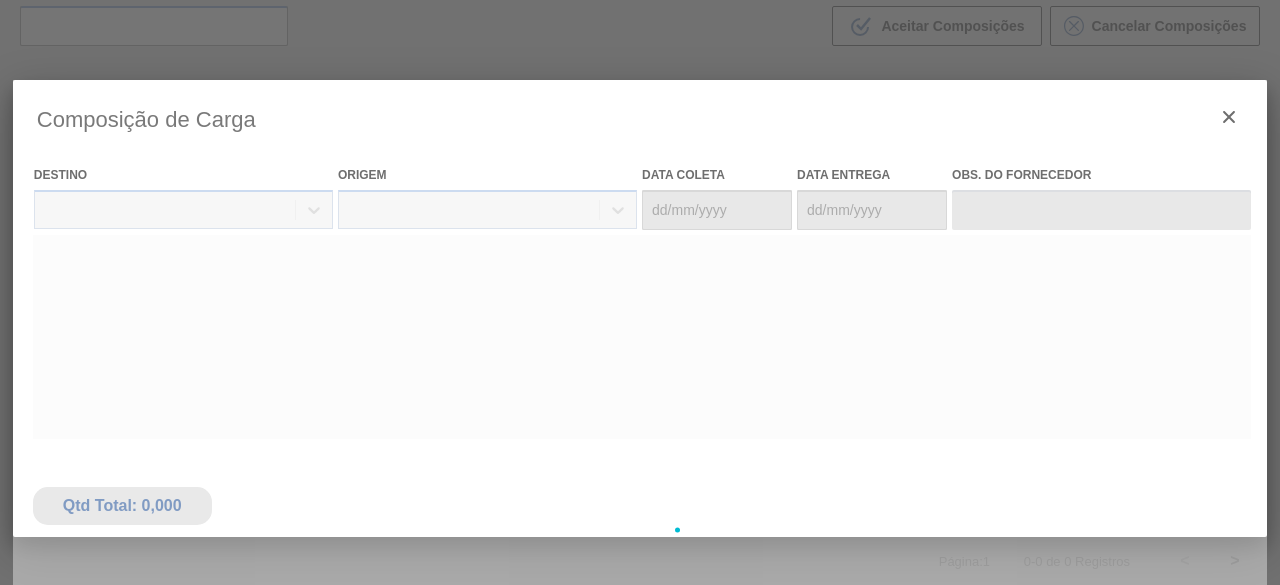type on "07/08/2025" 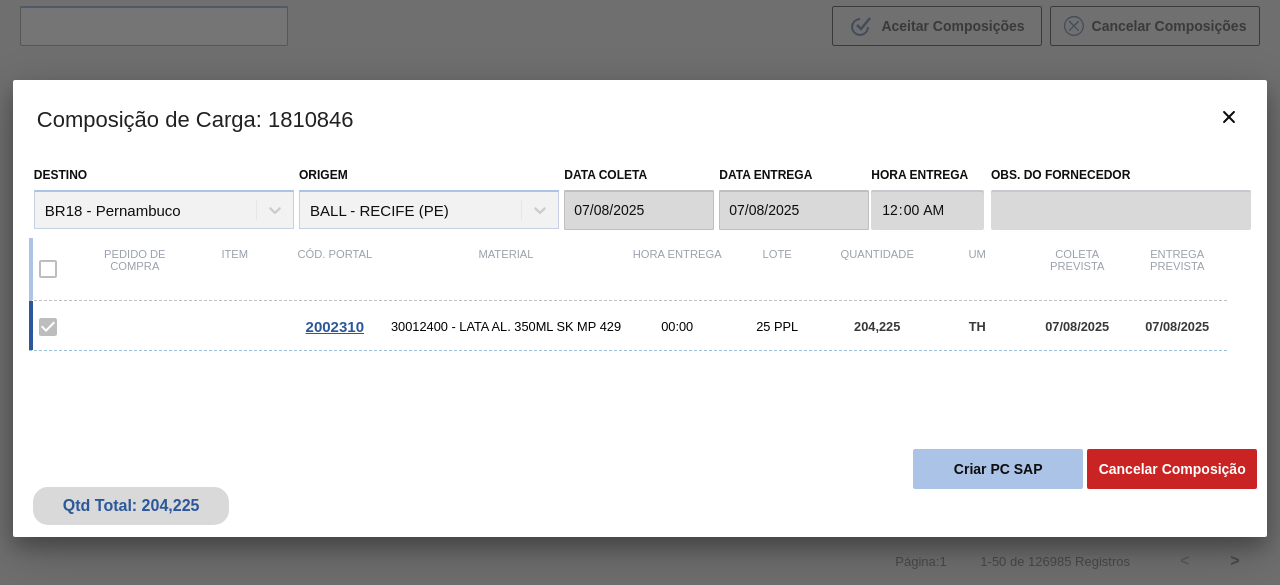 click on "Criar PC SAP" at bounding box center [998, 469] 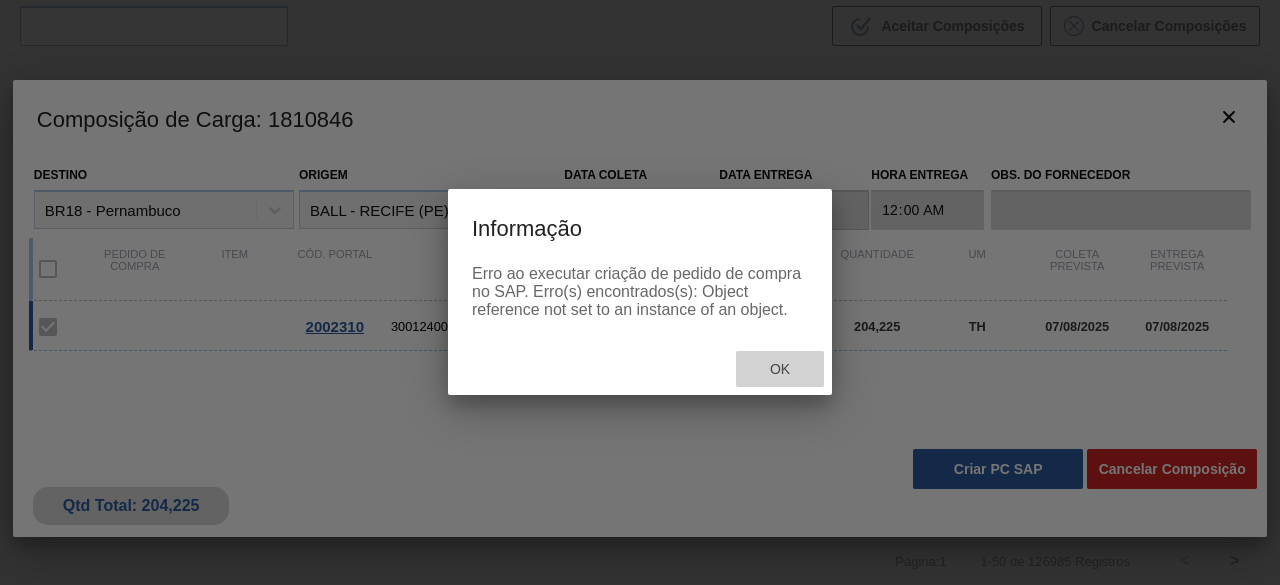 click on "Ok" at bounding box center [780, 369] 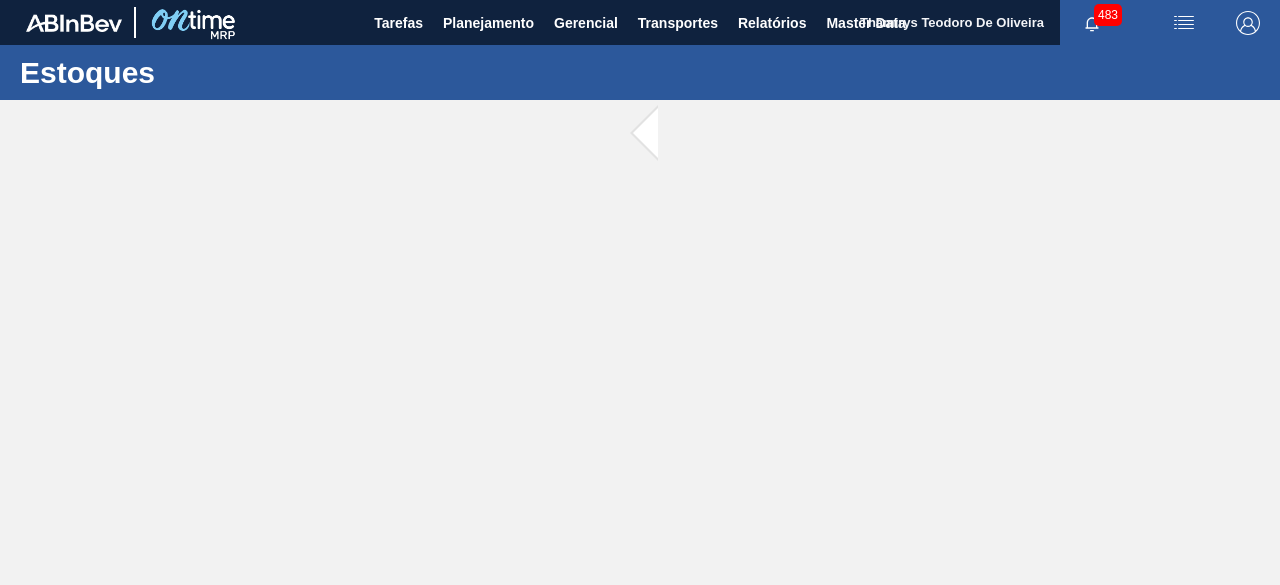 scroll, scrollTop: 0, scrollLeft: 0, axis: both 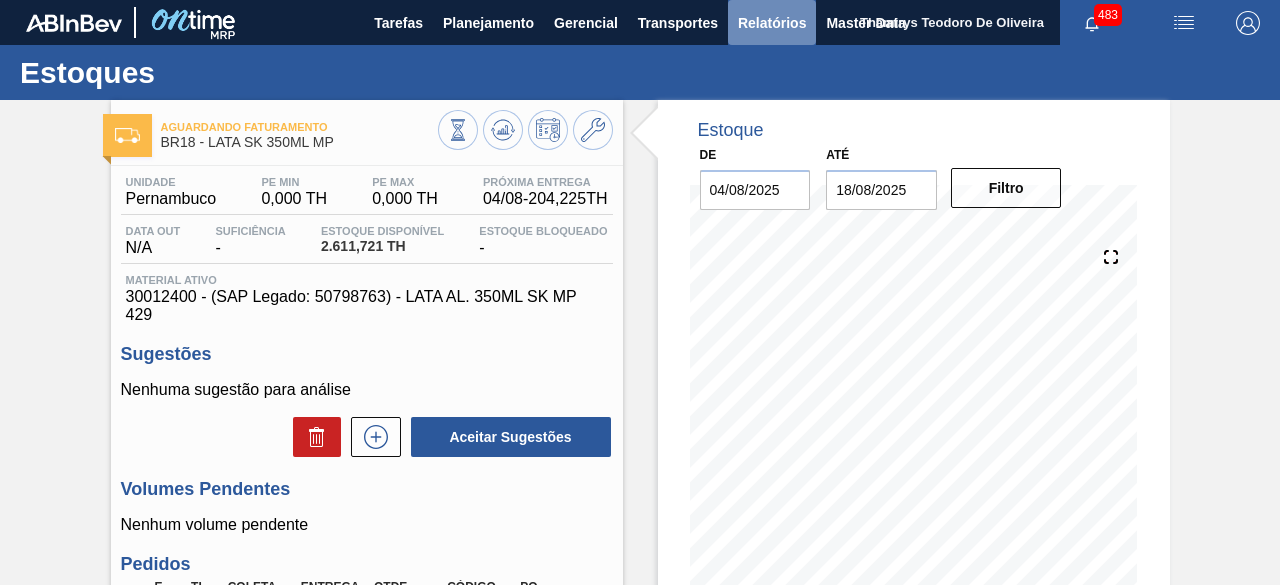 click on "Relatórios" at bounding box center (772, 23) 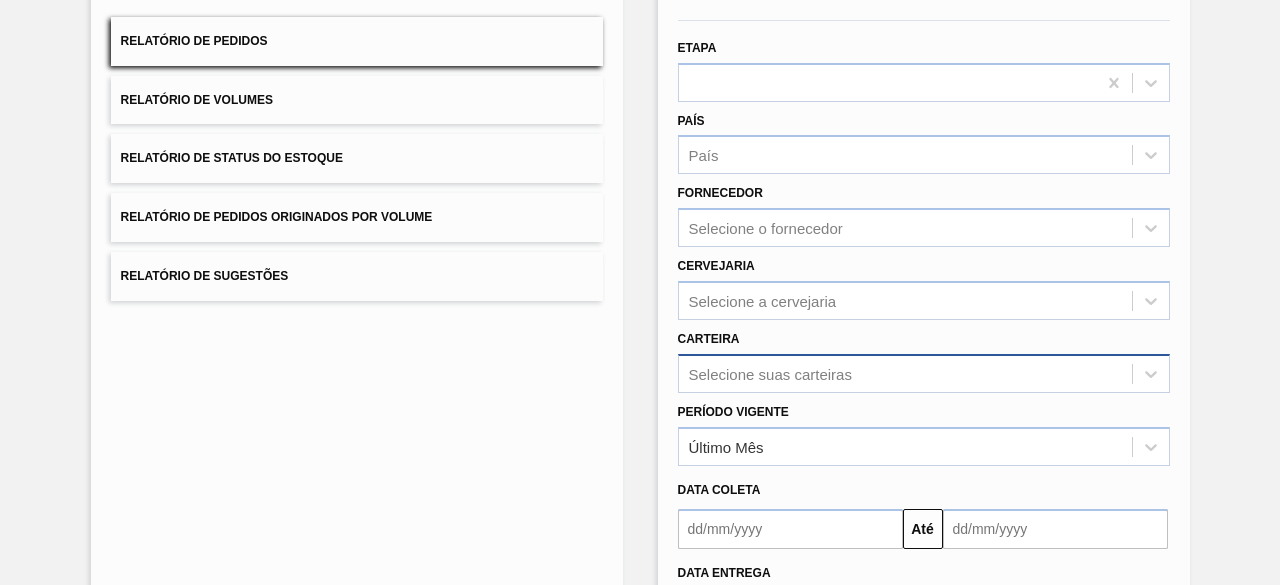 scroll, scrollTop: 294, scrollLeft: 0, axis: vertical 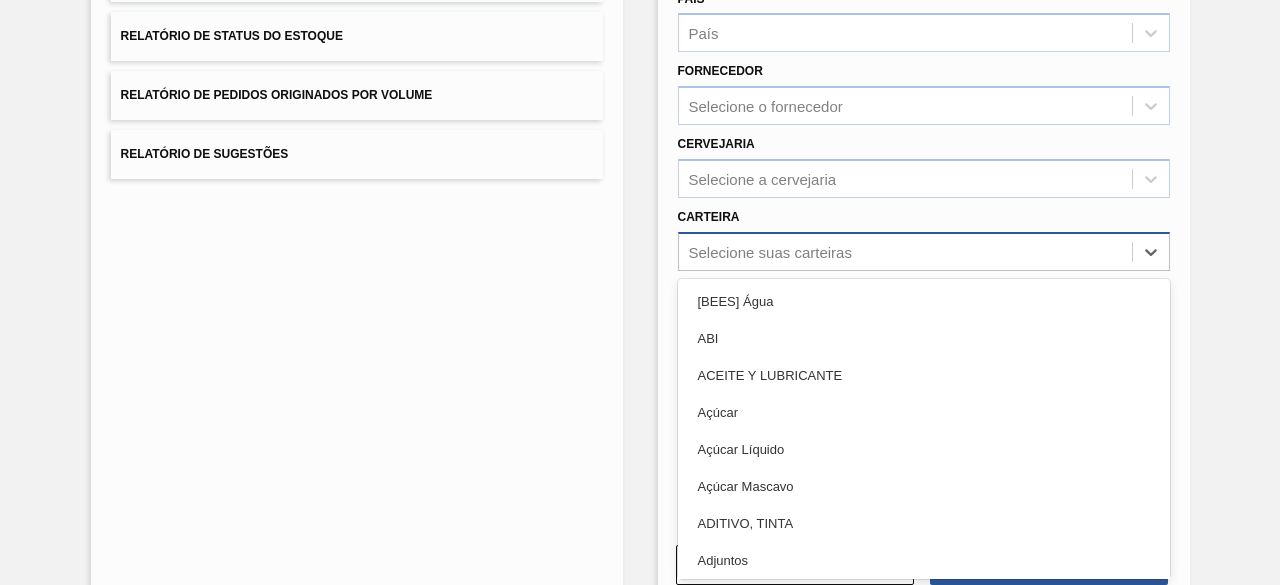 click on "option ACEITE Y LUBRICANTE focused, 3 of 101. 101 results available. Use Up and Down to choose options, press Enter to select the currently focused option, press Escape to exit the menu, press Tab to select the option and exit the menu. Selecione suas carteiras [BEES] Água ABI ACEITE Y LUBRICANTE Açúcar Açúcar Líquido Açúcar Mascavo ADITIVO, TINTA Adjuntos AGENTES DE FILTRACION Air Bag Alça Alcool Etil Antioxidante Areia Aroma Aromas Aveia Azúcar Azúcar BO AZUCAR PY Bag in Box Bananada BARNIZ Barril Base Base Alcoólica Blister Bobina Bobina Alumínio Bobina Papel BOTELLAS NO RETORNABLES Cachaça BEES Café Caixa Cartão Caixa Papelão CAJA DE CARTÓN CORRUGADO Cal Cantoneira Cantoneira Papelão Canudo CARAMELO & COLORANTE Cartonado CARTUCHOS Carvão Mineral Casca de Laranja Chapa Coating coco Coentro Cola Colageno COLORANTE Composto Vedante Concentrado Concentrado alcoólico CONCENTRADOS Container IBC Corante Corda CORRUGADOS CUERPO DE LATA Encarte Enzima ENZIMAS Etiqueta Etiqueta Autoadesiva Film" at bounding box center [924, 251] 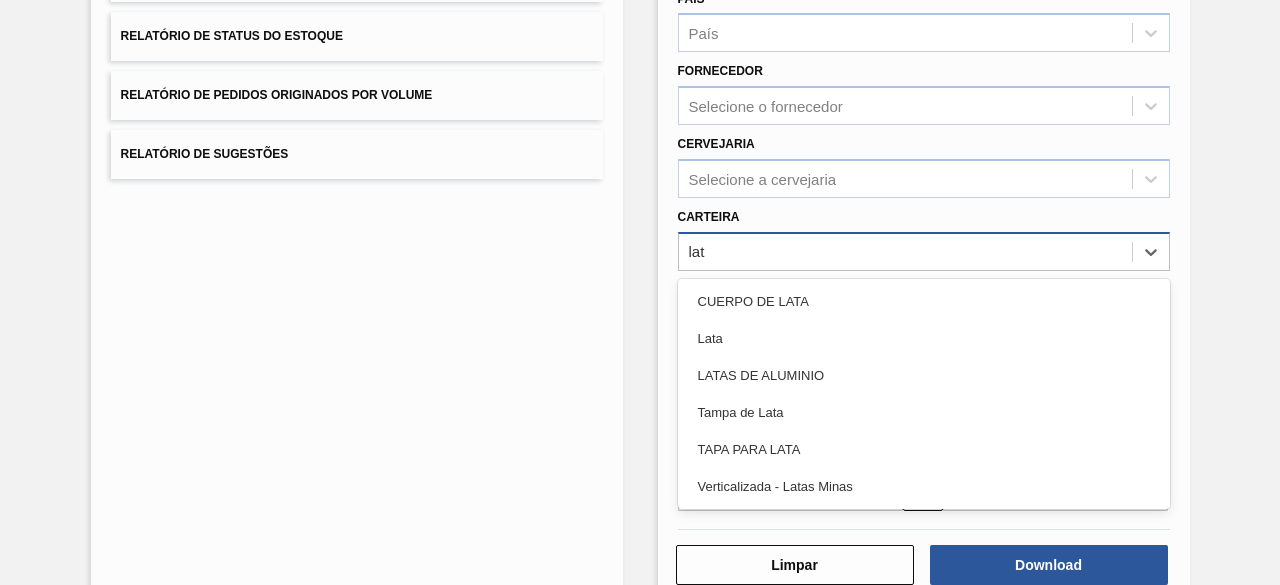 type on "lata" 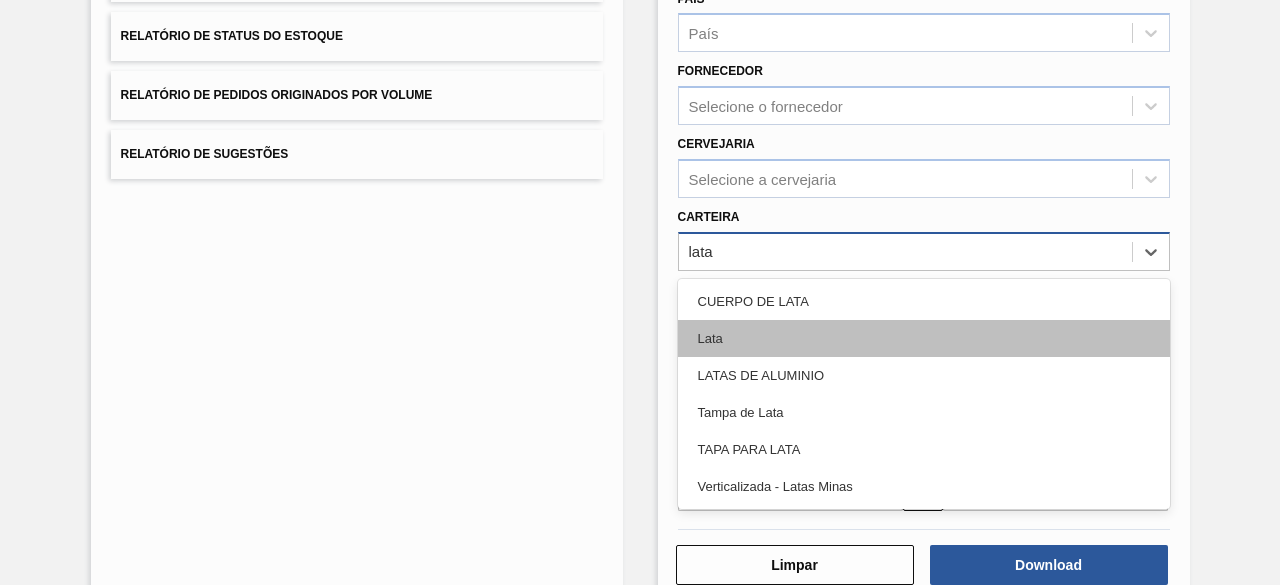 click on "Lata" at bounding box center (924, 338) 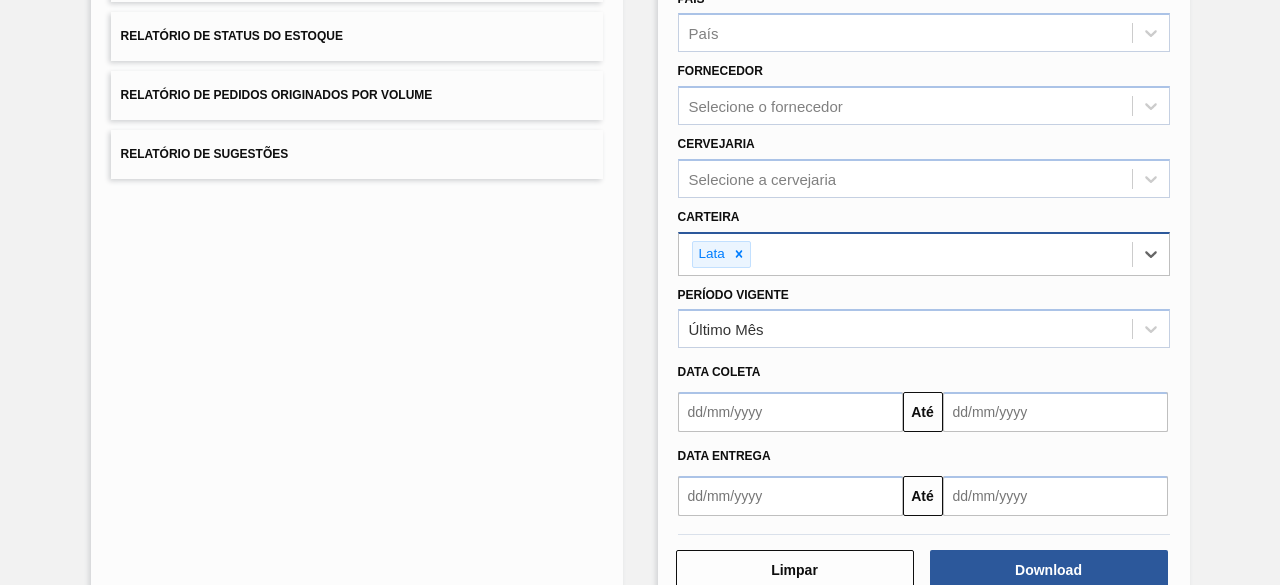 scroll, scrollTop: 343, scrollLeft: 0, axis: vertical 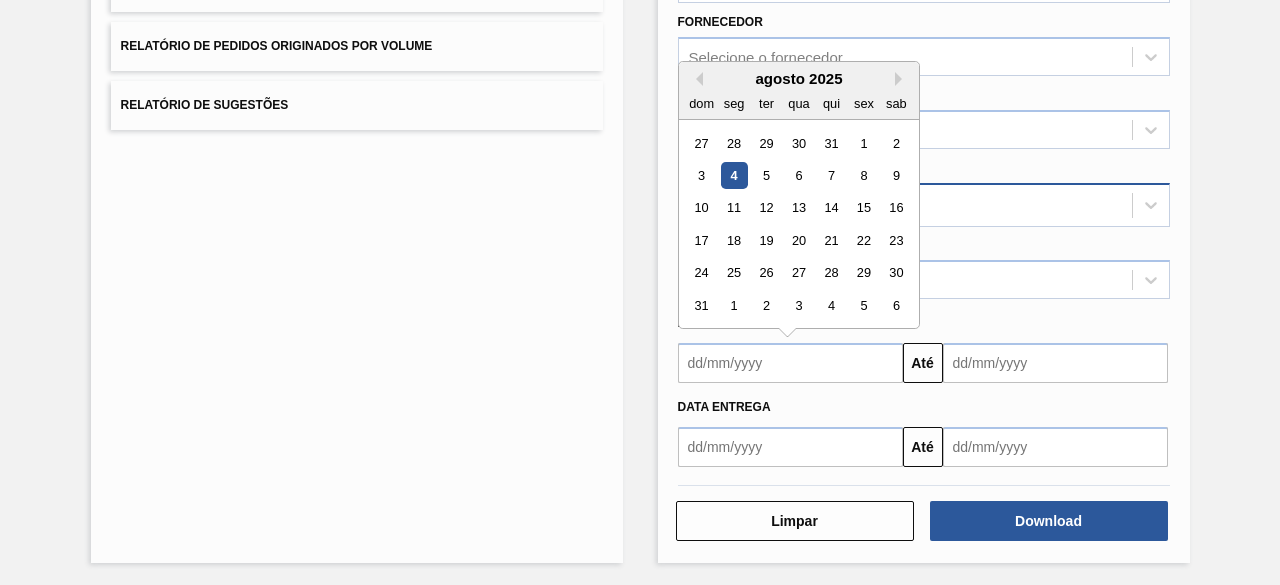 click at bounding box center [790, 363] 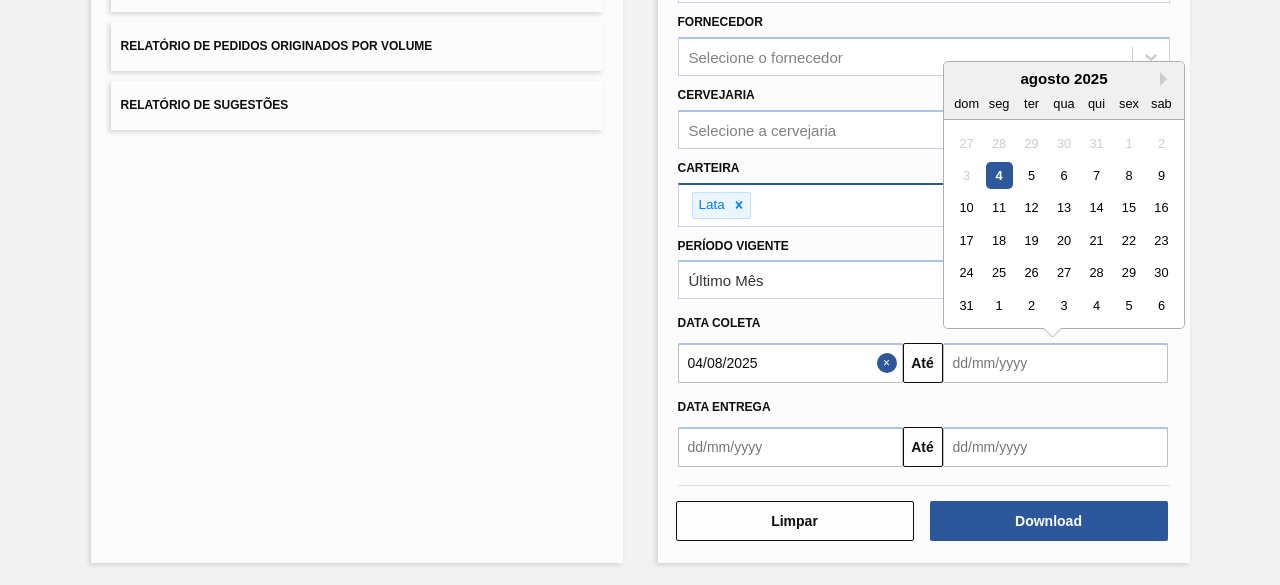 click at bounding box center (1055, 363) 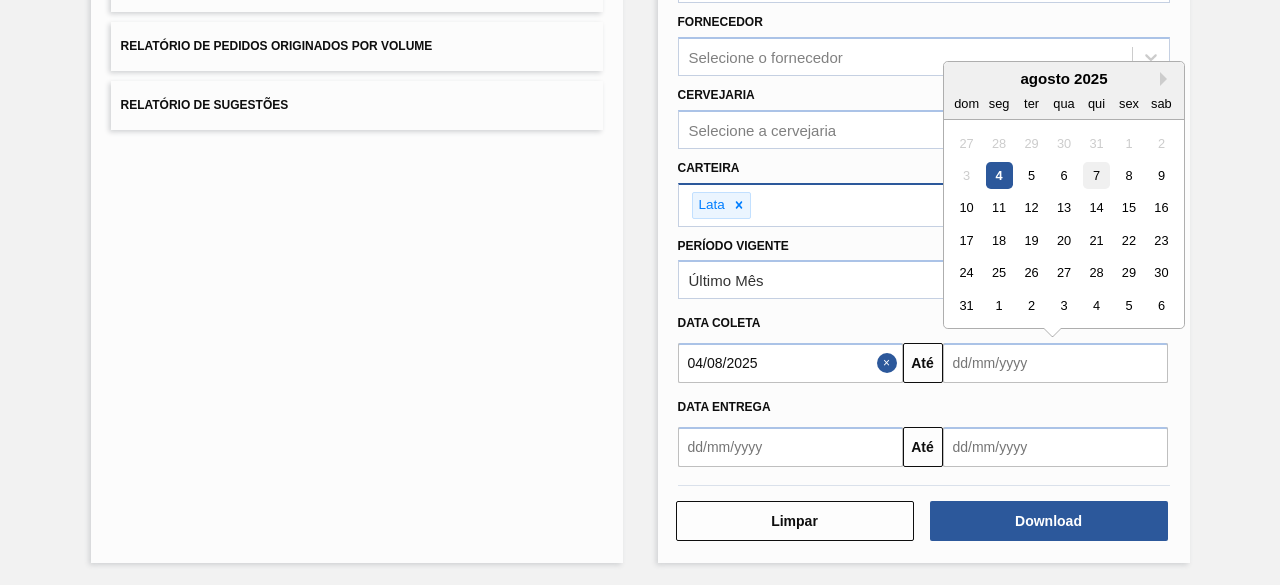 click on "7" at bounding box center [1095, 175] 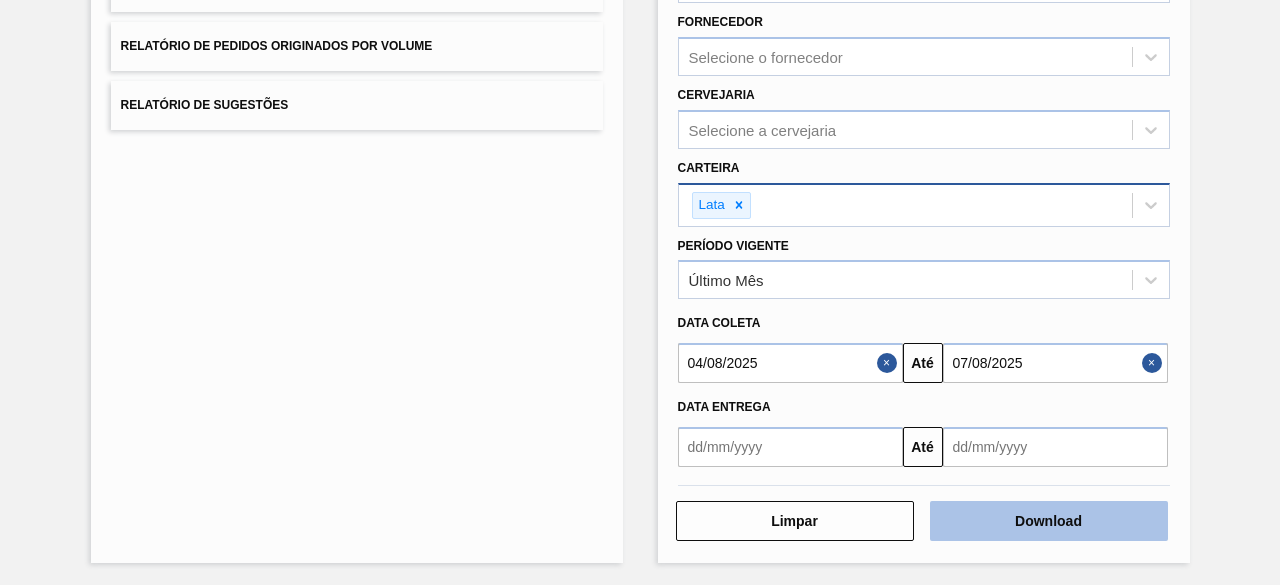 click on "Download" at bounding box center (1049, 521) 